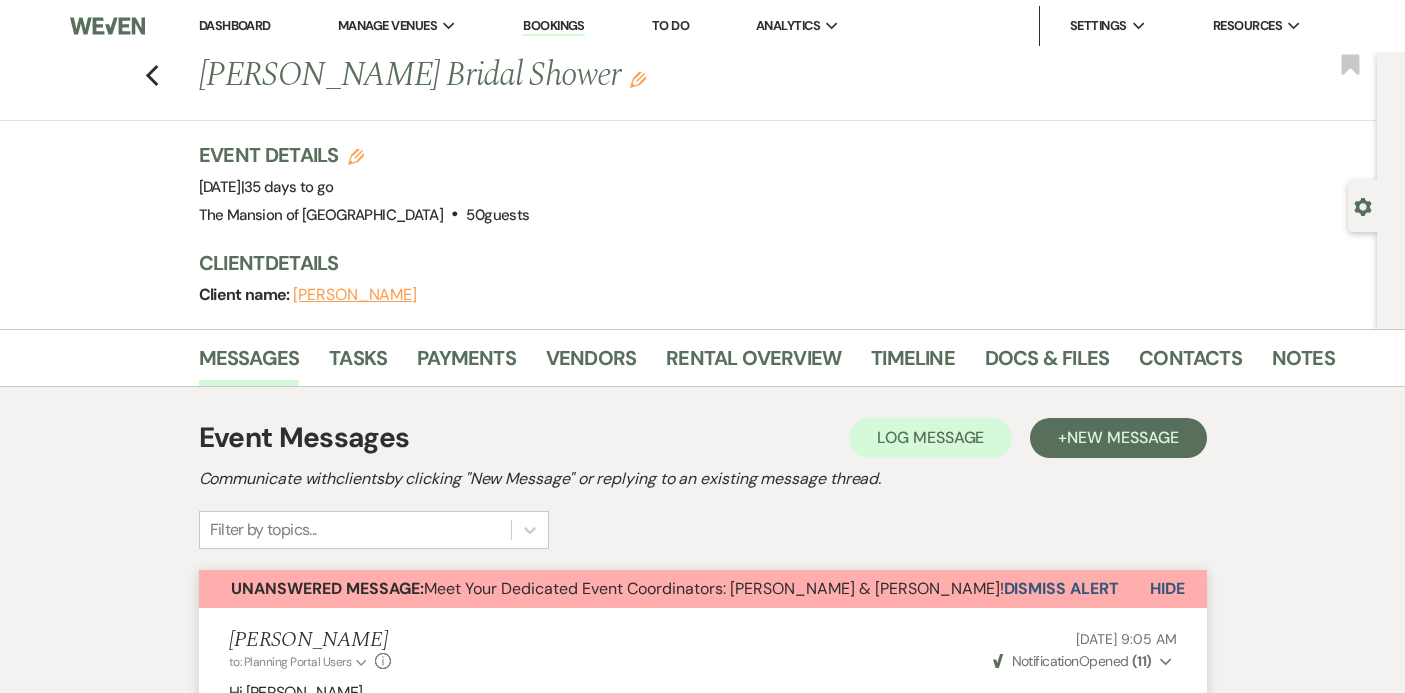 scroll, scrollTop: 1524, scrollLeft: 0, axis: vertical 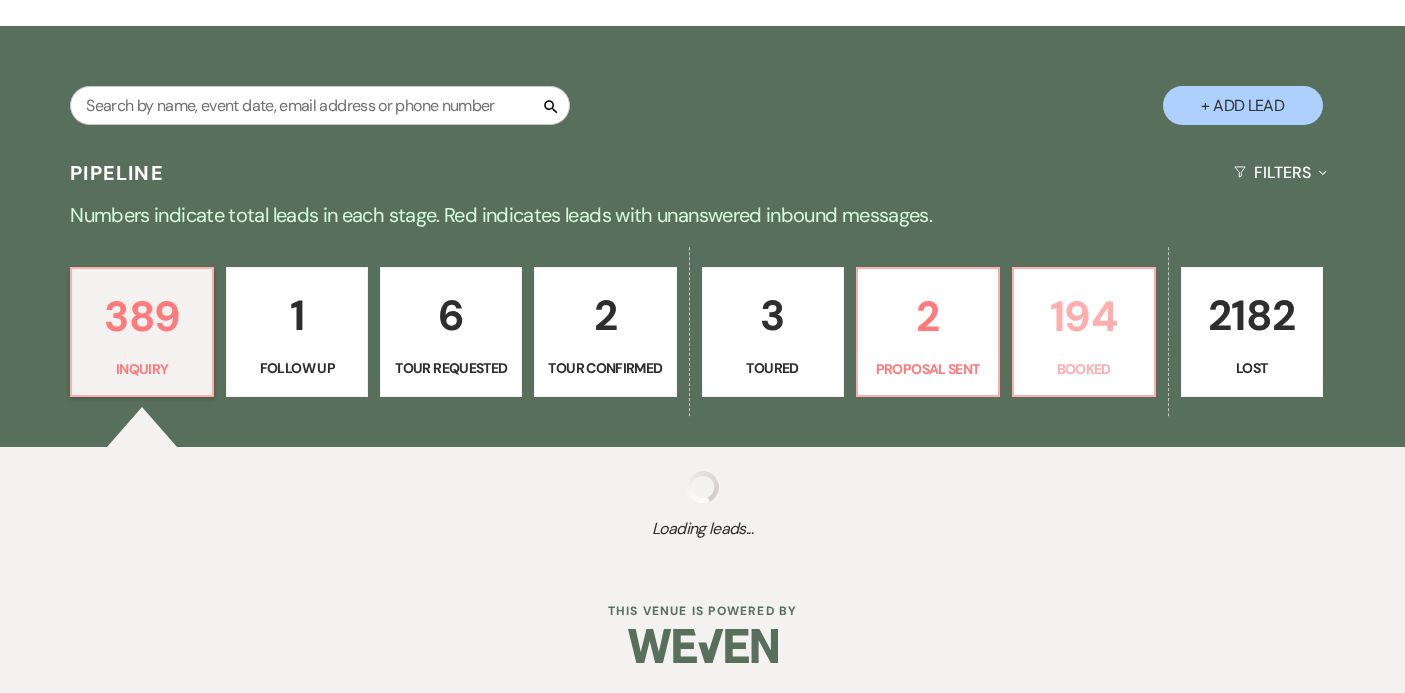 click on "194" at bounding box center [1084, 316] 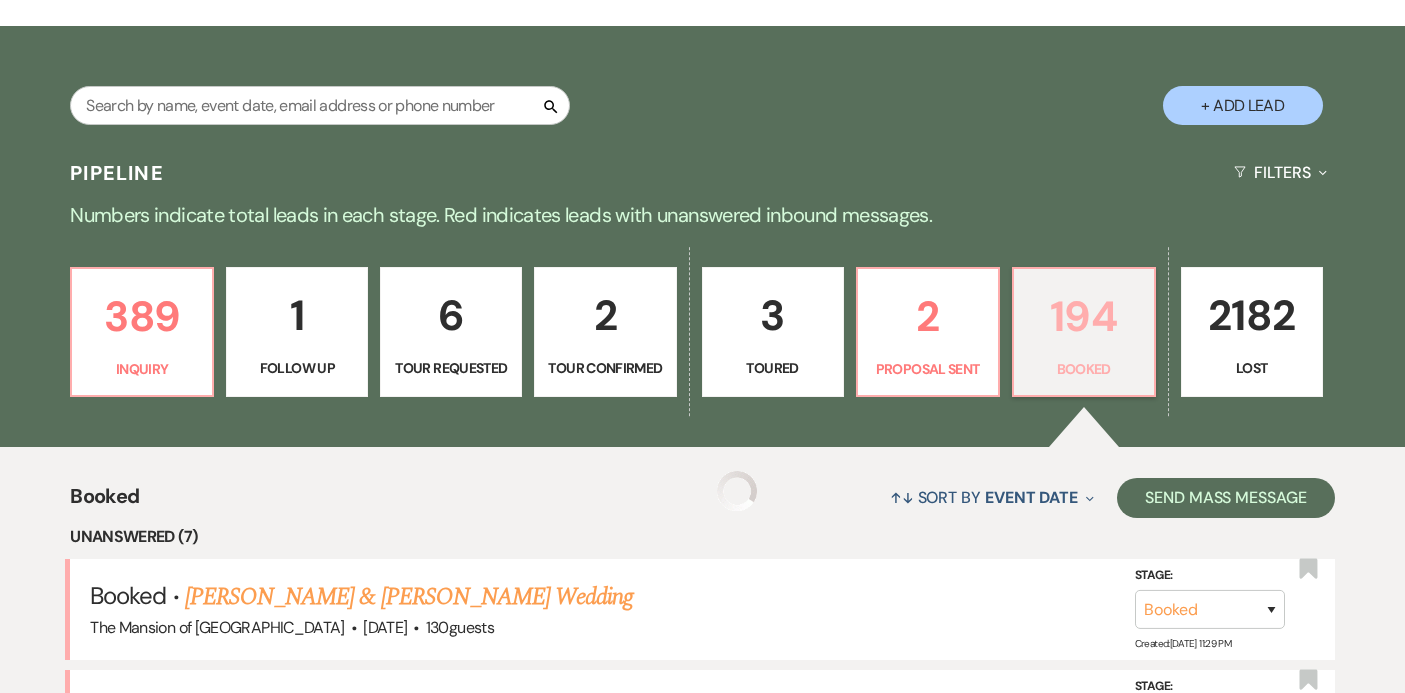 click on "194" at bounding box center [1084, 316] 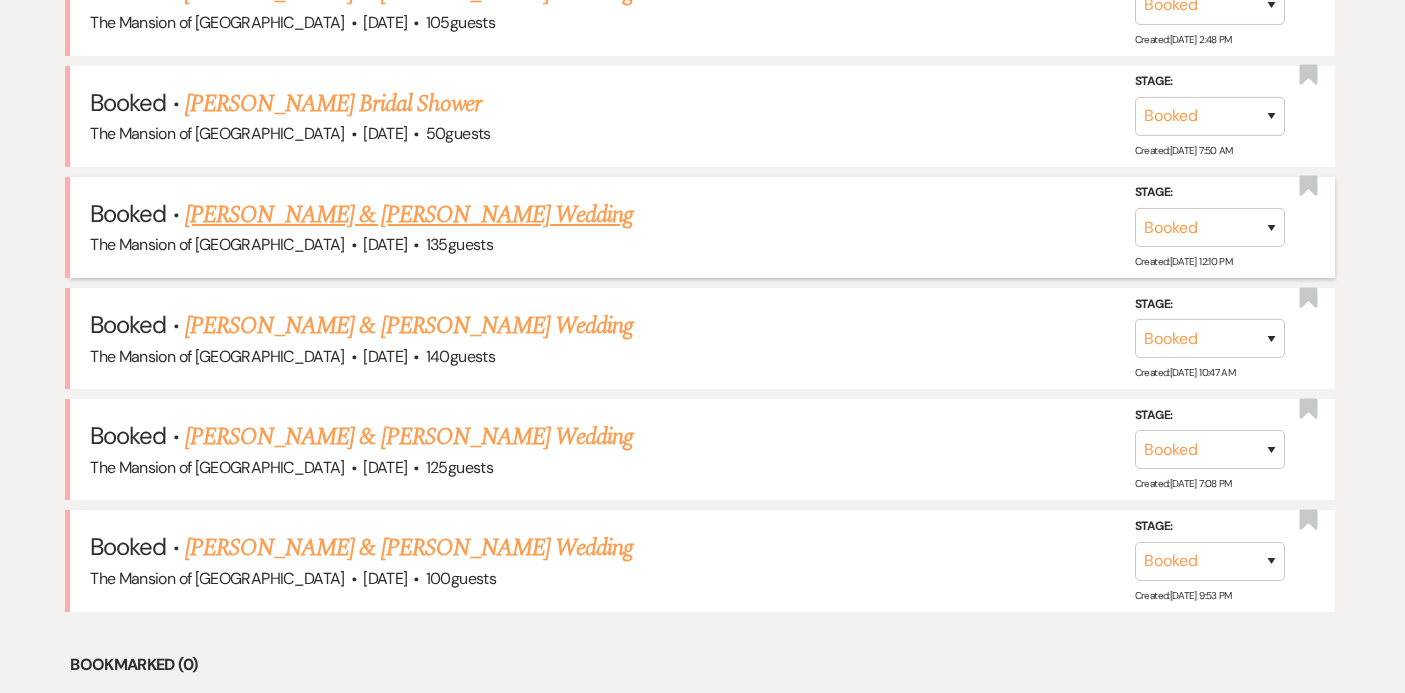 scroll, scrollTop: 1038, scrollLeft: 0, axis: vertical 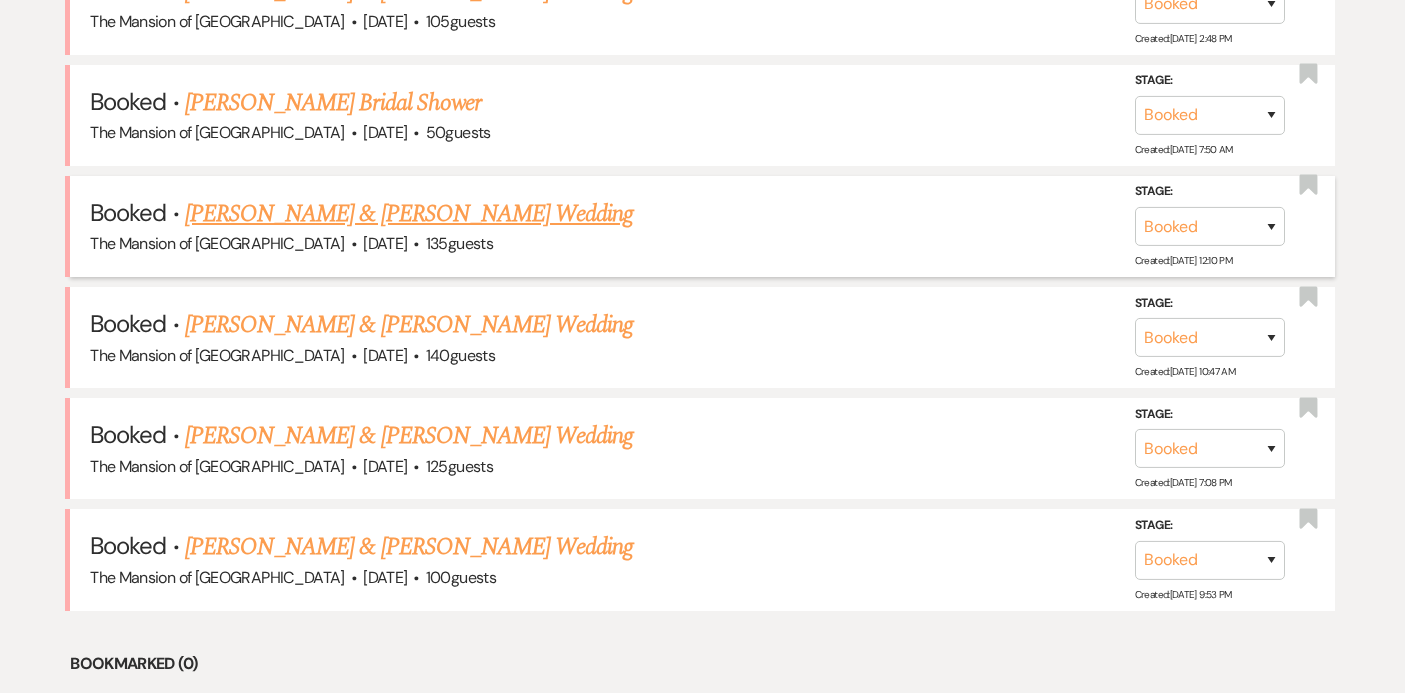 click on "[PERSON_NAME] & [PERSON_NAME] Wedding" at bounding box center [409, 214] 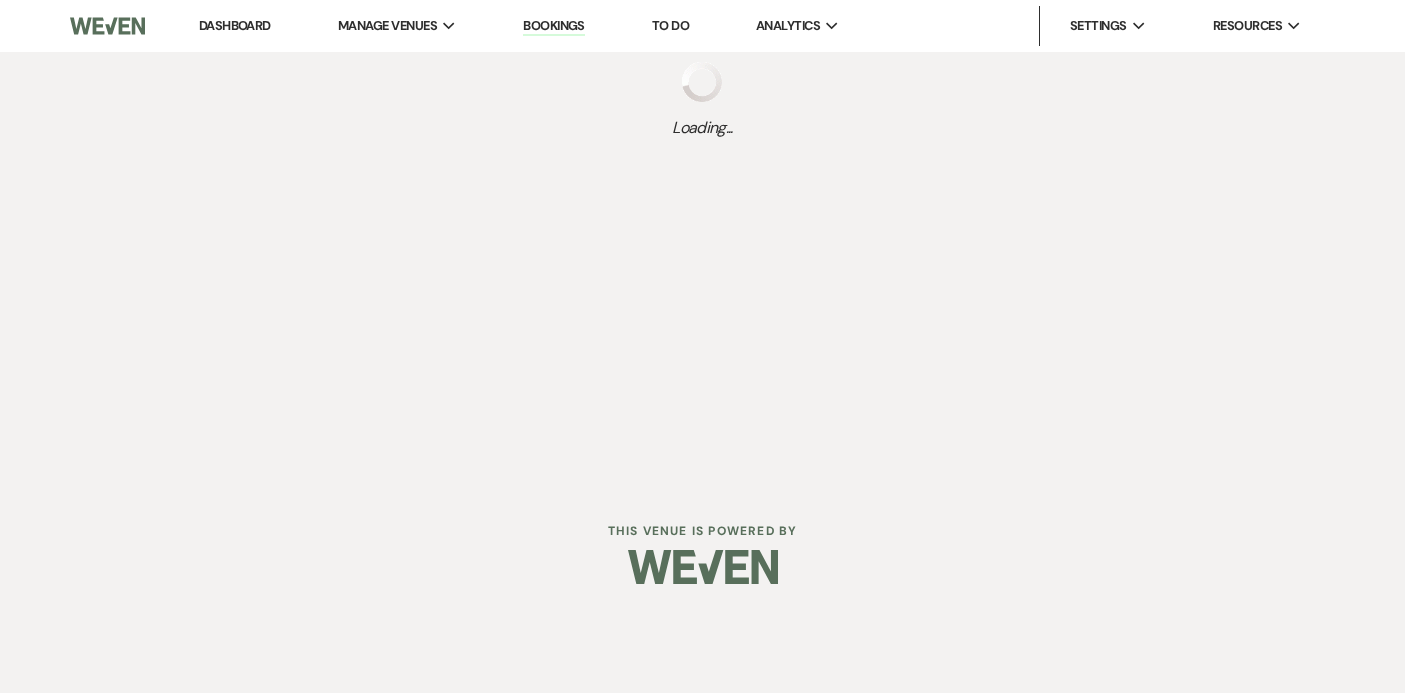 scroll, scrollTop: 0, scrollLeft: 0, axis: both 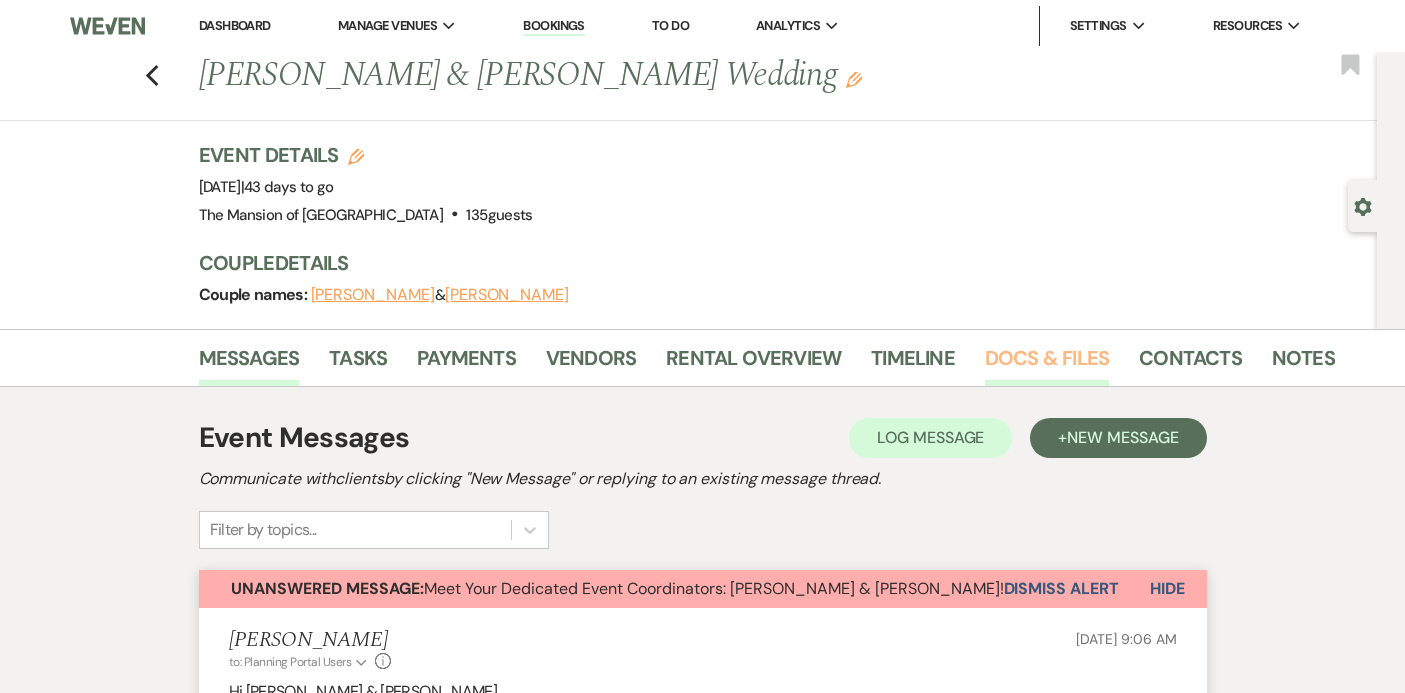 click on "Docs & Files" at bounding box center [1047, 364] 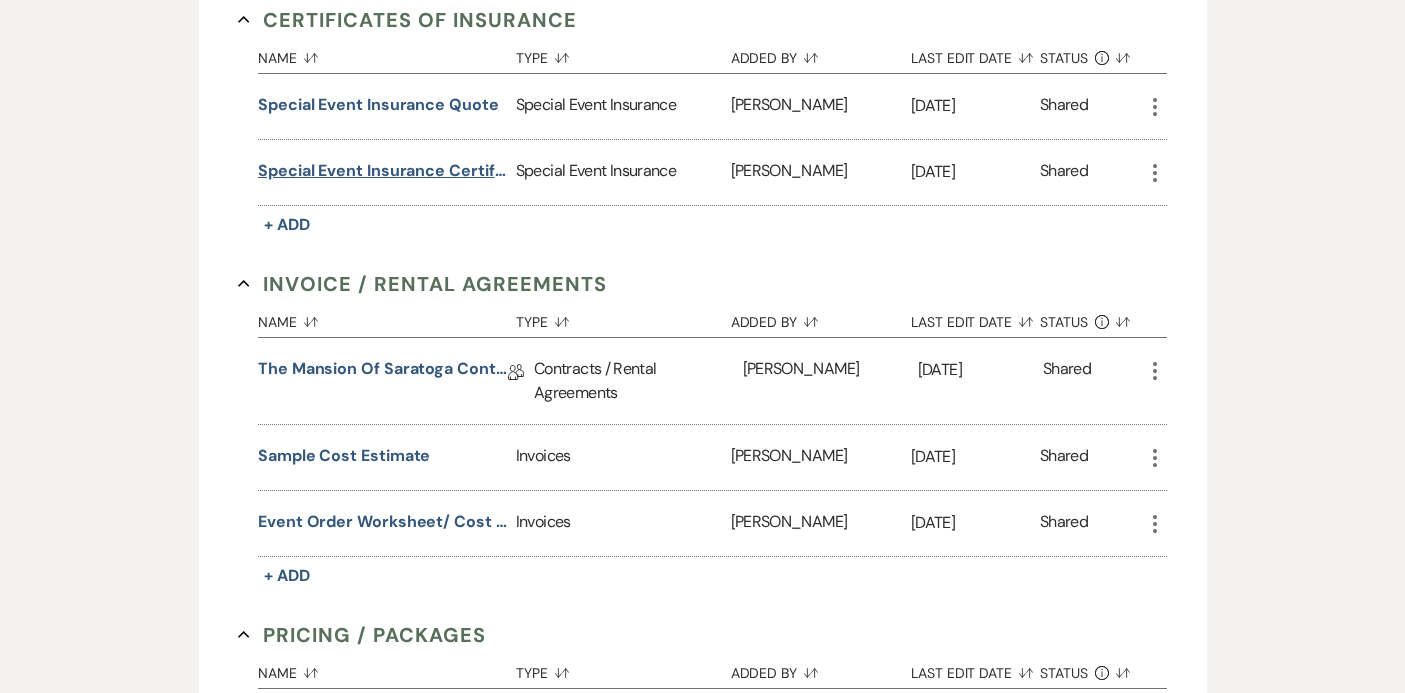 scroll, scrollTop: 576, scrollLeft: 0, axis: vertical 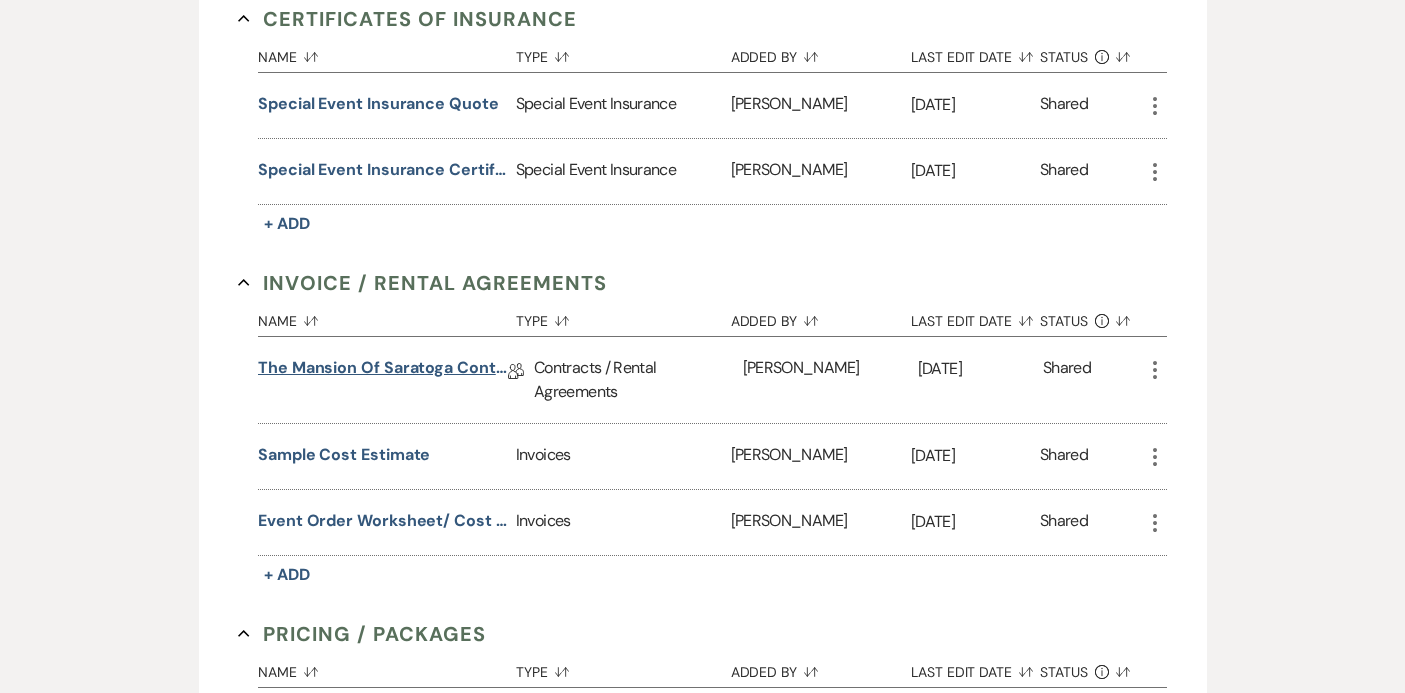 click on "The Mansion of Saratoga Contract" at bounding box center [383, 371] 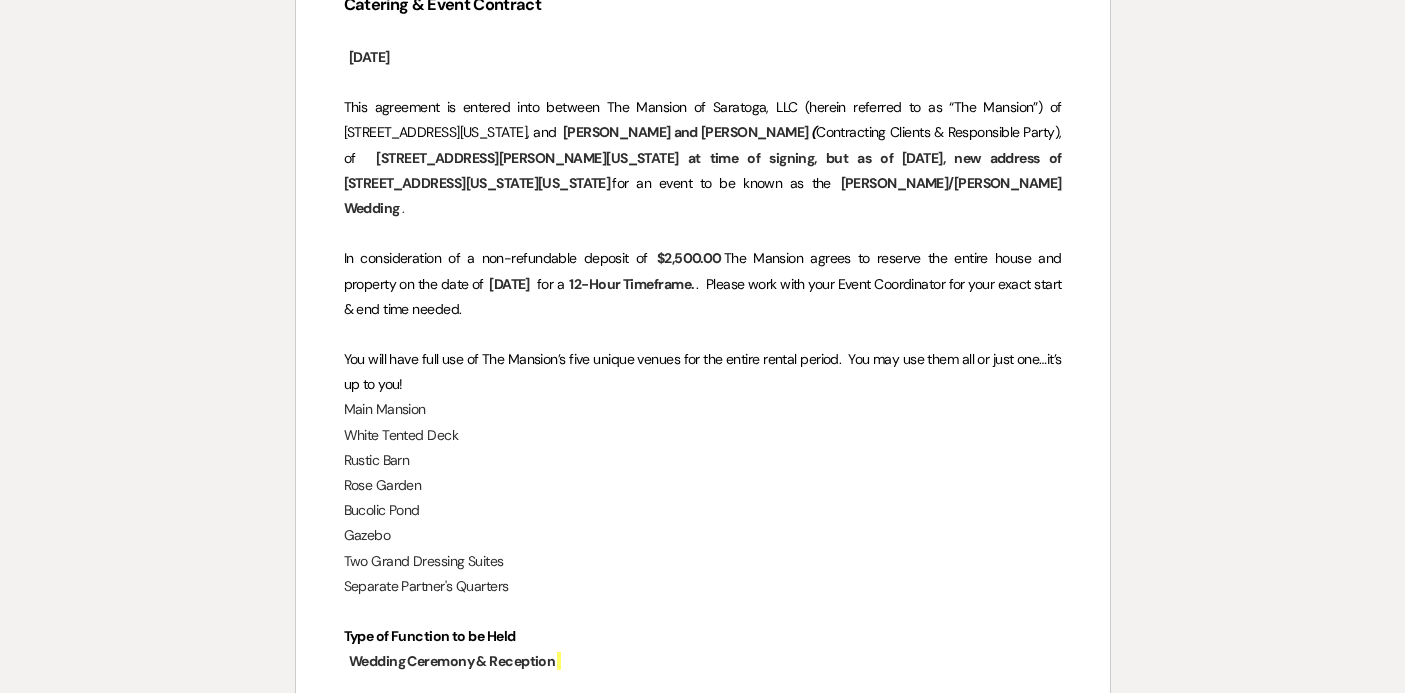 scroll, scrollTop: 0, scrollLeft: 0, axis: both 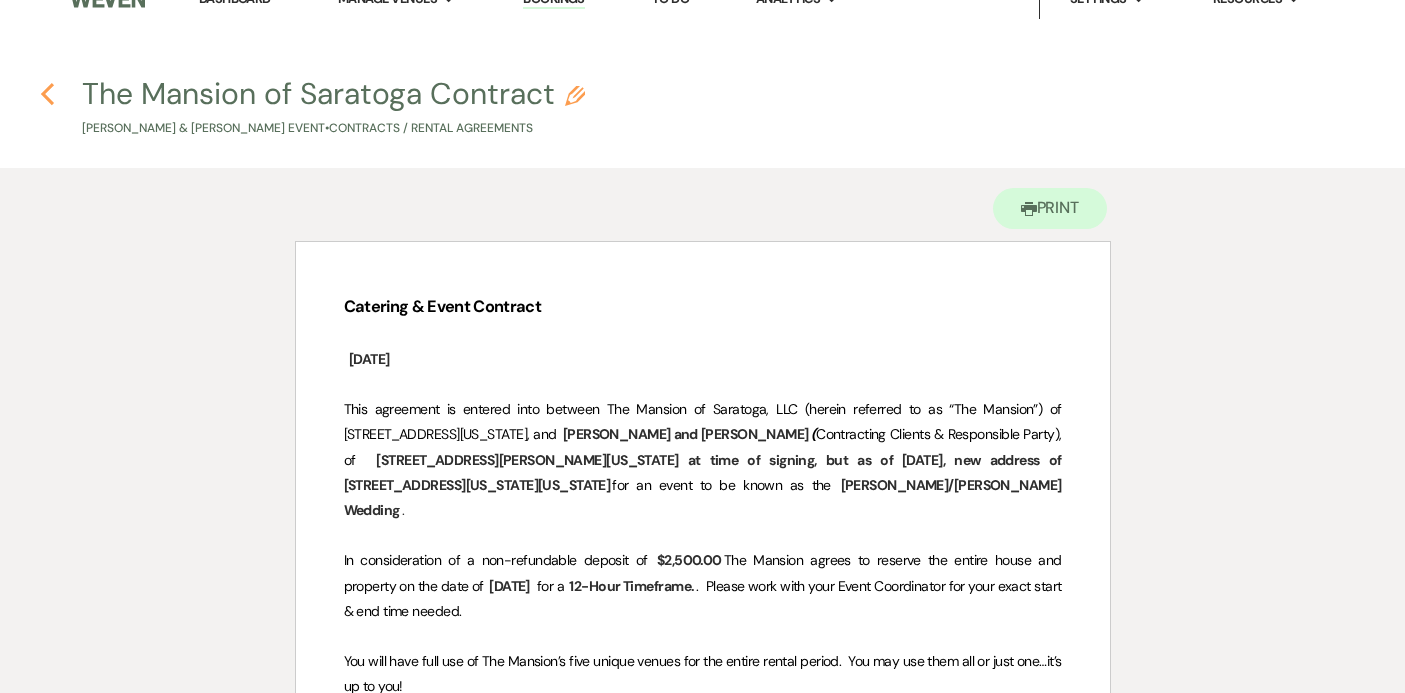 click 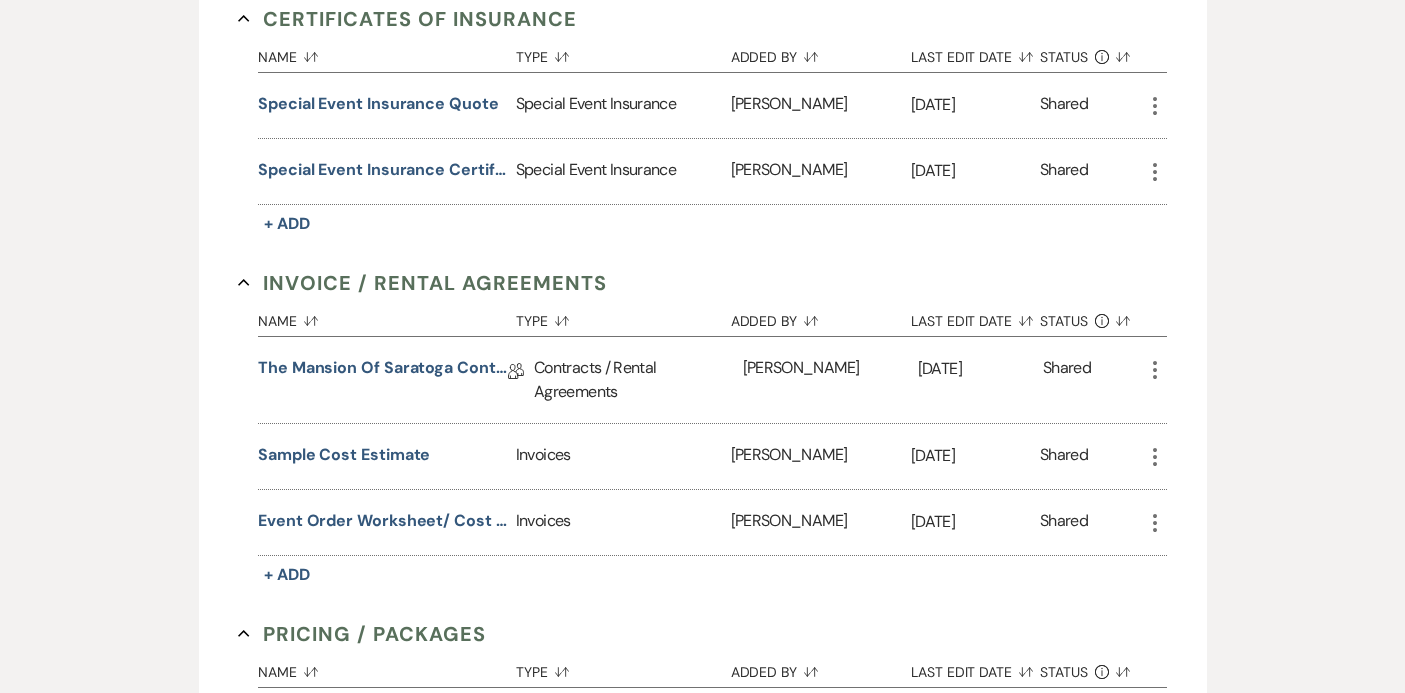 scroll, scrollTop: 0, scrollLeft: 0, axis: both 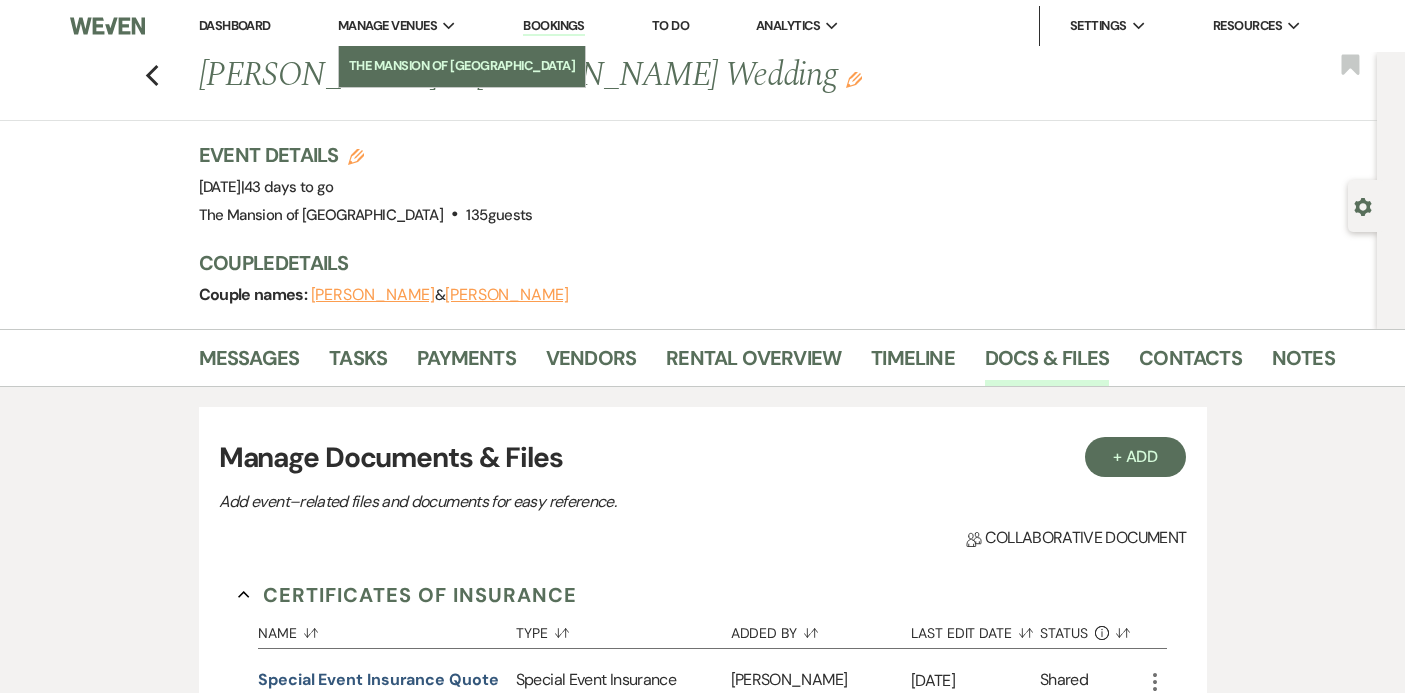 click on "The Mansion of [GEOGRAPHIC_DATA]" at bounding box center (462, 66) 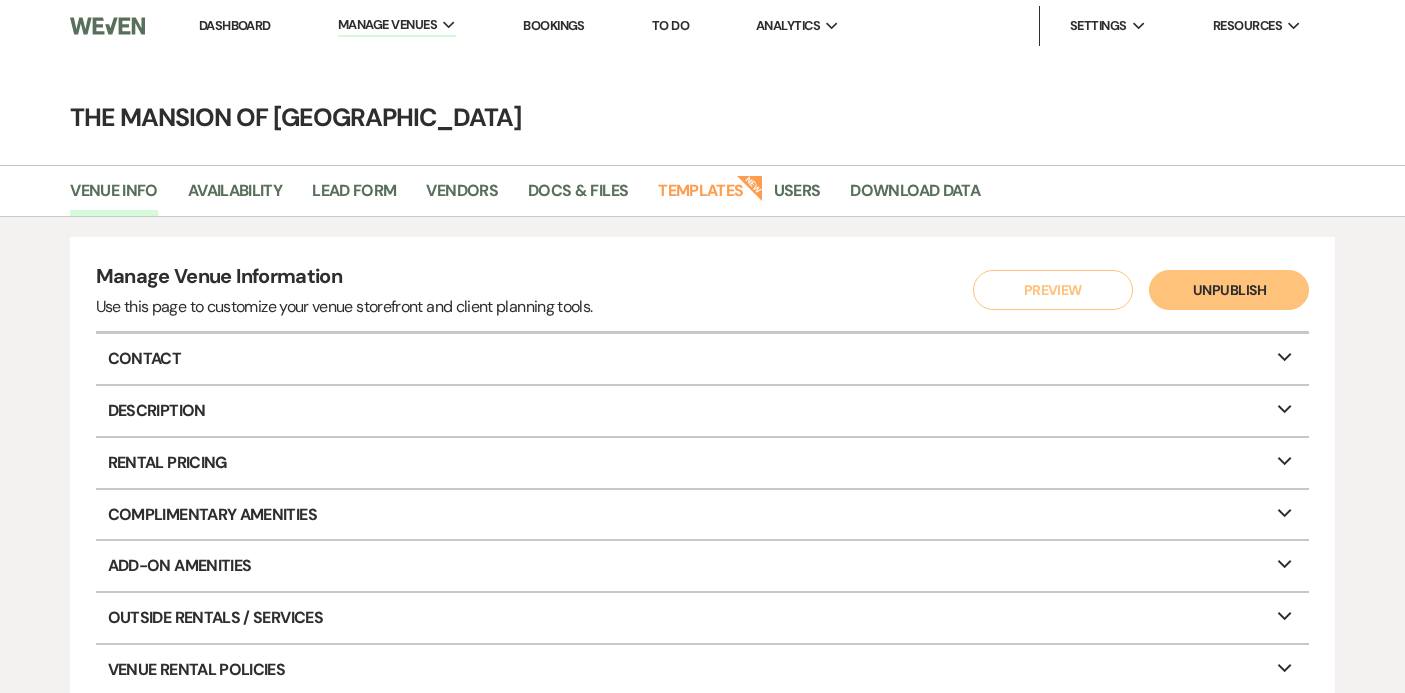 click on "Dashboard" at bounding box center (235, 25) 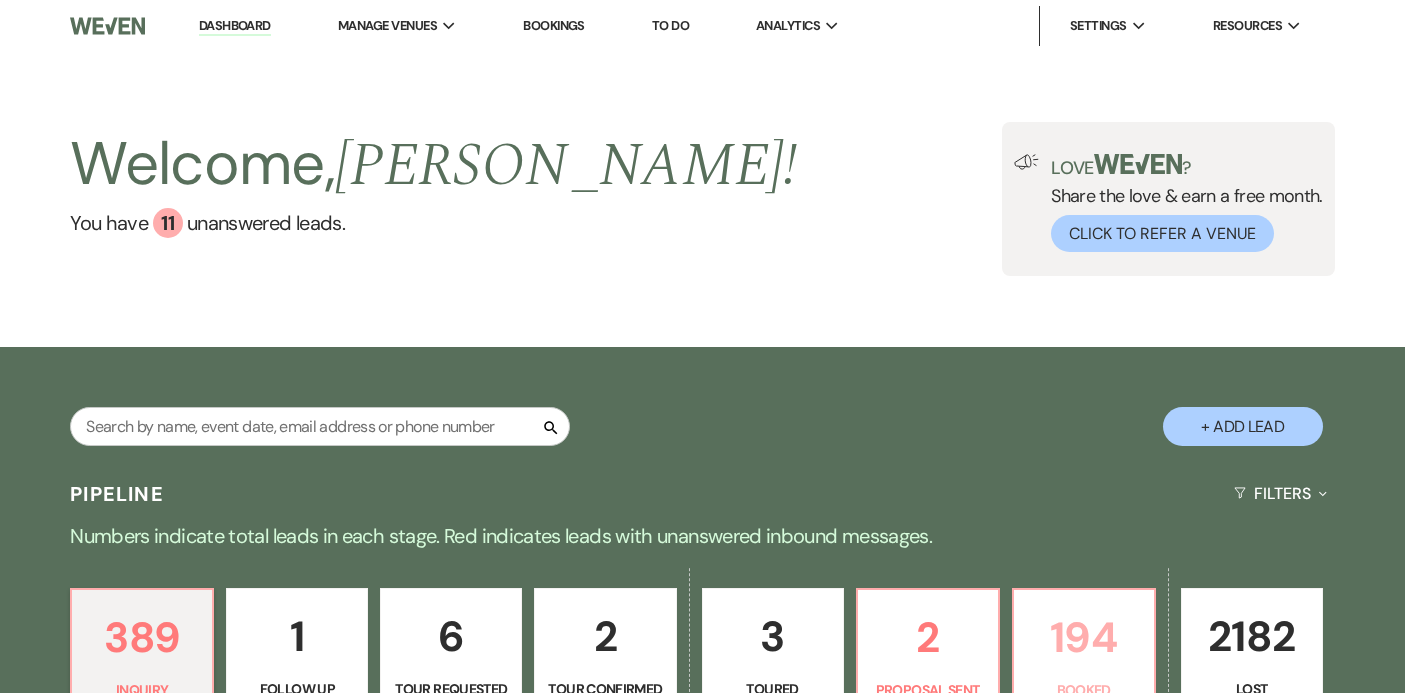 scroll, scrollTop: 375, scrollLeft: 0, axis: vertical 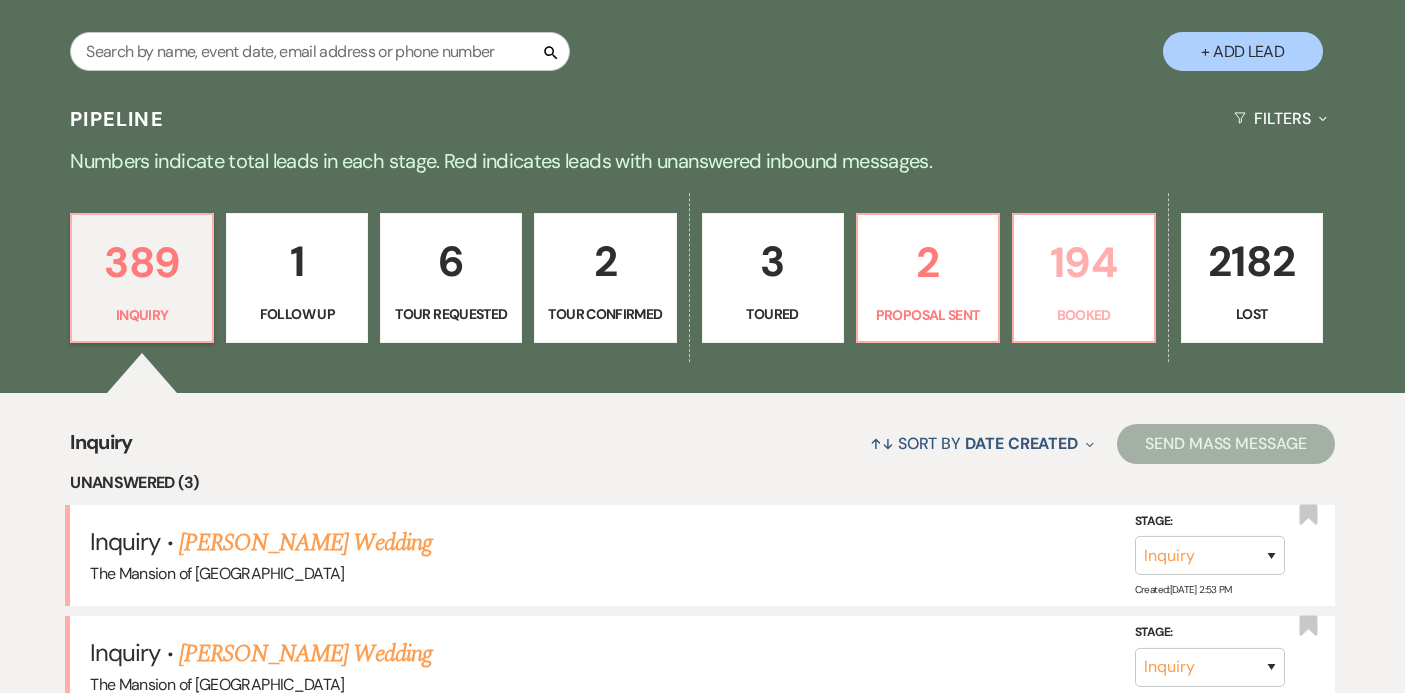 click on "Booked" at bounding box center (1084, 315) 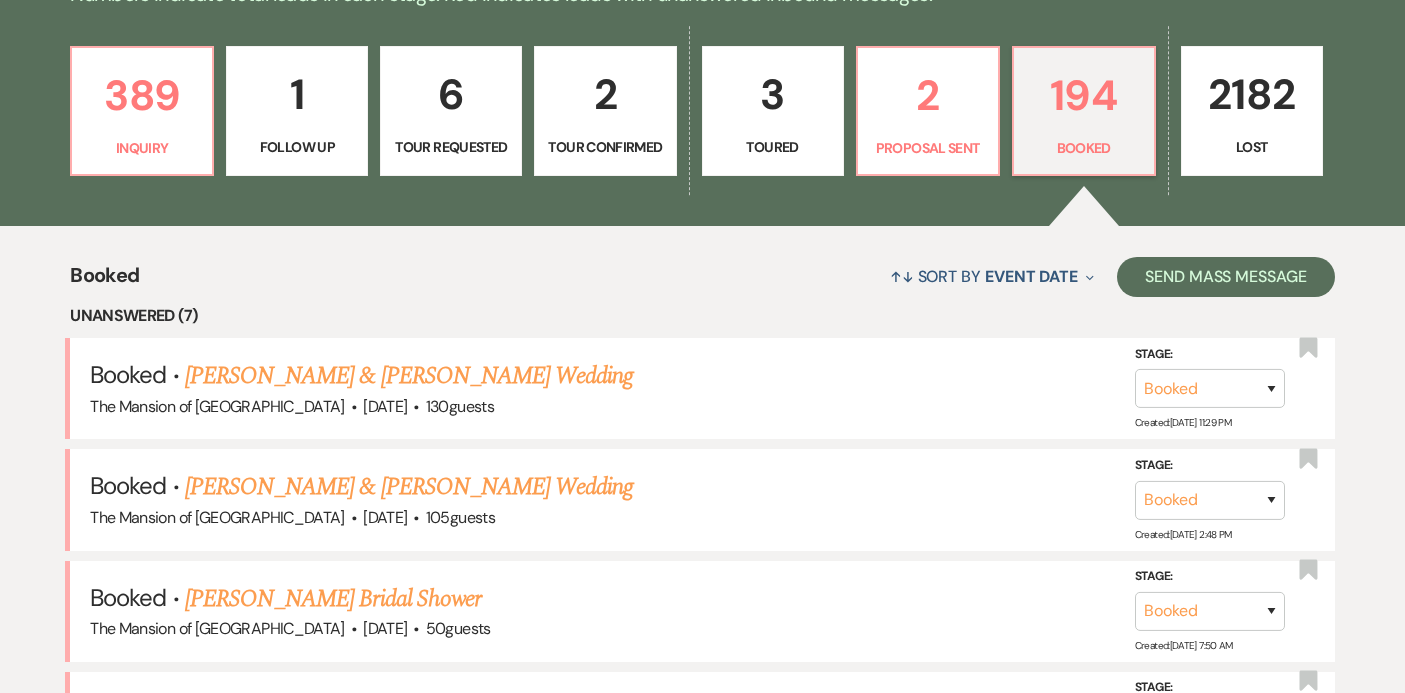 scroll, scrollTop: 0, scrollLeft: 0, axis: both 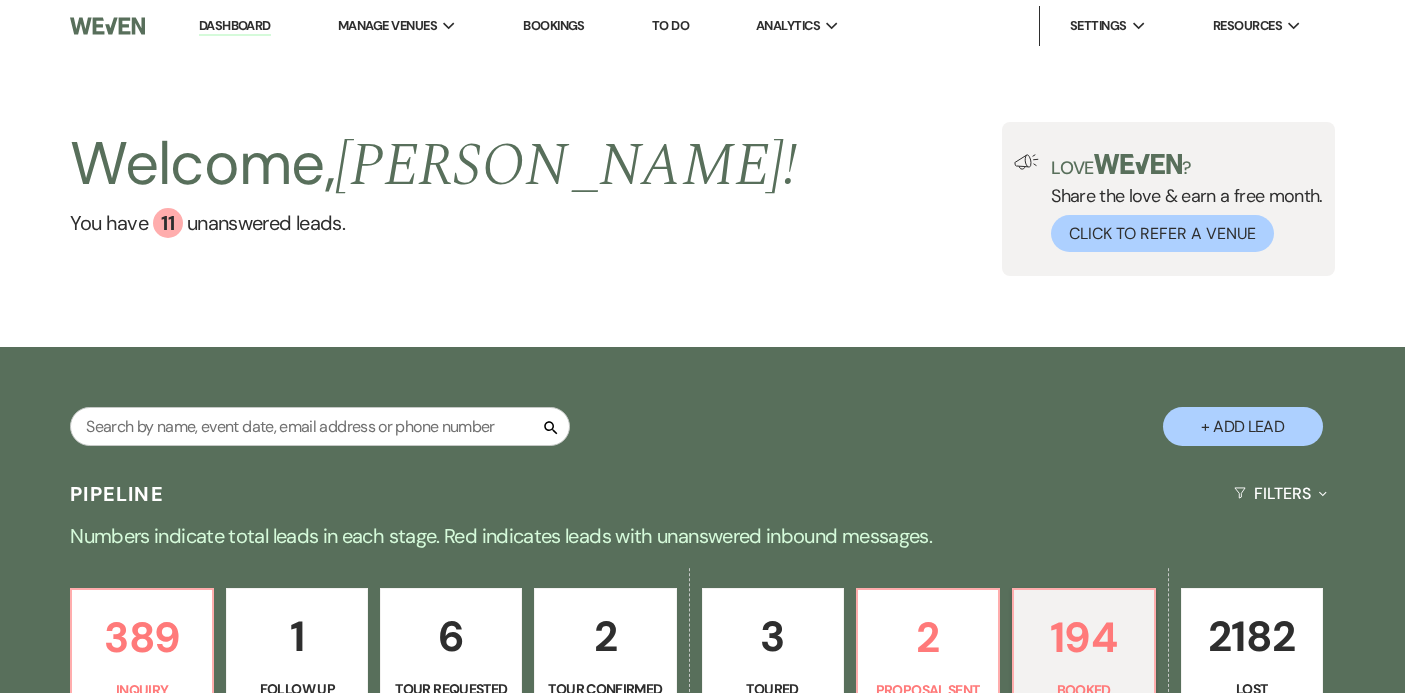 click on "Bookings" at bounding box center [554, 25] 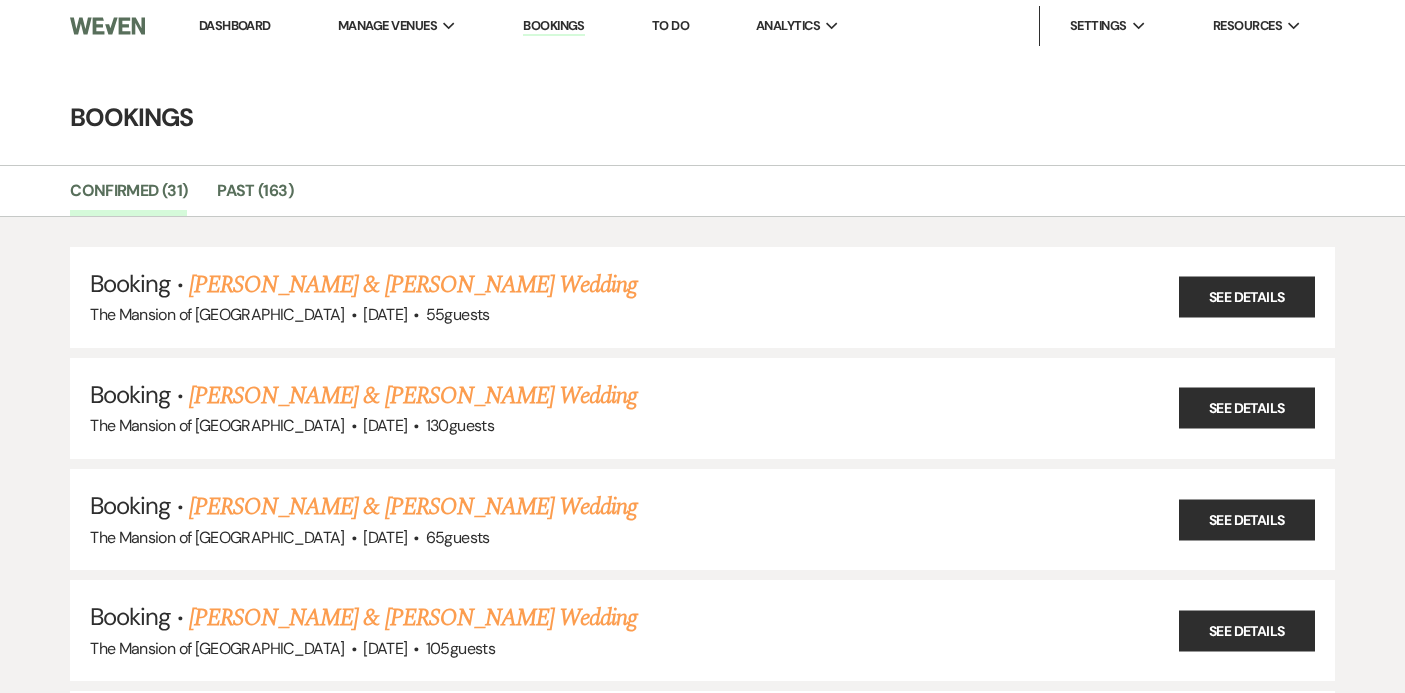 click on "Dashboard" at bounding box center [235, 25] 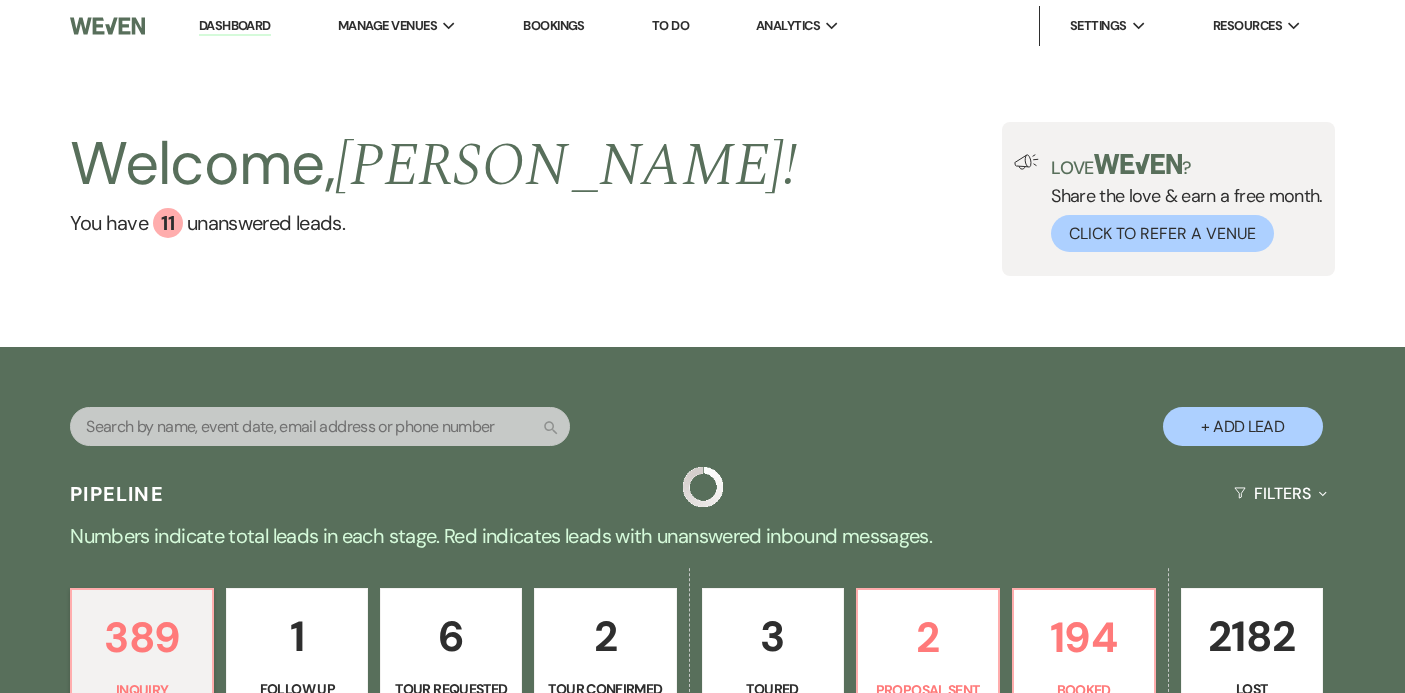 click on "The Mansion of [GEOGRAPHIC_DATA]" at bounding box center (0, 0) 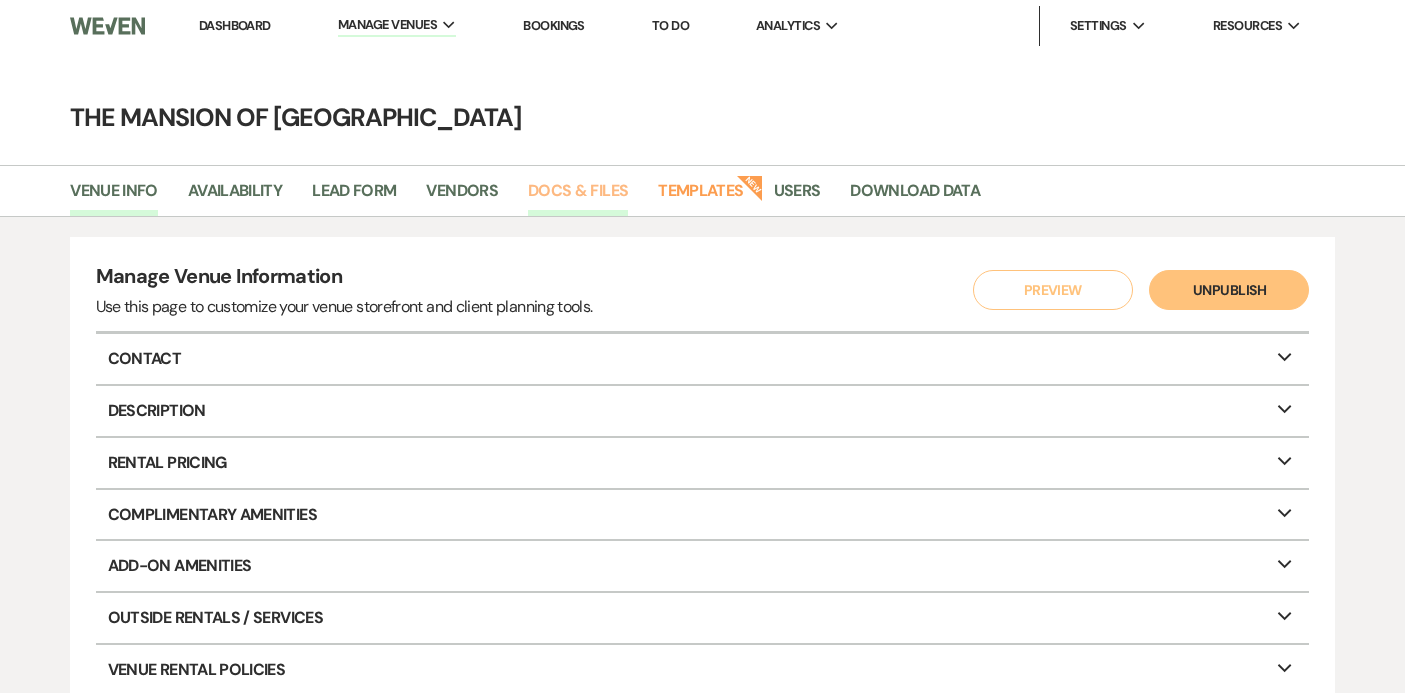 click on "Docs & Files" at bounding box center (578, 197) 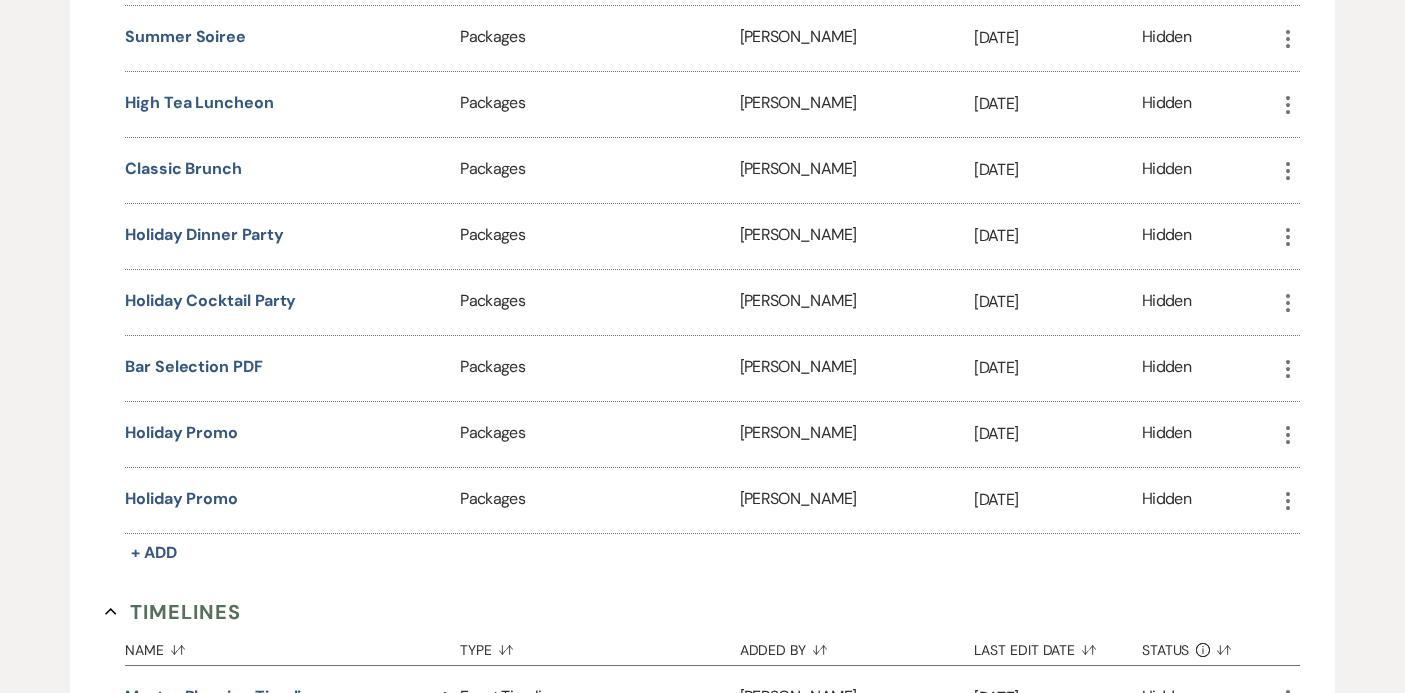 scroll, scrollTop: 2302, scrollLeft: 0, axis: vertical 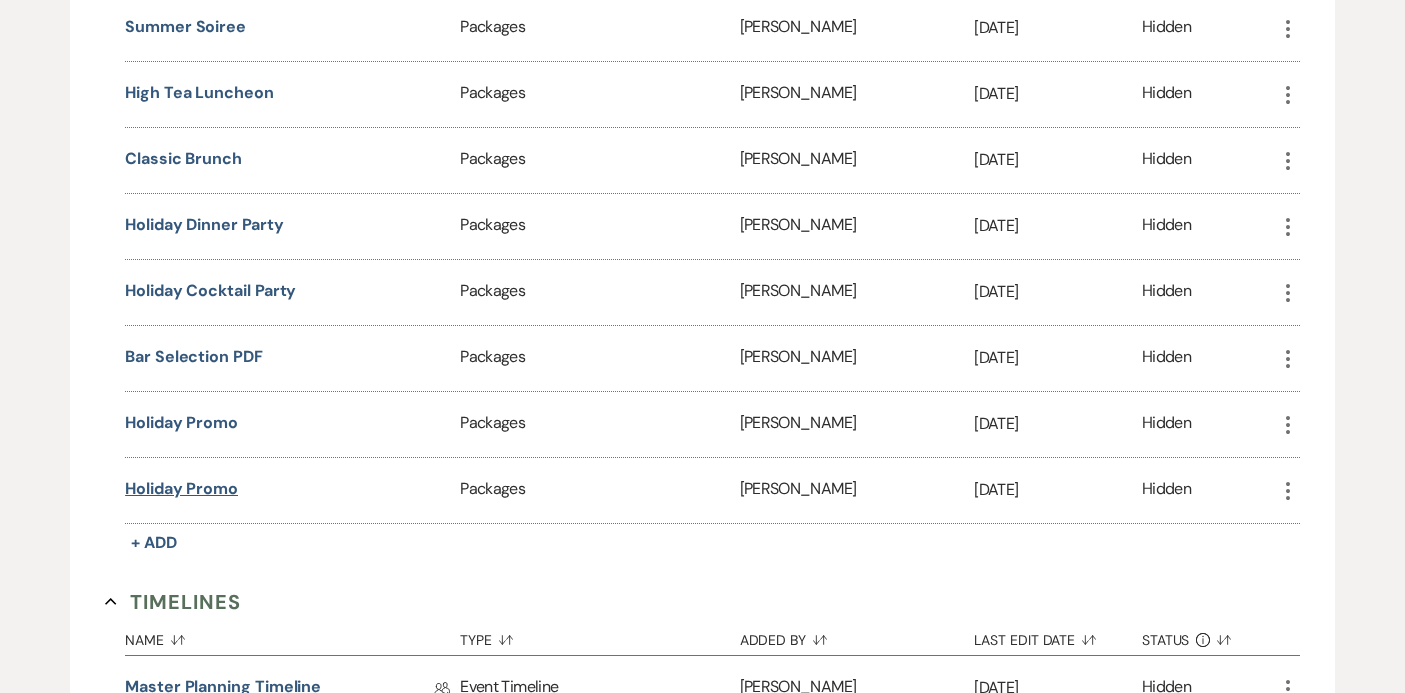 click on "Holiday Promo" at bounding box center (181, 489) 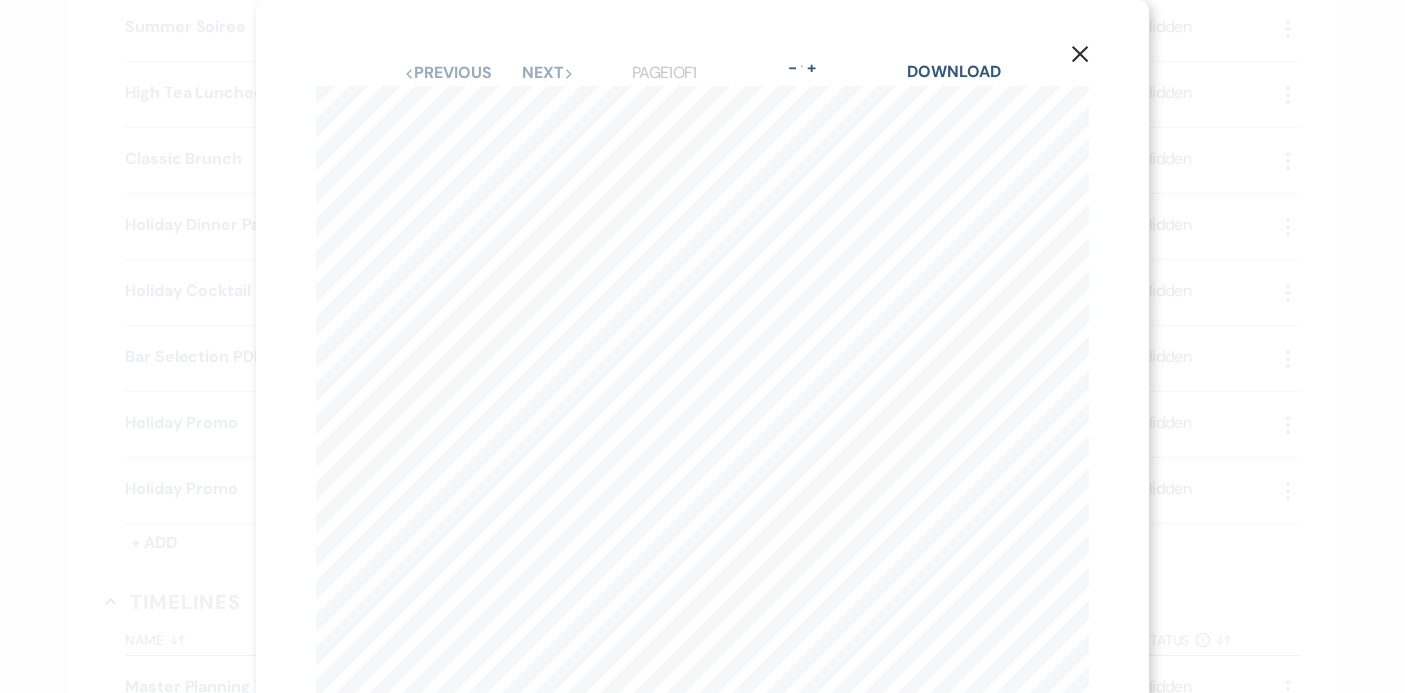 click 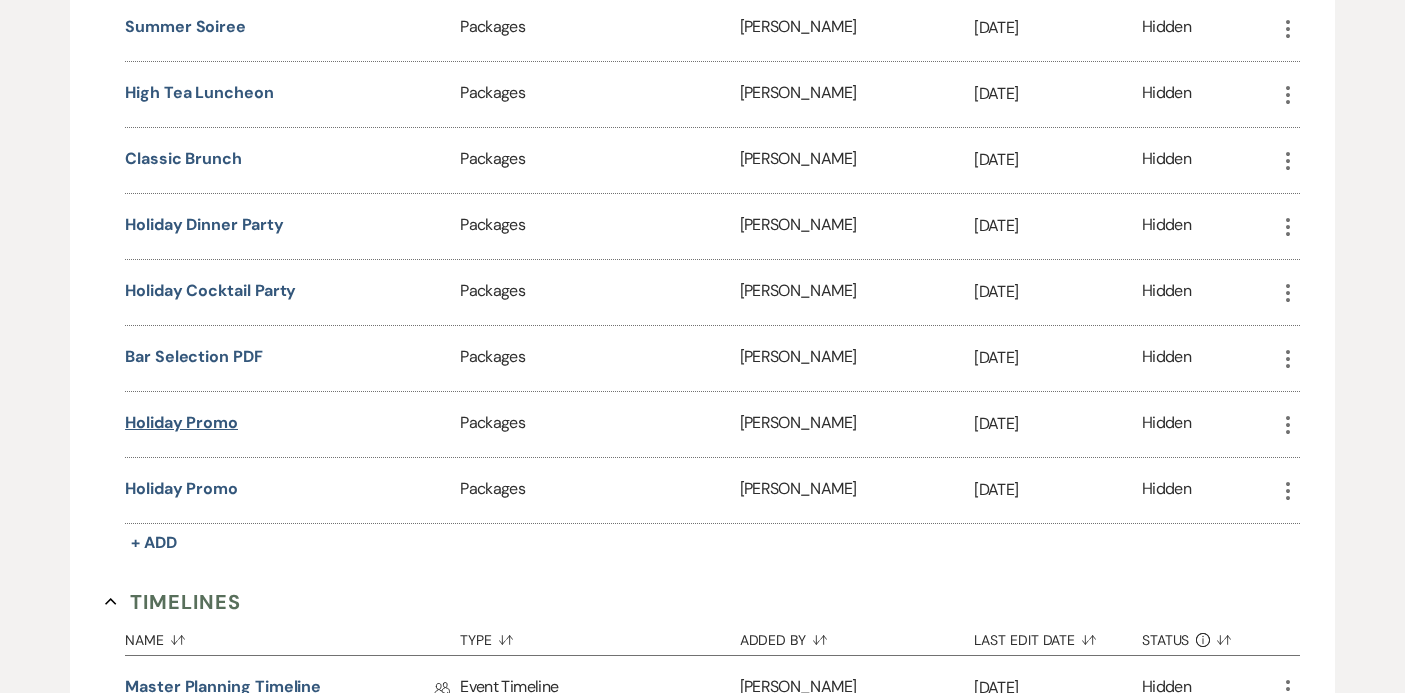 click on "Holiday Promo" at bounding box center [181, 423] 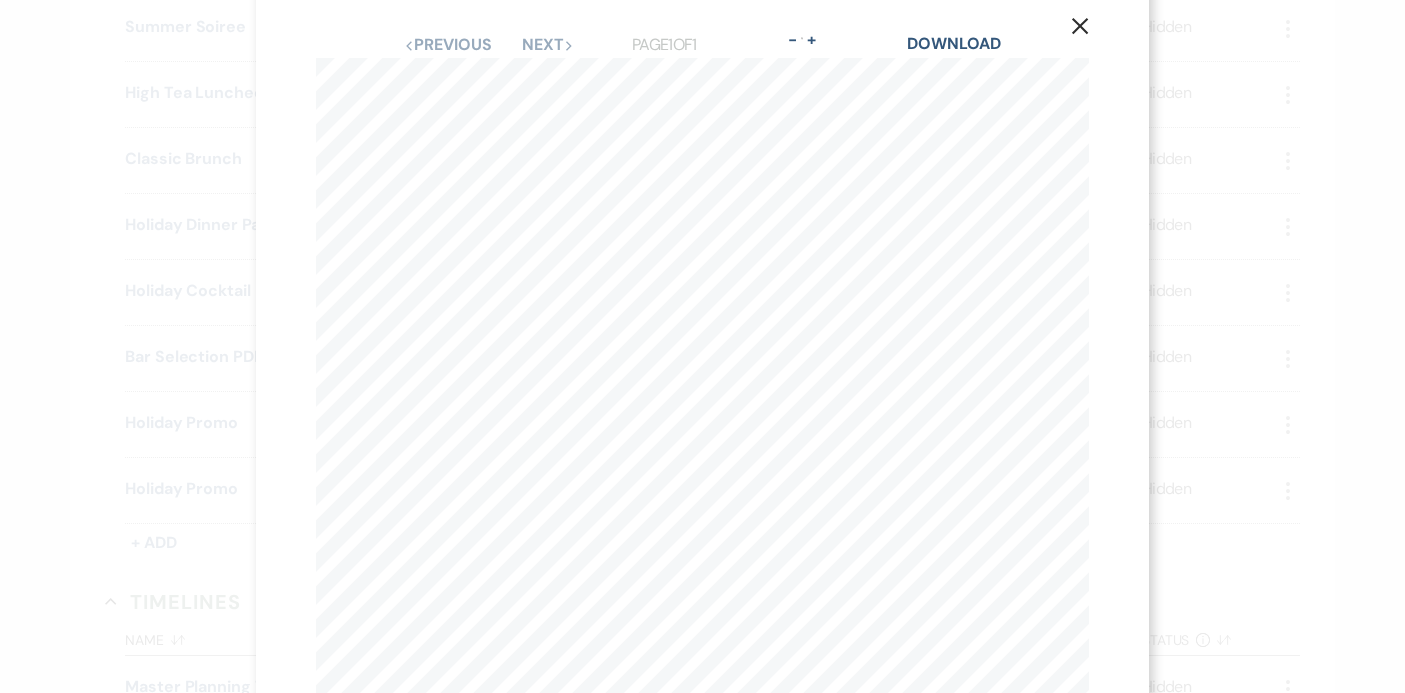 scroll, scrollTop: 27, scrollLeft: 0, axis: vertical 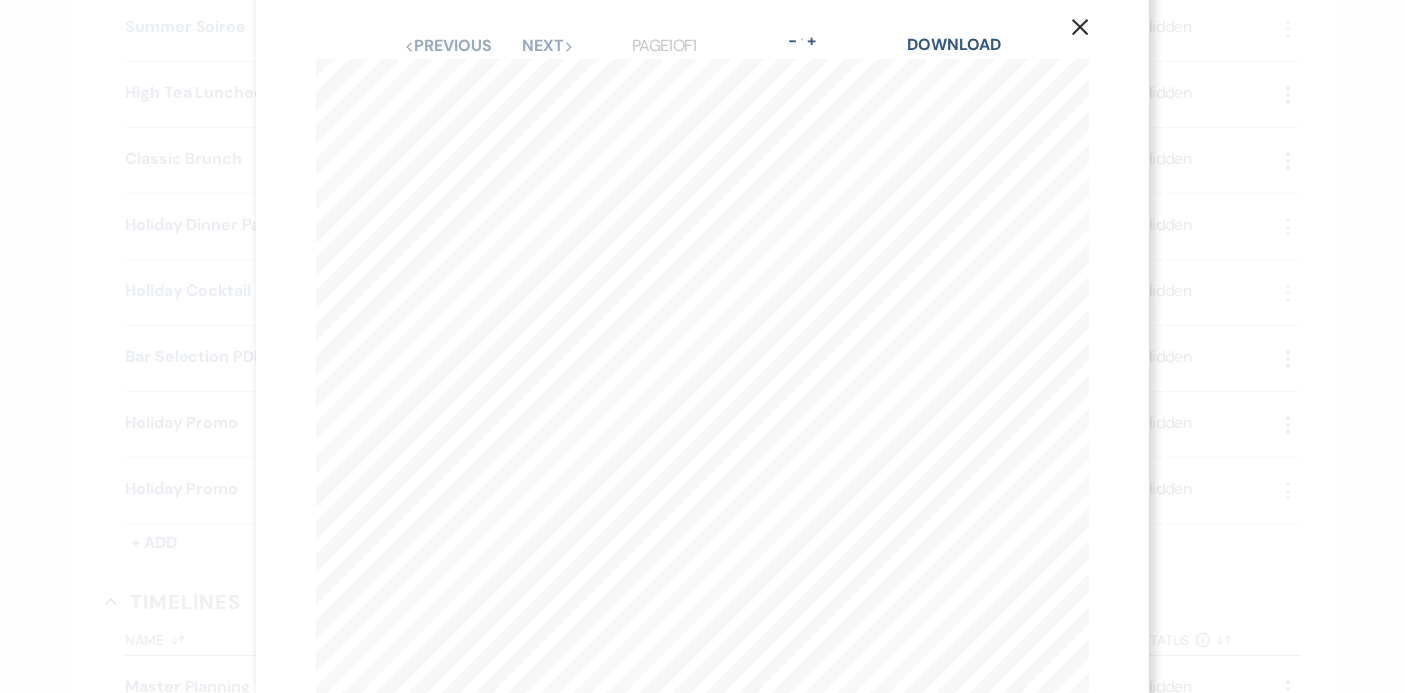 click on "X" 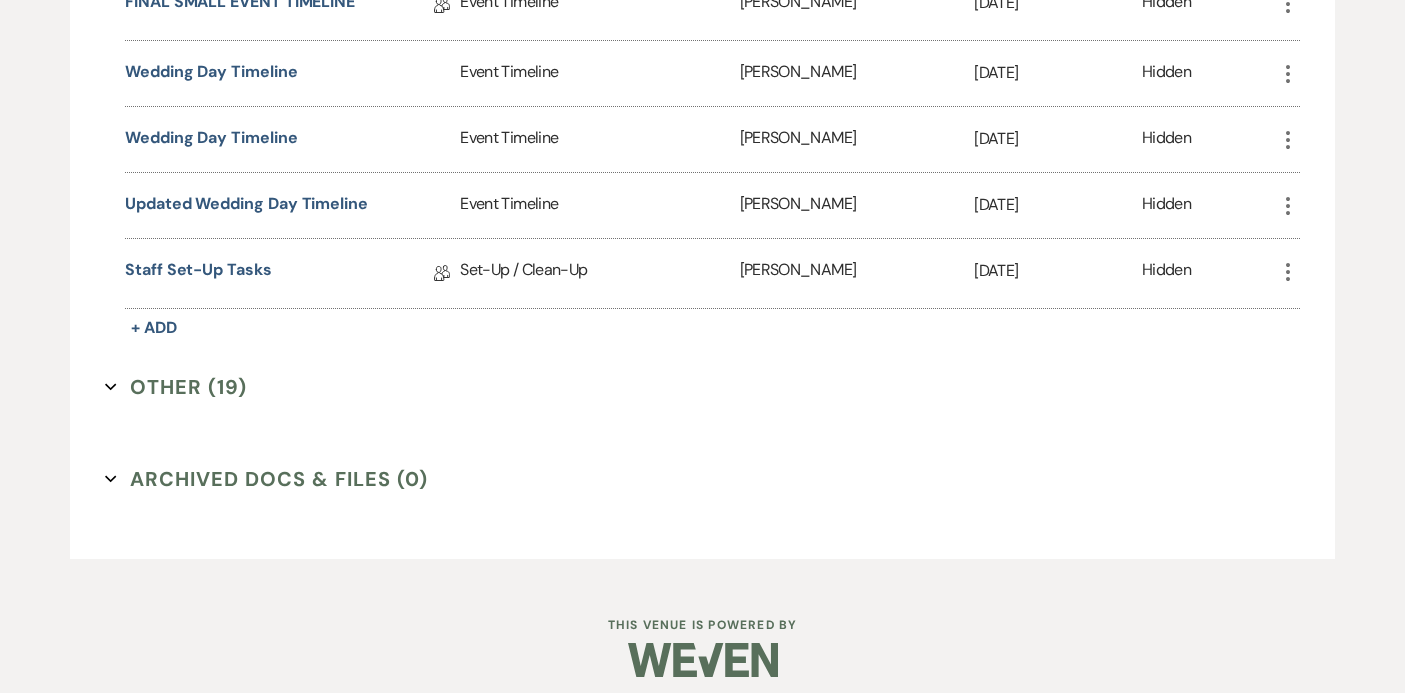 scroll, scrollTop: 3141, scrollLeft: 0, axis: vertical 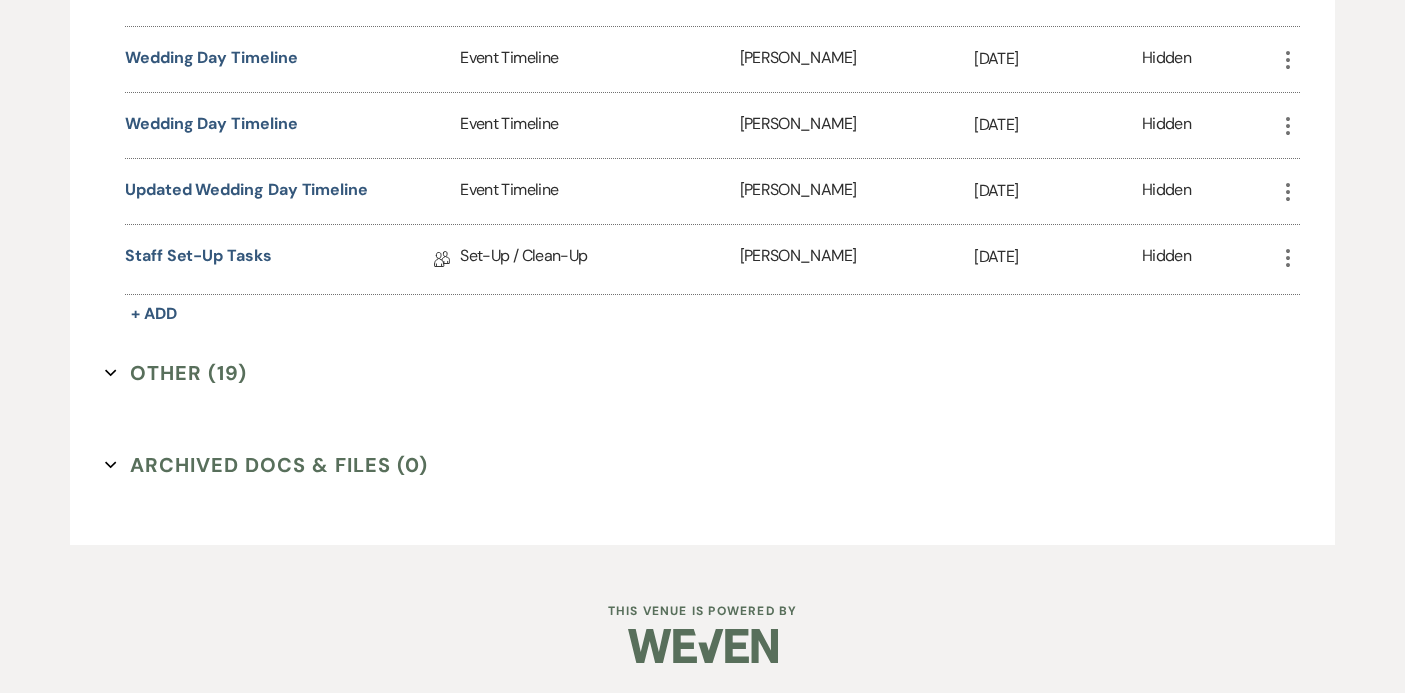 click on "Expand" 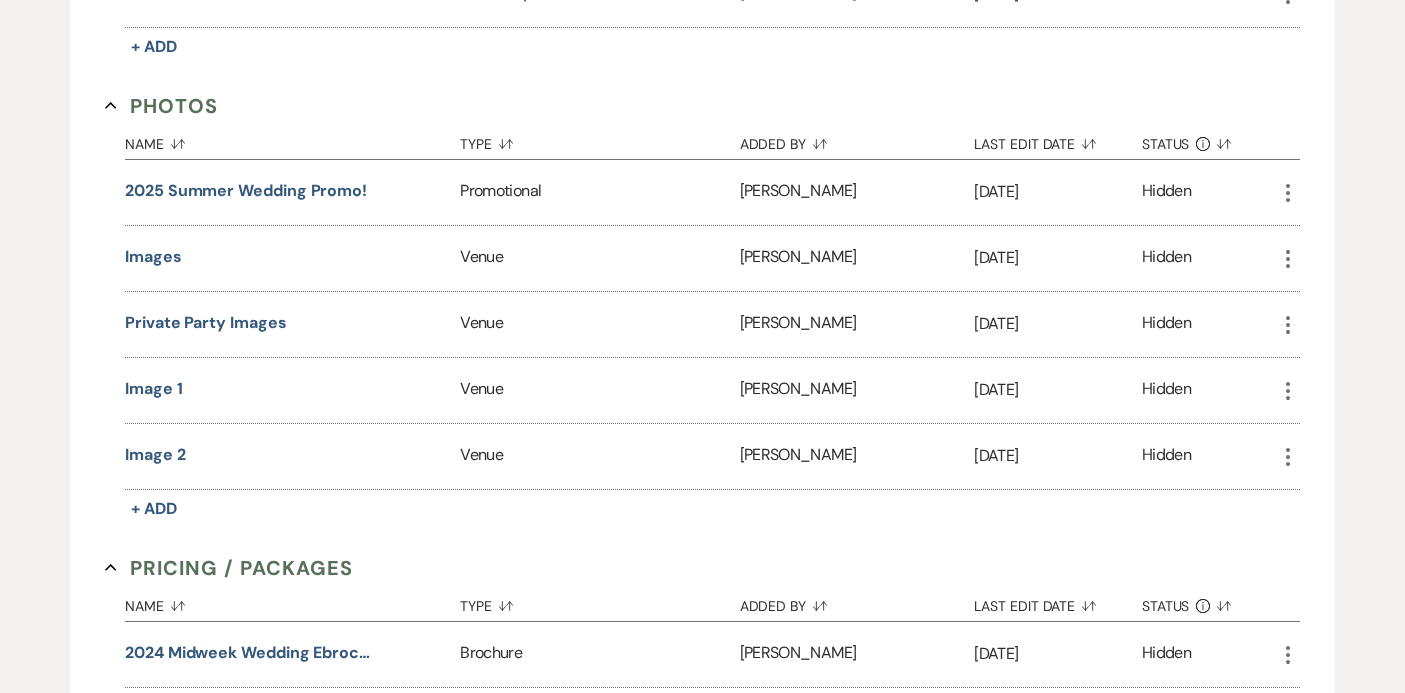 scroll, scrollTop: 1466, scrollLeft: 0, axis: vertical 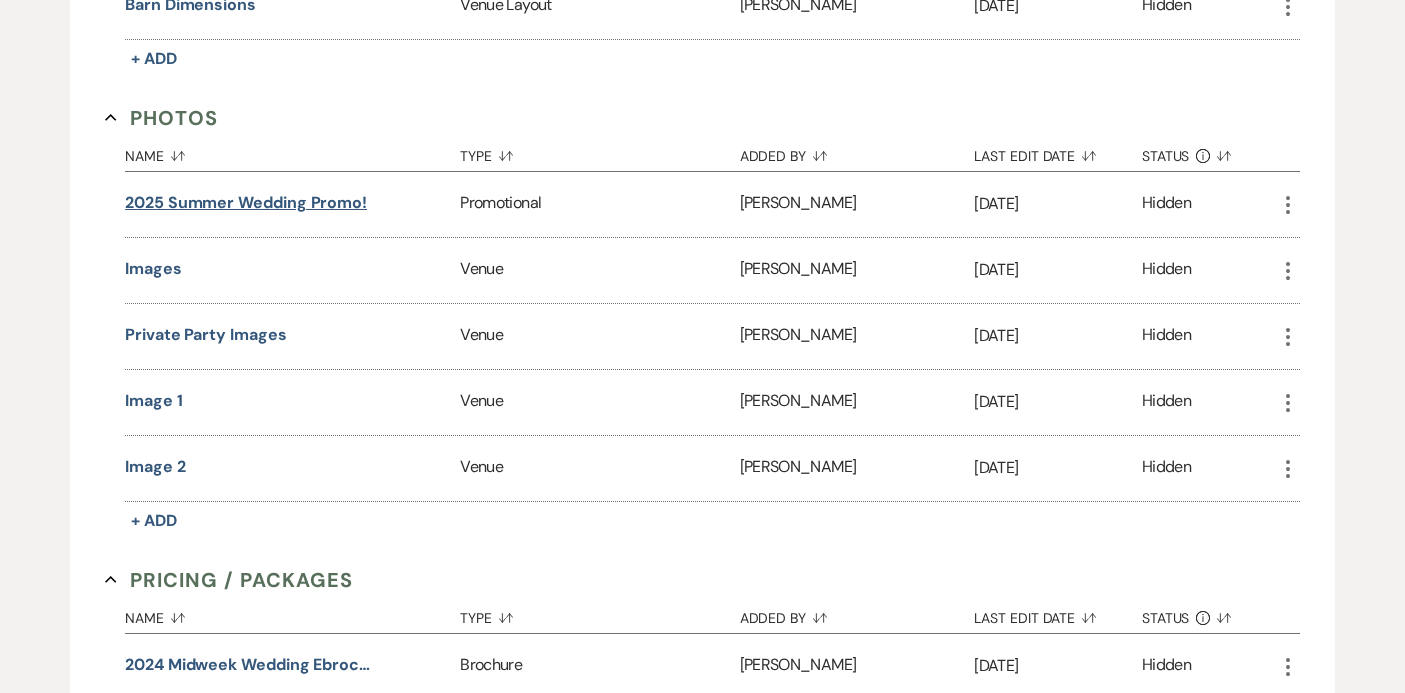 click on "2025 Summer Wedding Promo!" at bounding box center [246, 203] 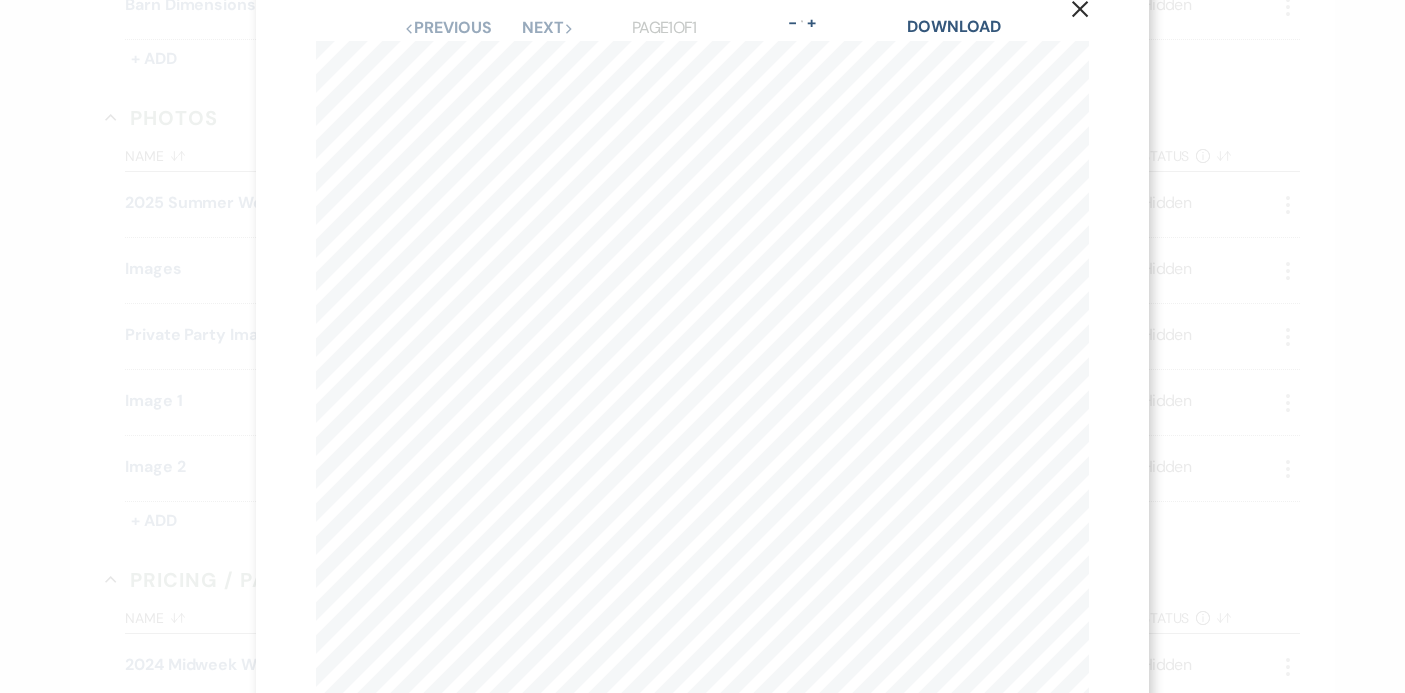 scroll, scrollTop: 0, scrollLeft: 0, axis: both 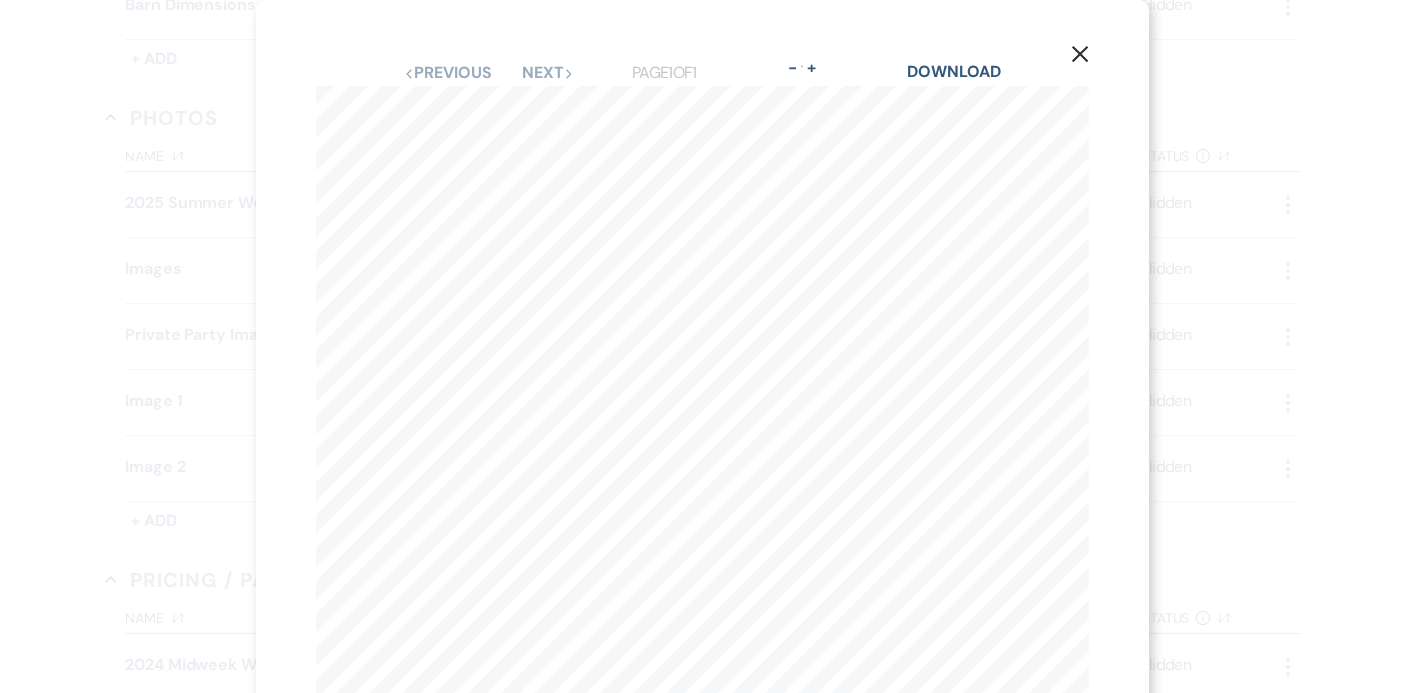 click on "X" 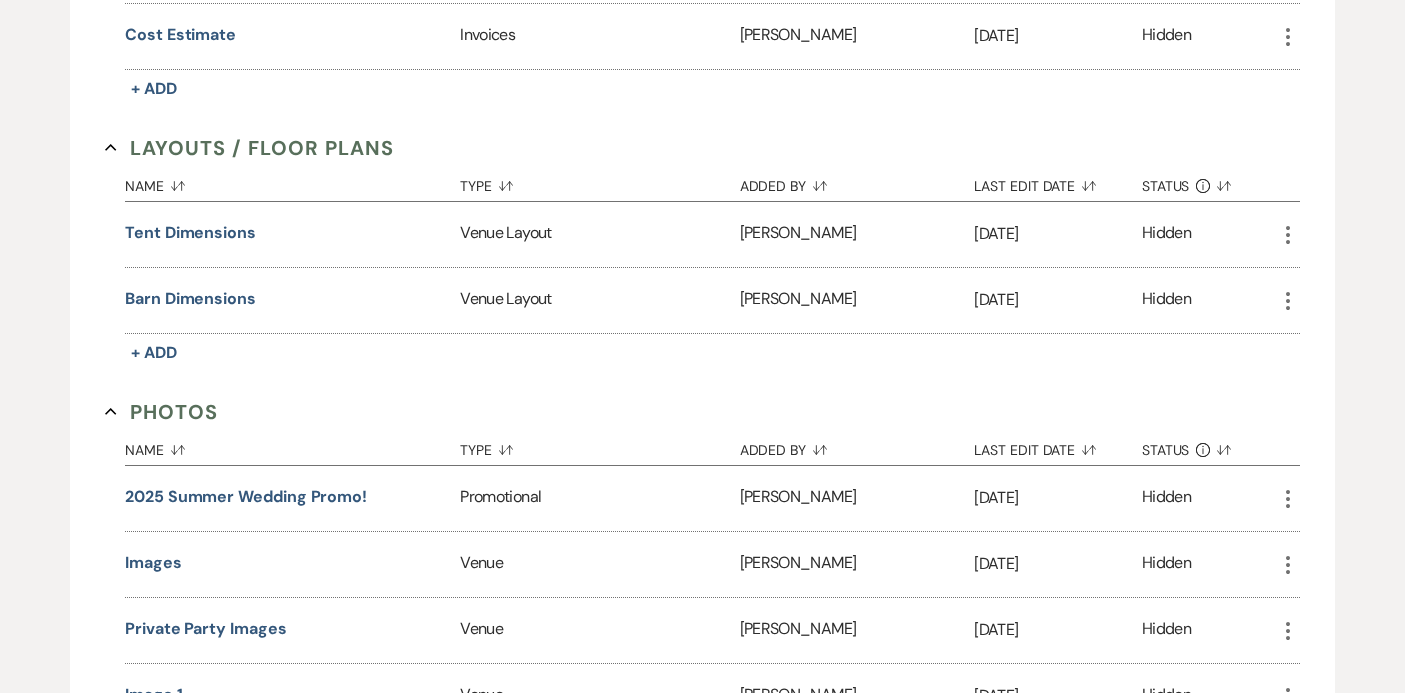 scroll, scrollTop: 1299, scrollLeft: 0, axis: vertical 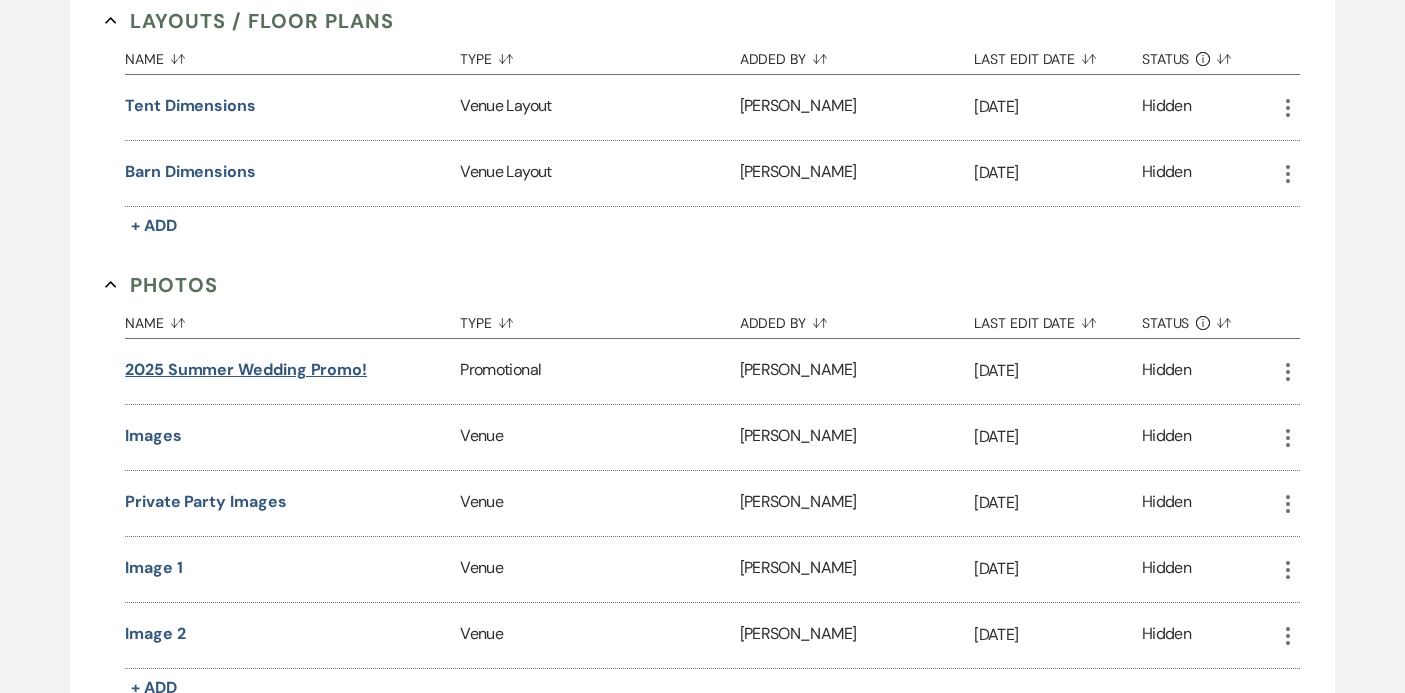 click on "2025 Summer Wedding Promo!" at bounding box center [246, 370] 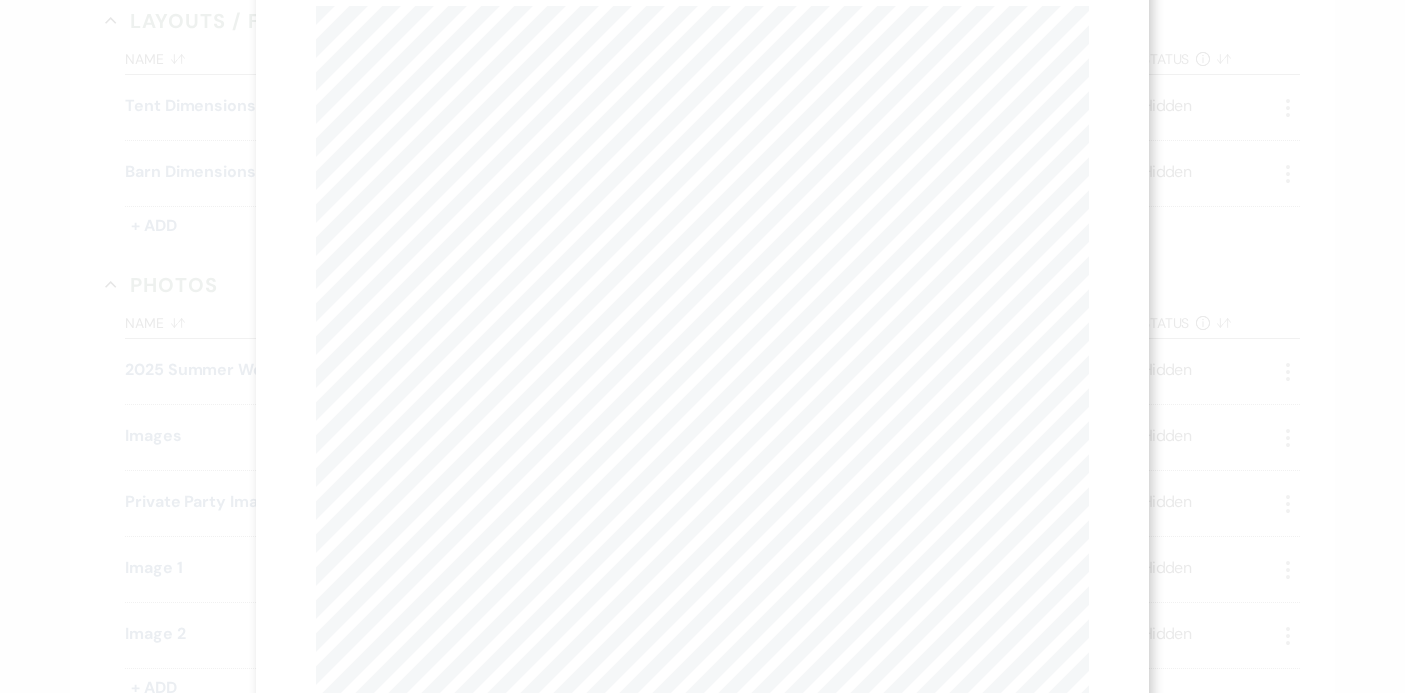 scroll, scrollTop: 30, scrollLeft: 0, axis: vertical 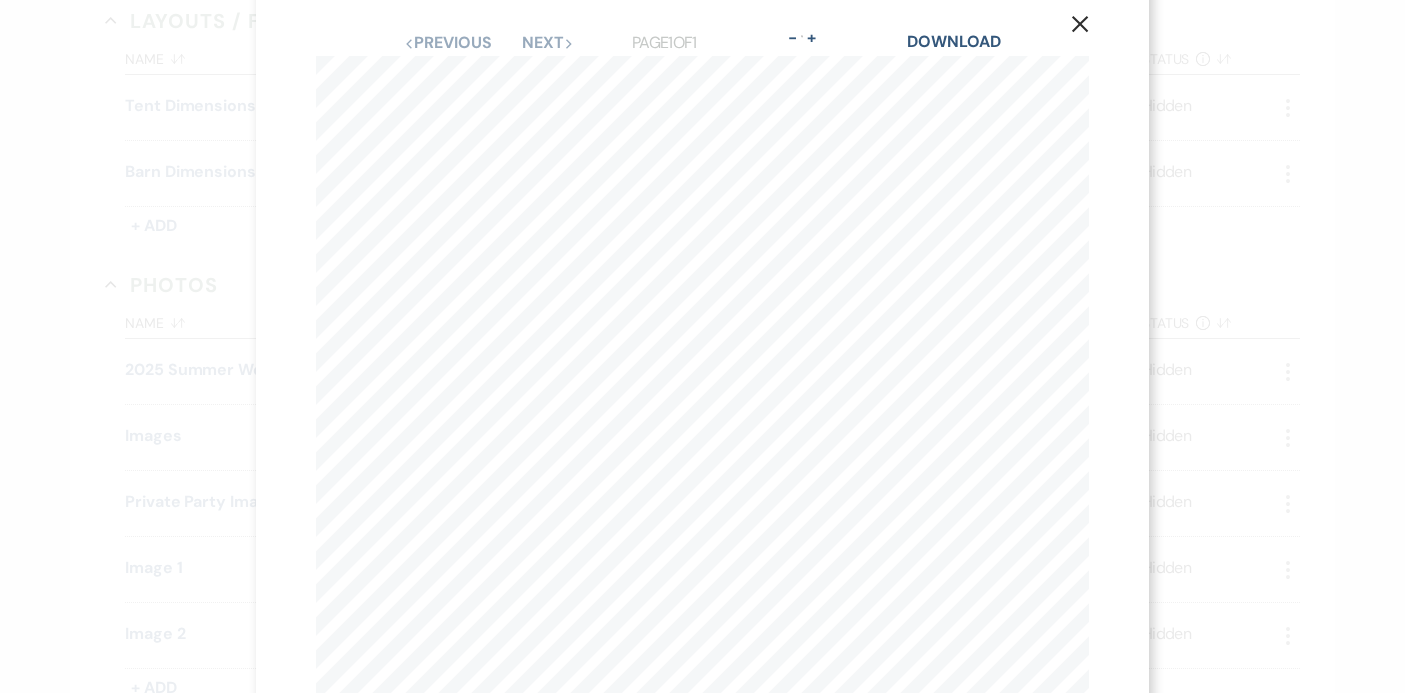 click 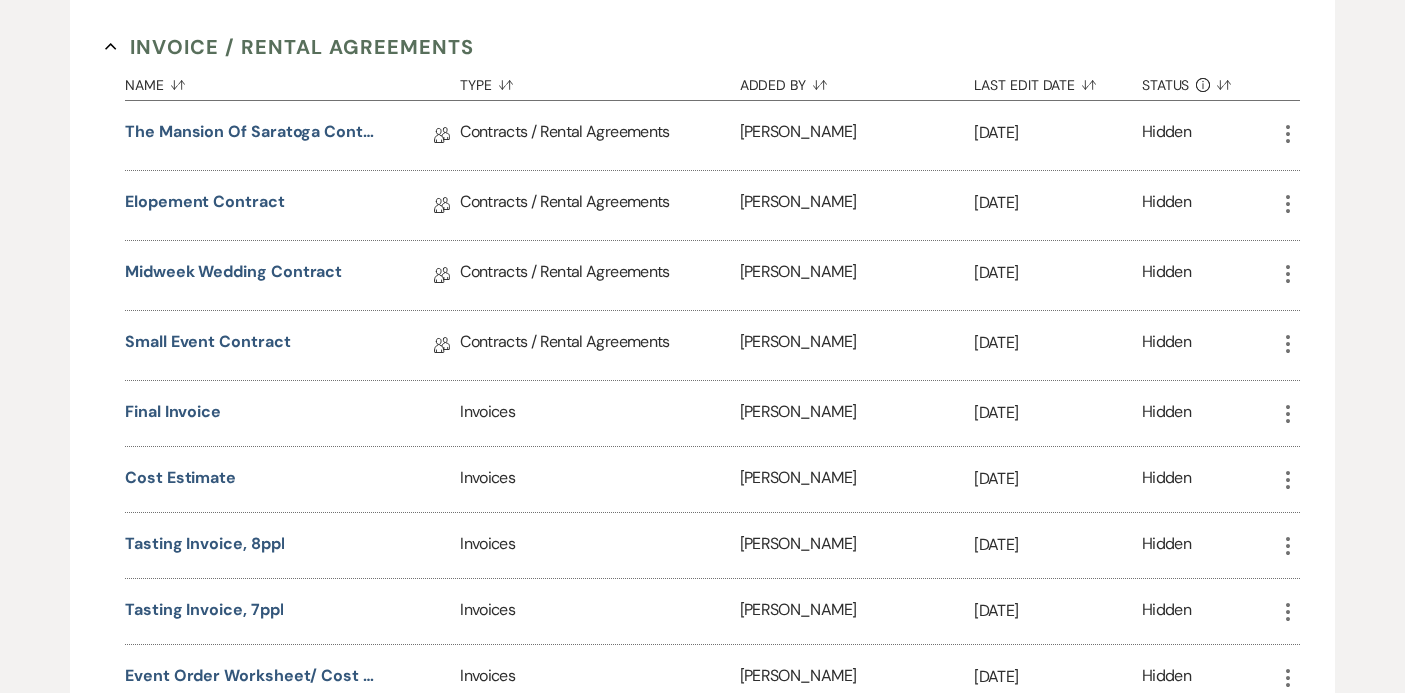 scroll, scrollTop: 0, scrollLeft: 0, axis: both 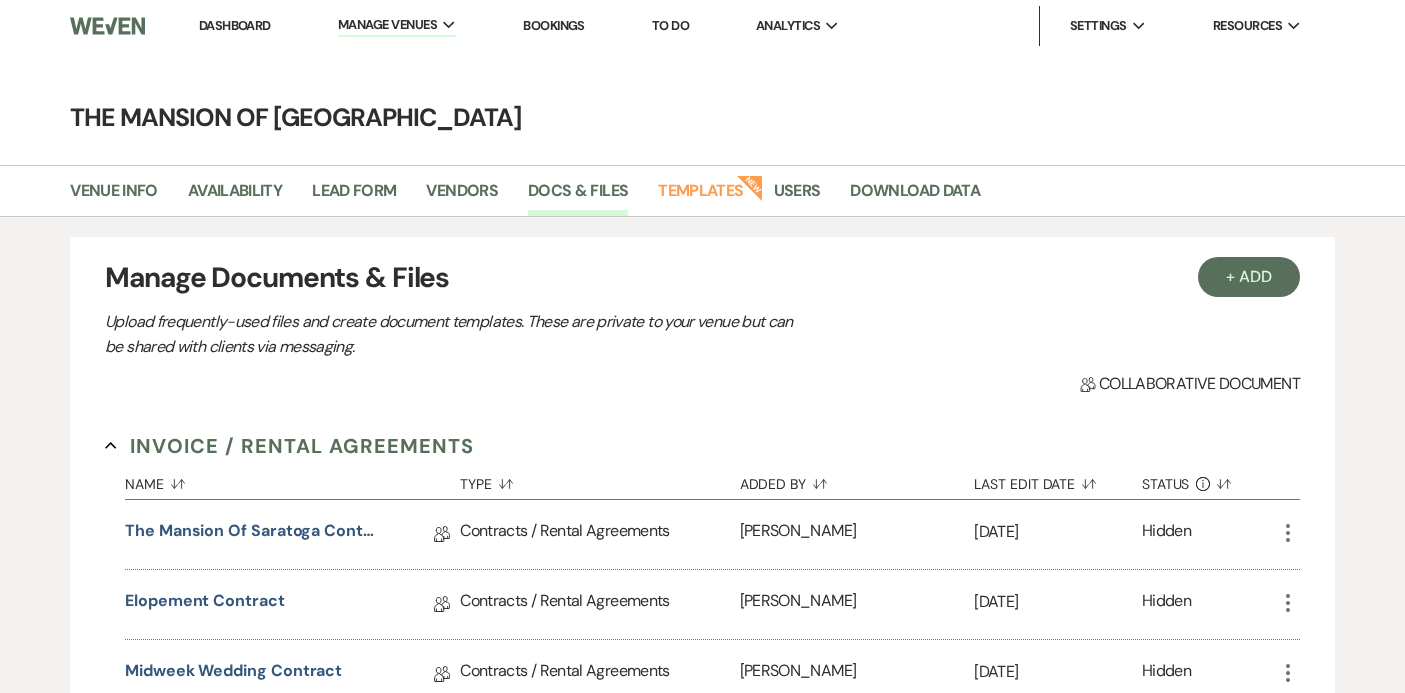 click on "Dashboard" at bounding box center [235, 25] 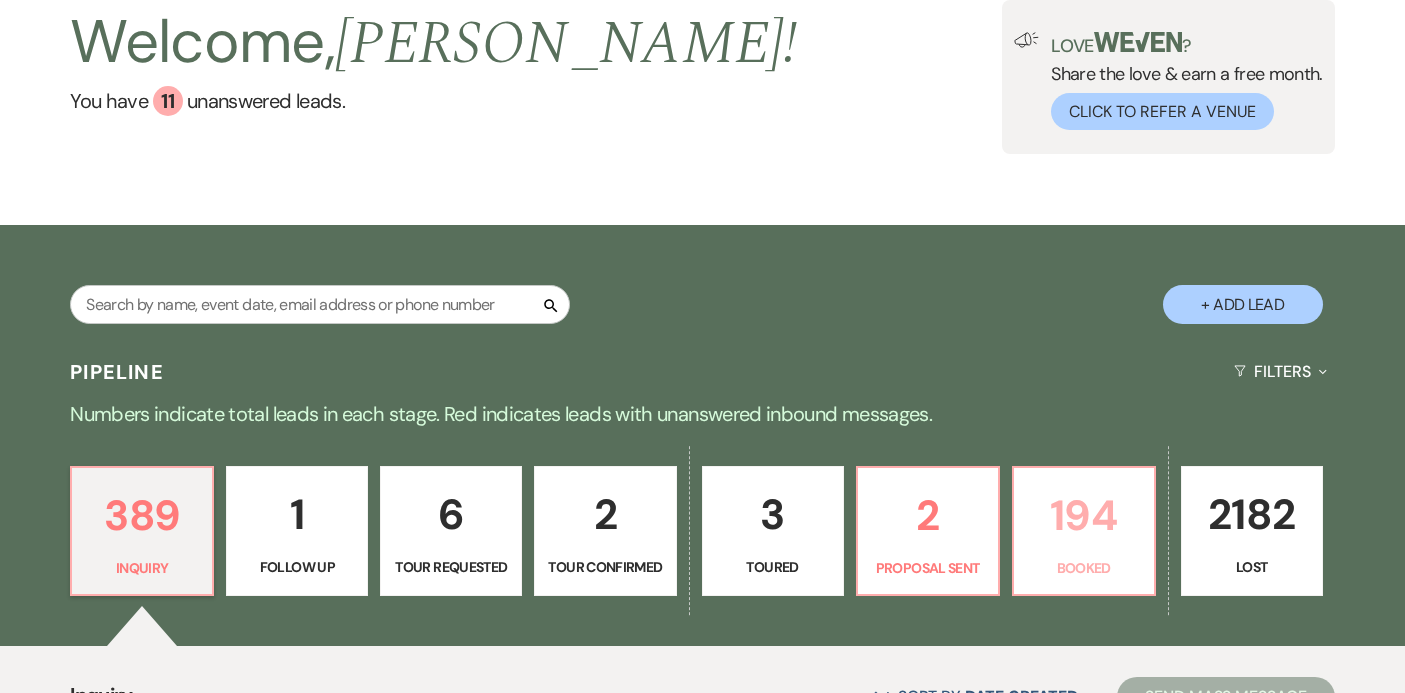 scroll, scrollTop: 275, scrollLeft: 0, axis: vertical 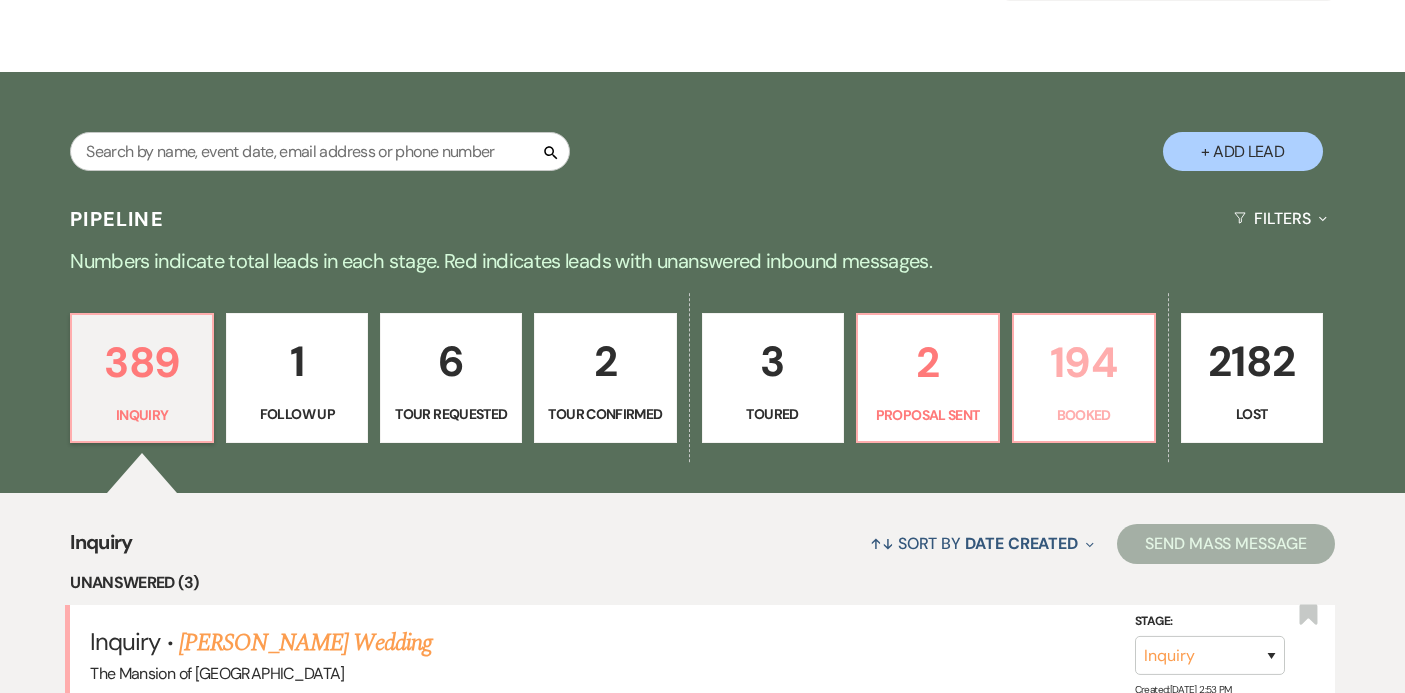 click on "194 Booked" at bounding box center [1084, 378] 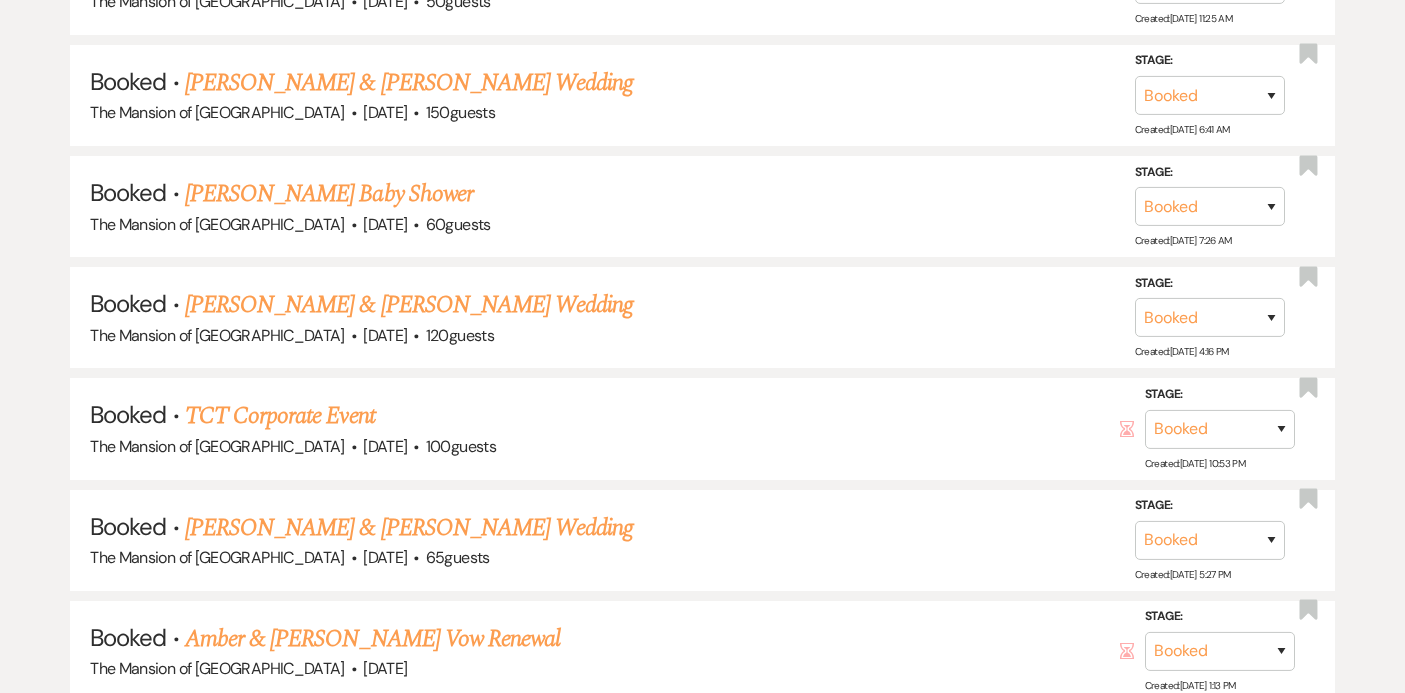 scroll, scrollTop: 2978, scrollLeft: 0, axis: vertical 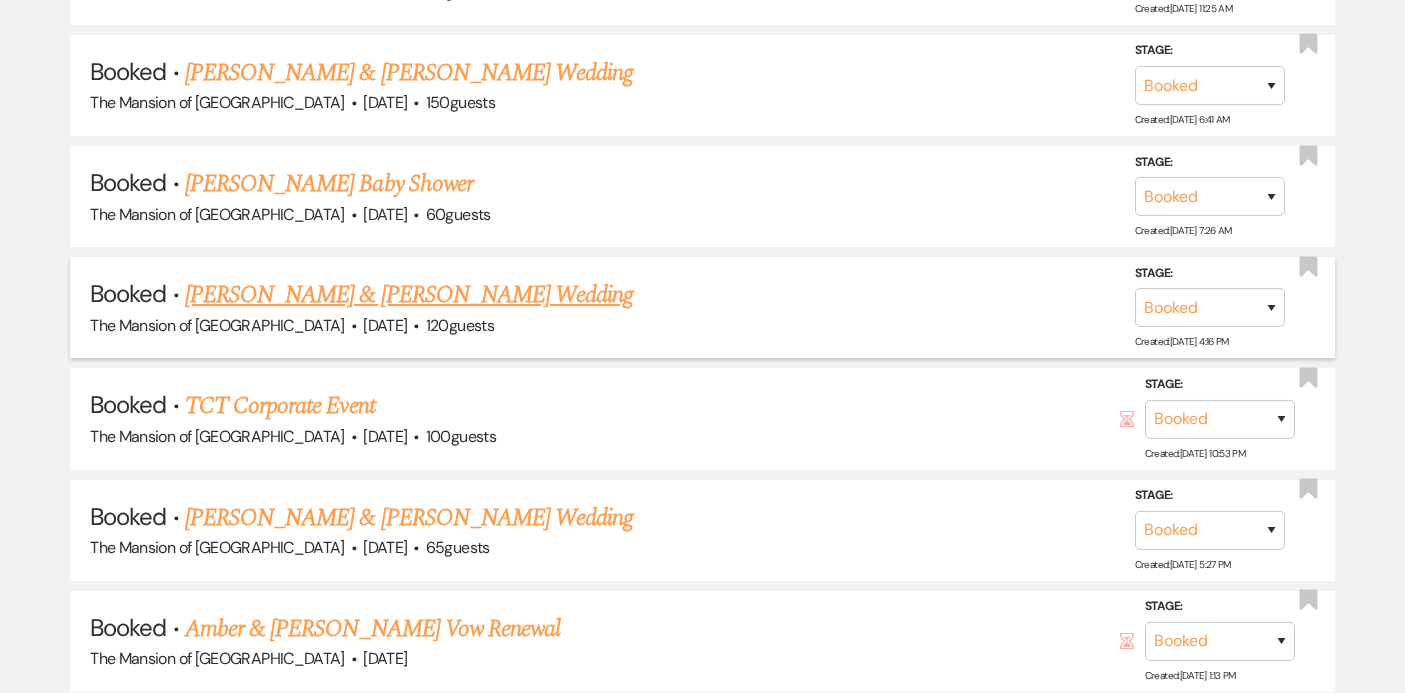 click on "[PERSON_NAME] & [PERSON_NAME] Wedding" at bounding box center [409, 295] 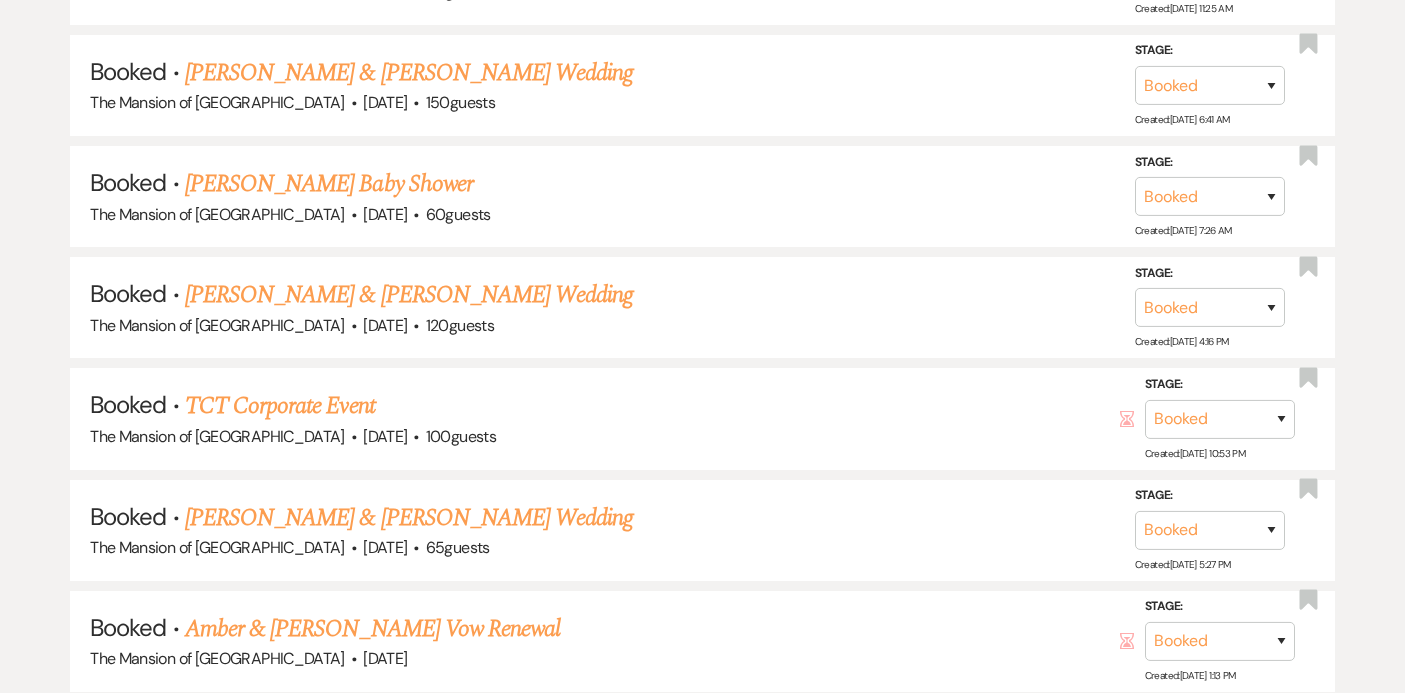 scroll, scrollTop: 0, scrollLeft: 0, axis: both 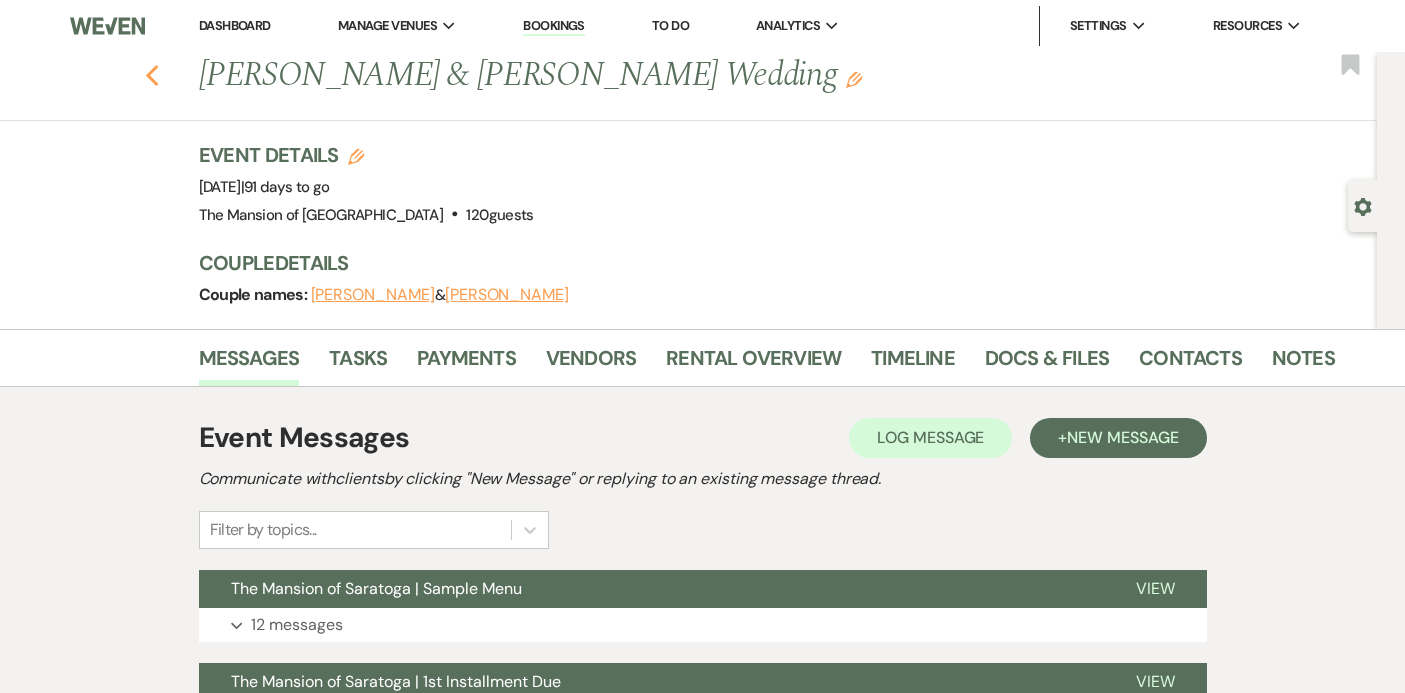 click 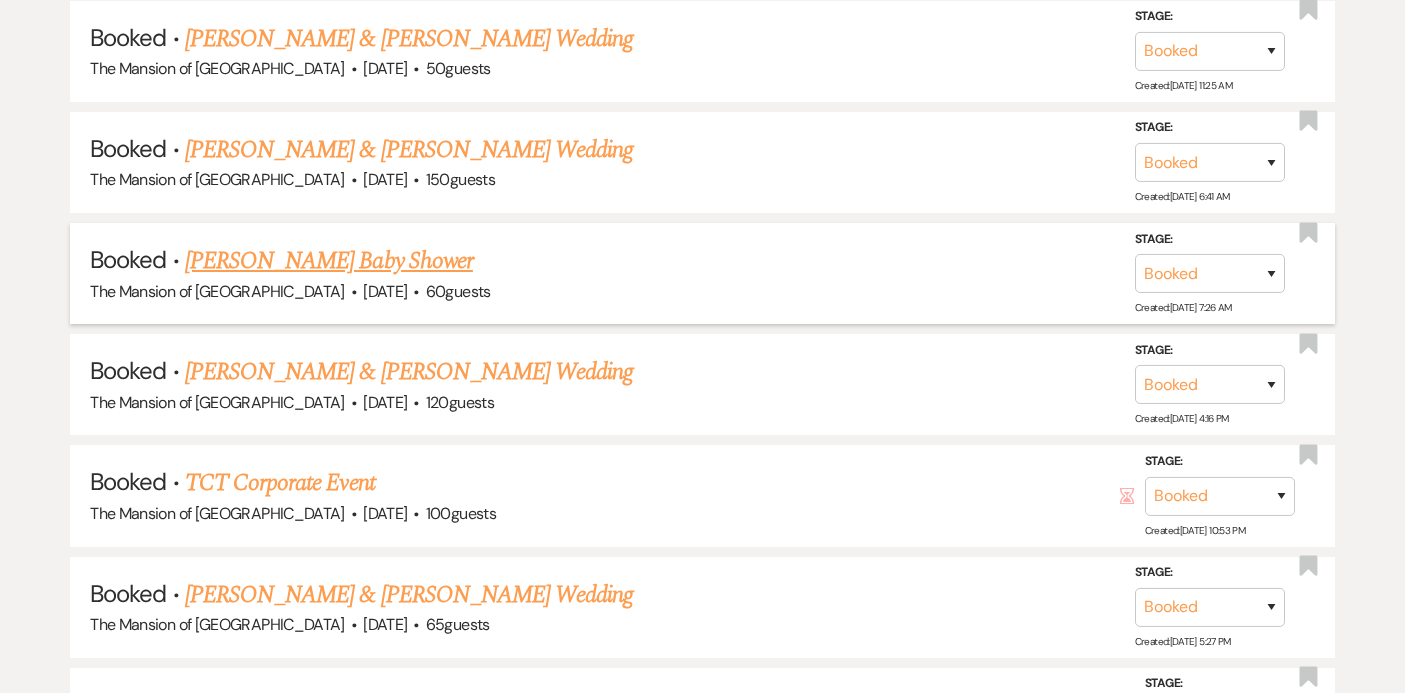 scroll, scrollTop: 2881, scrollLeft: 0, axis: vertical 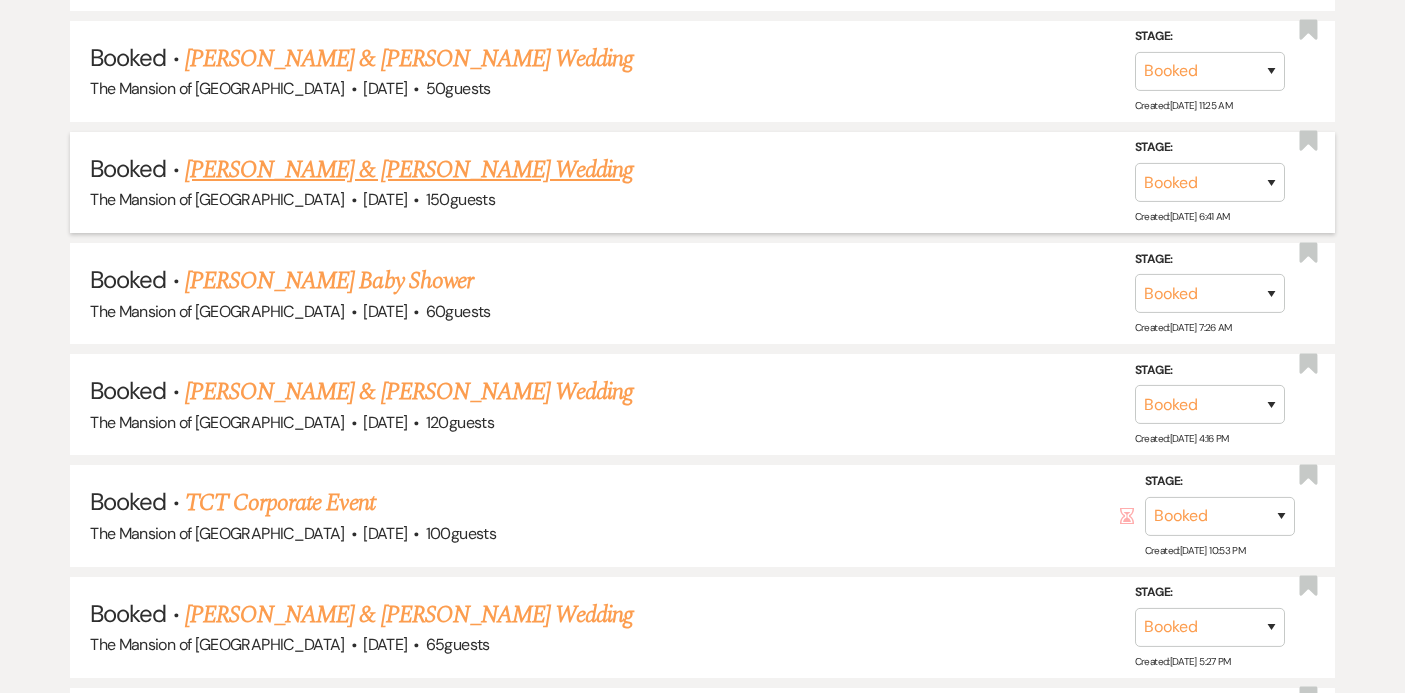 click on "[PERSON_NAME] & [PERSON_NAME] Wedding" at bounding box center (409, 170) 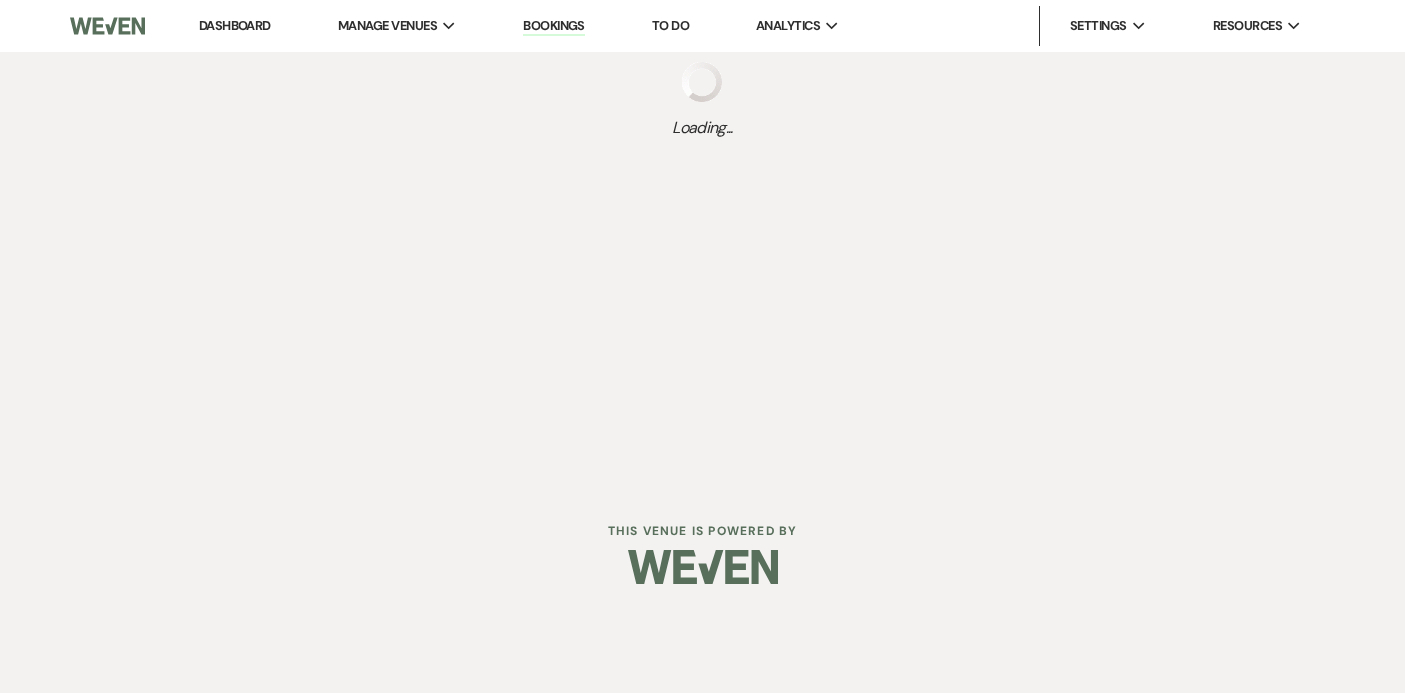 scroll, scrollTop: 0, scrollLeft: 0, axis: both 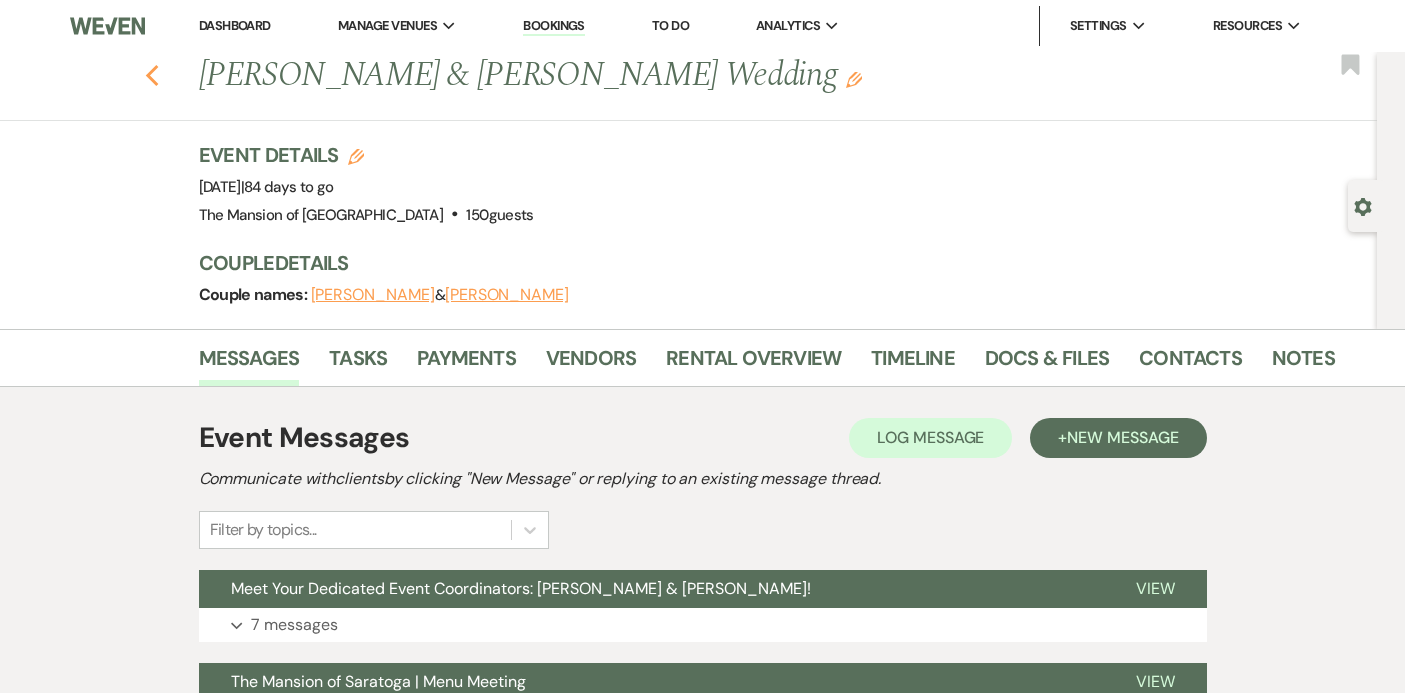 click on "Previous" 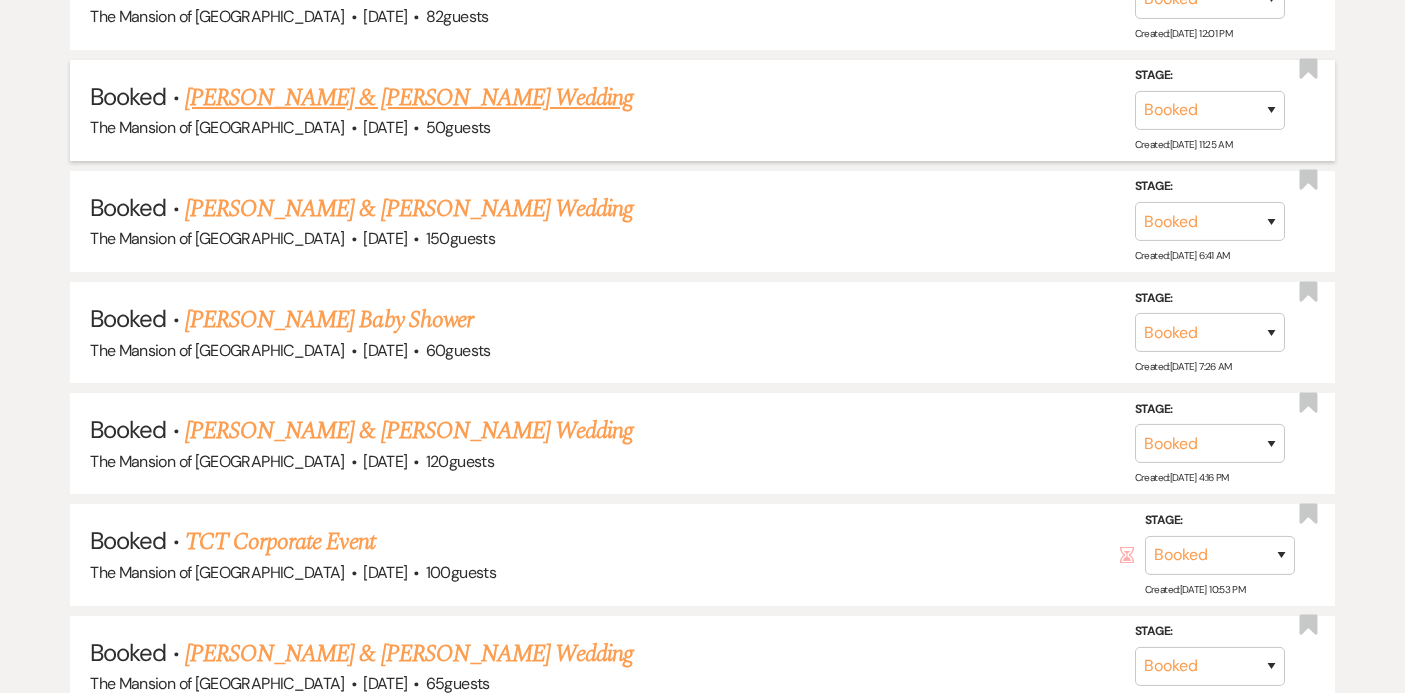 scroll, scrollTop: 2866, scrollLeft: 0, axis: vertical 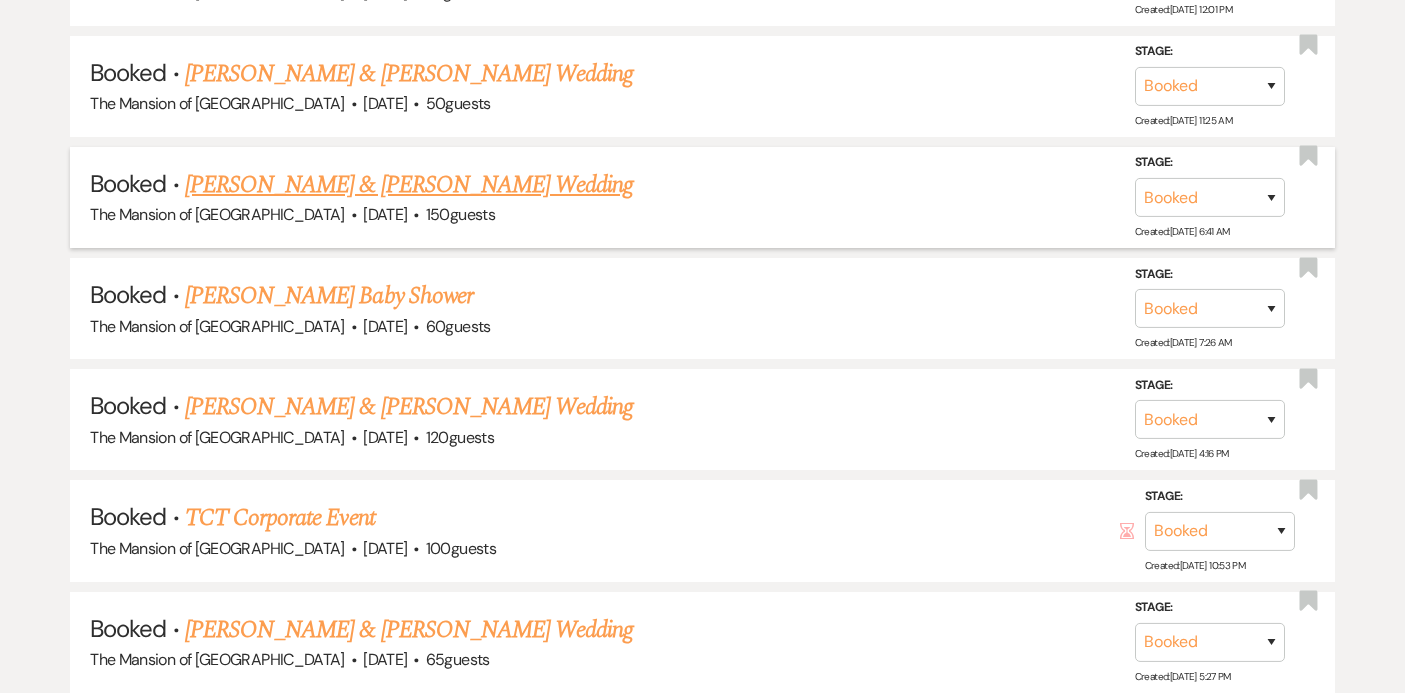 click on "[PERSON_NAME] & [PERSON_NAME] Wedding" at bounding box center [409, 185] 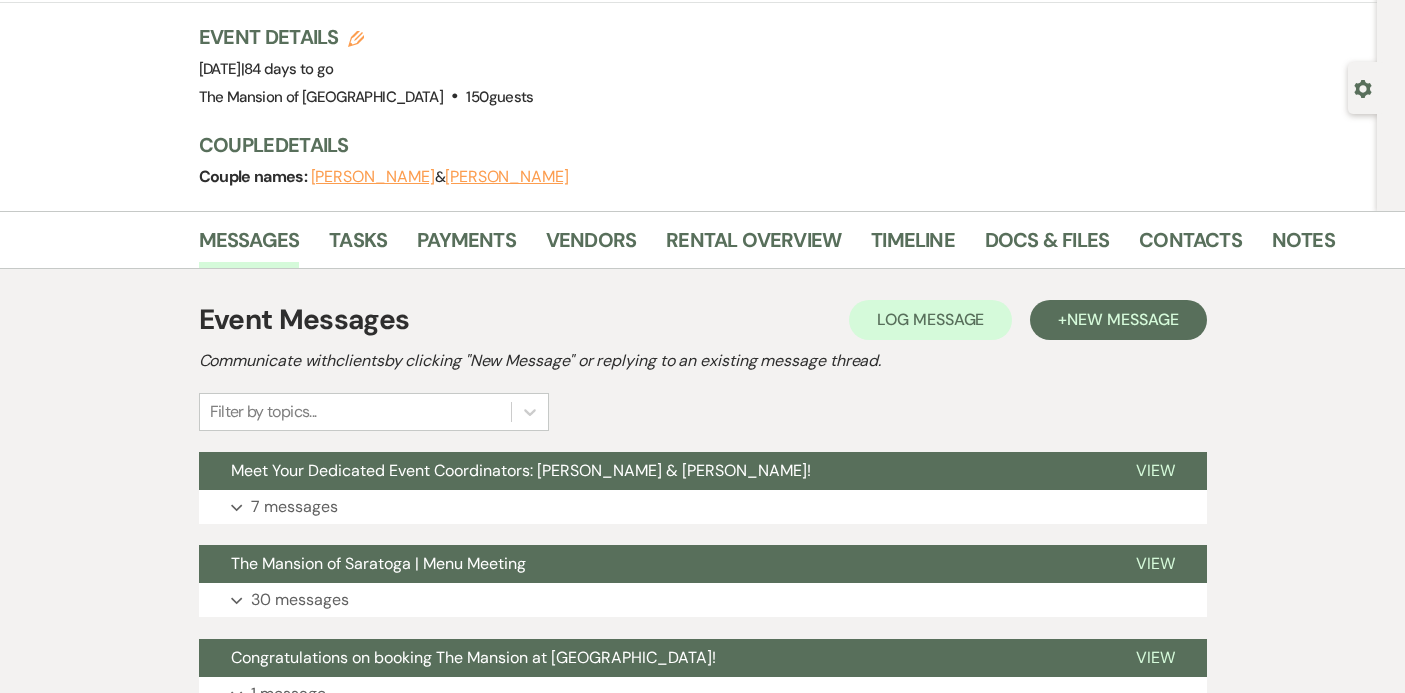scroll, scrollTop: 116, scrollLeft: 0, axis: vertical 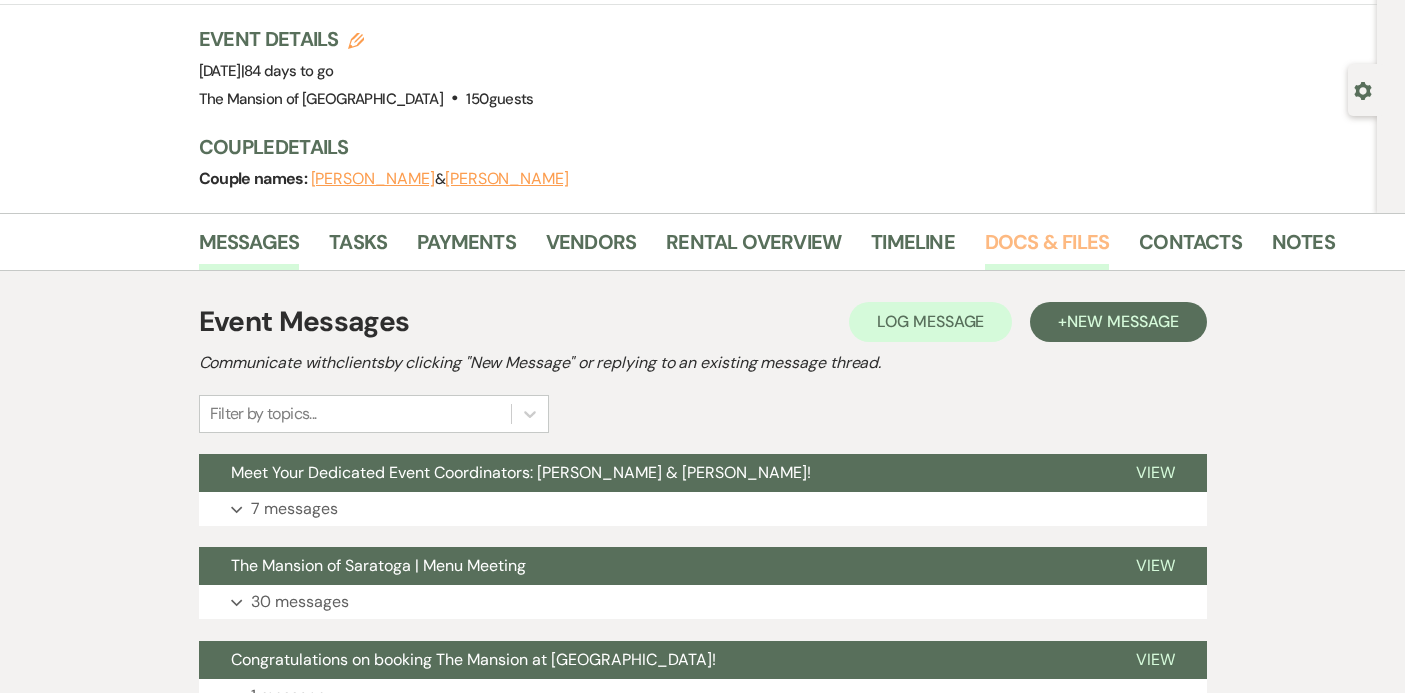 click on "Docs & Files" at bounding box center [1047, 248] 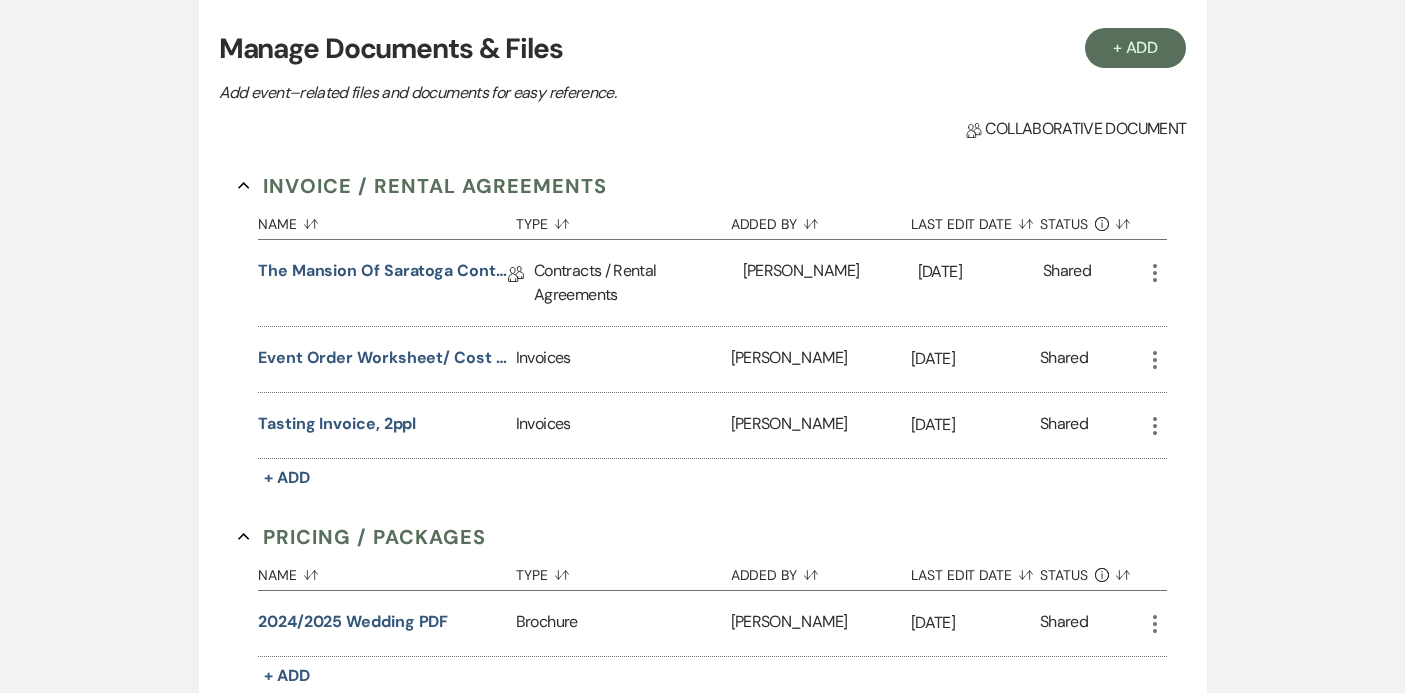 scroll, scrollTop: 411, scrollLeft: 0, axis: vertical 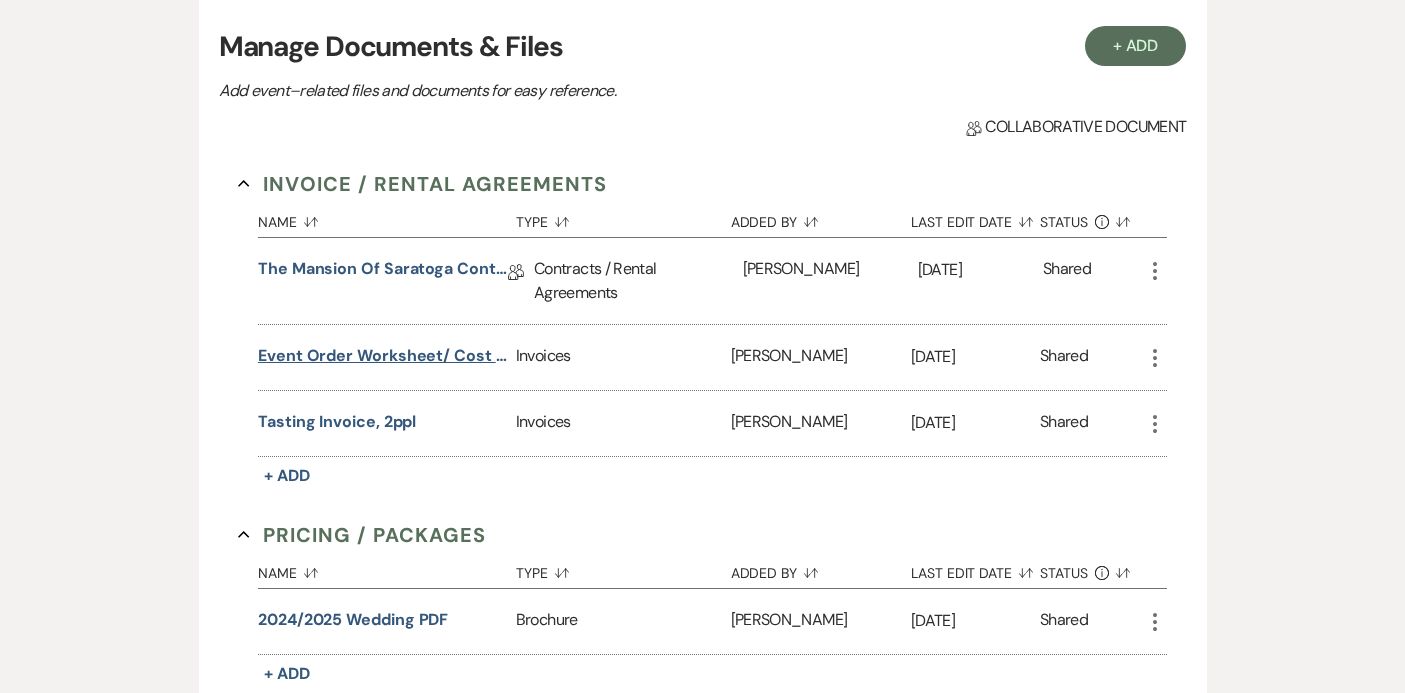 click on "Event Order Worksheet/ Cost Estimate" at bounding box center (383, 356) 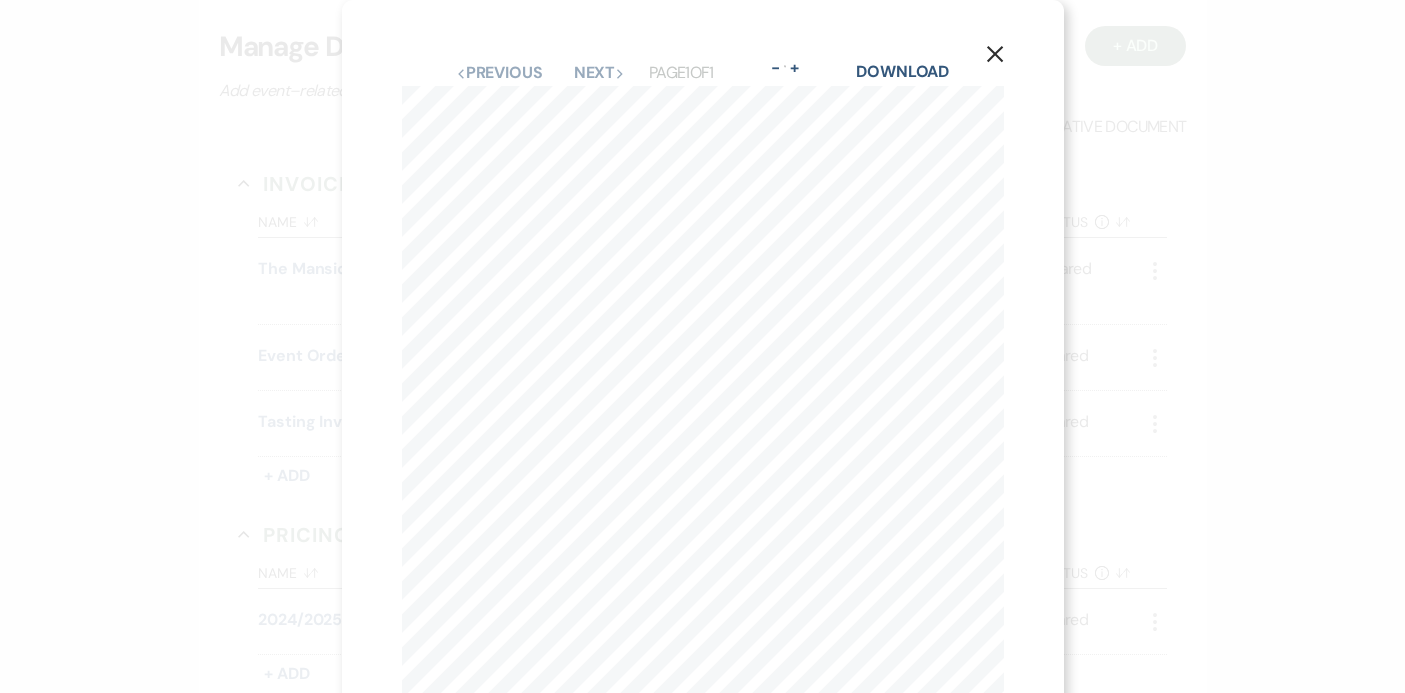 click on "X" at bounding box center (995, 53) 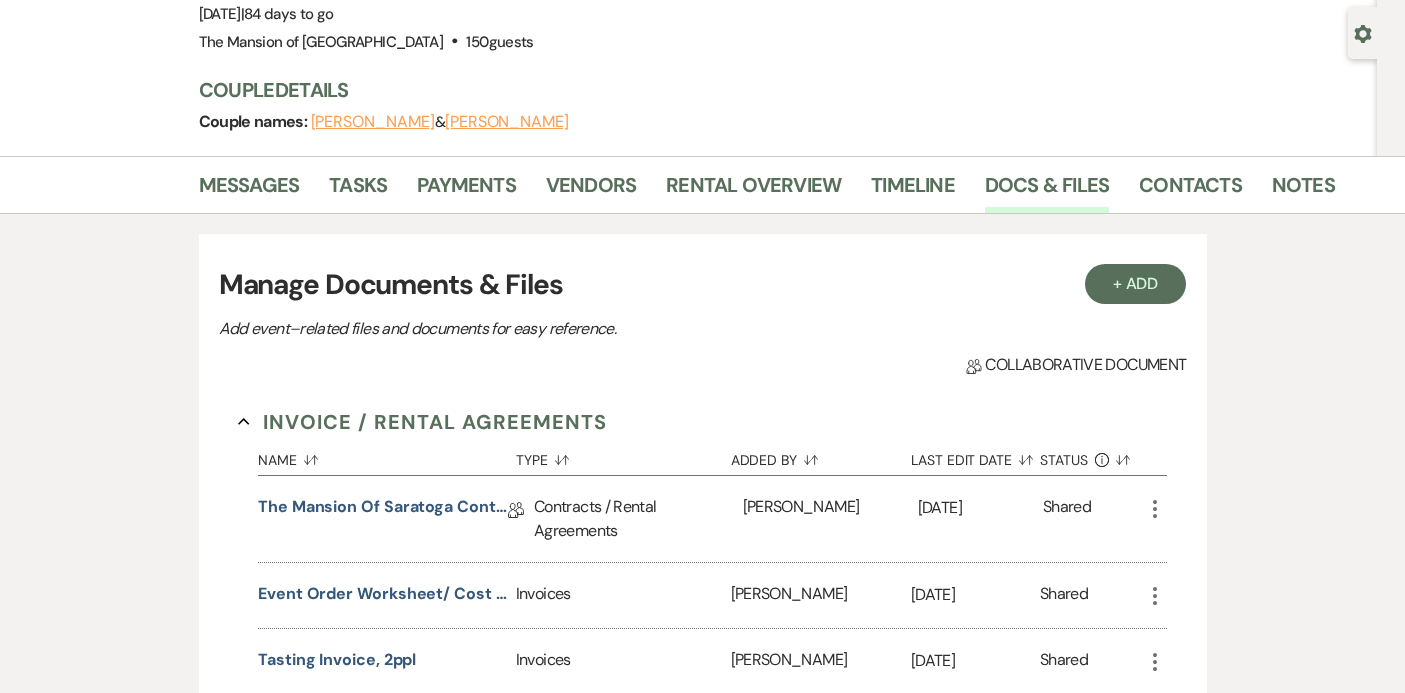 scroll, scrollTop: 0, scrollLeft: 0, axis: both 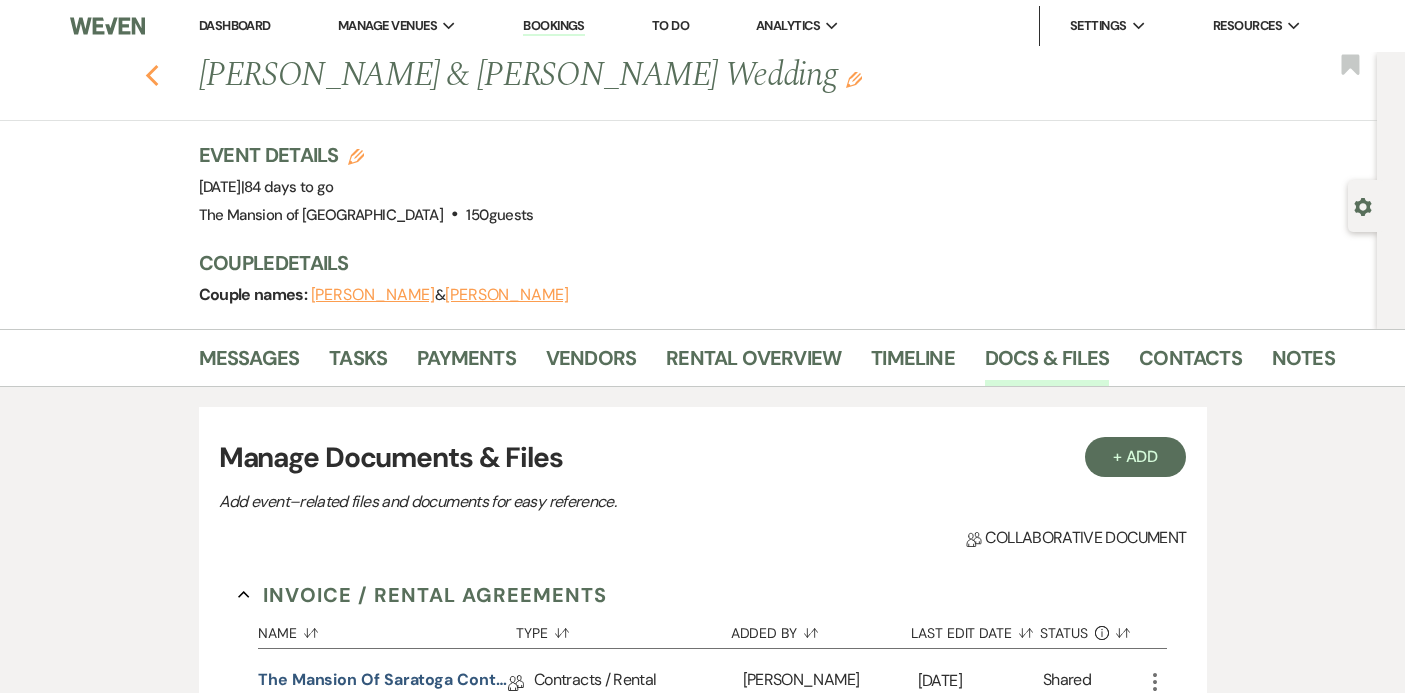click 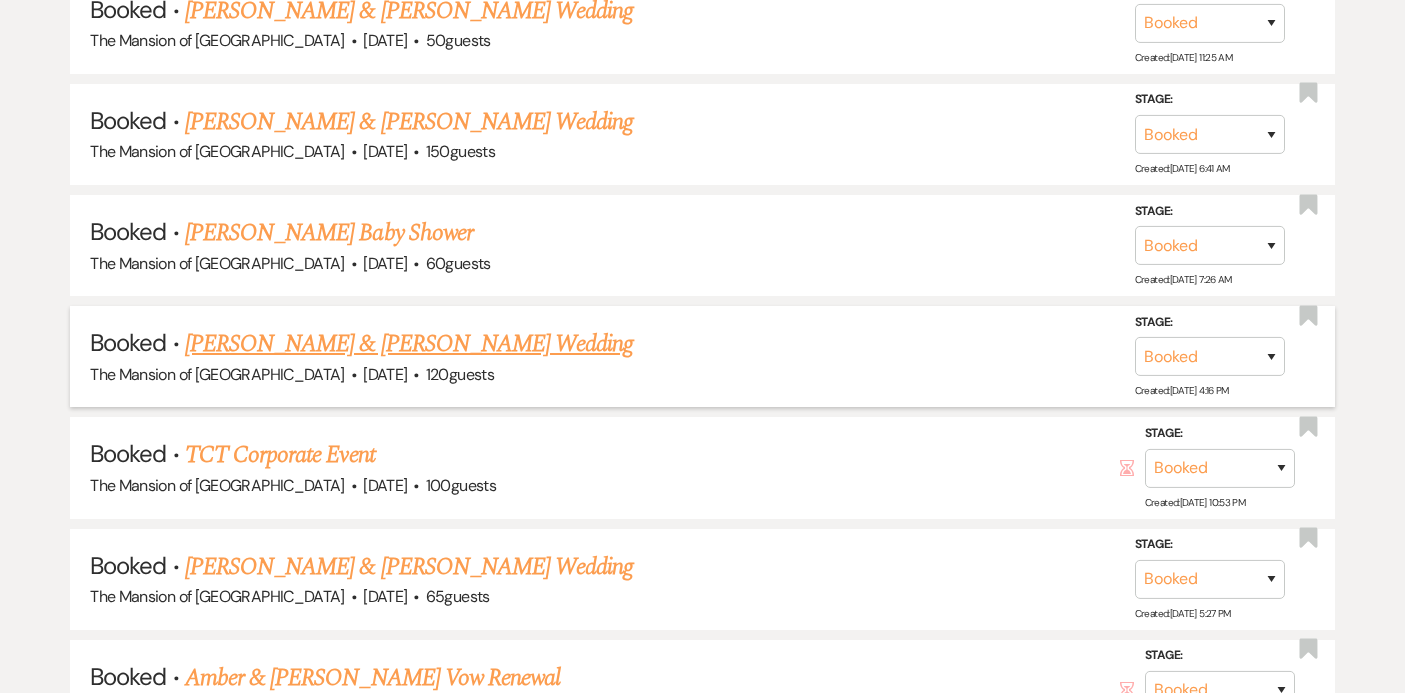 click on "[PERSON_NAME] & [PERSON_NAME] Wedding" at bounding box center (409, 344) 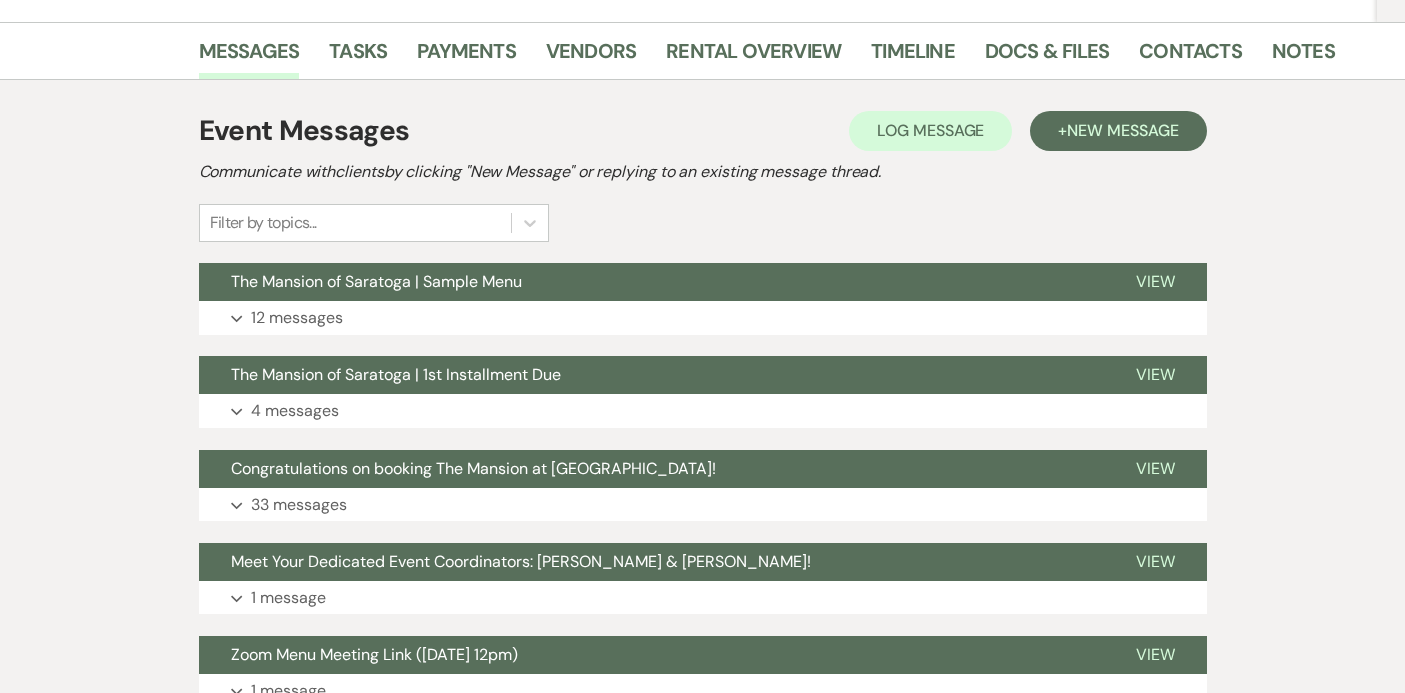 scroll, scrollTop: 257, scrollLeft: 0, axis: vertical 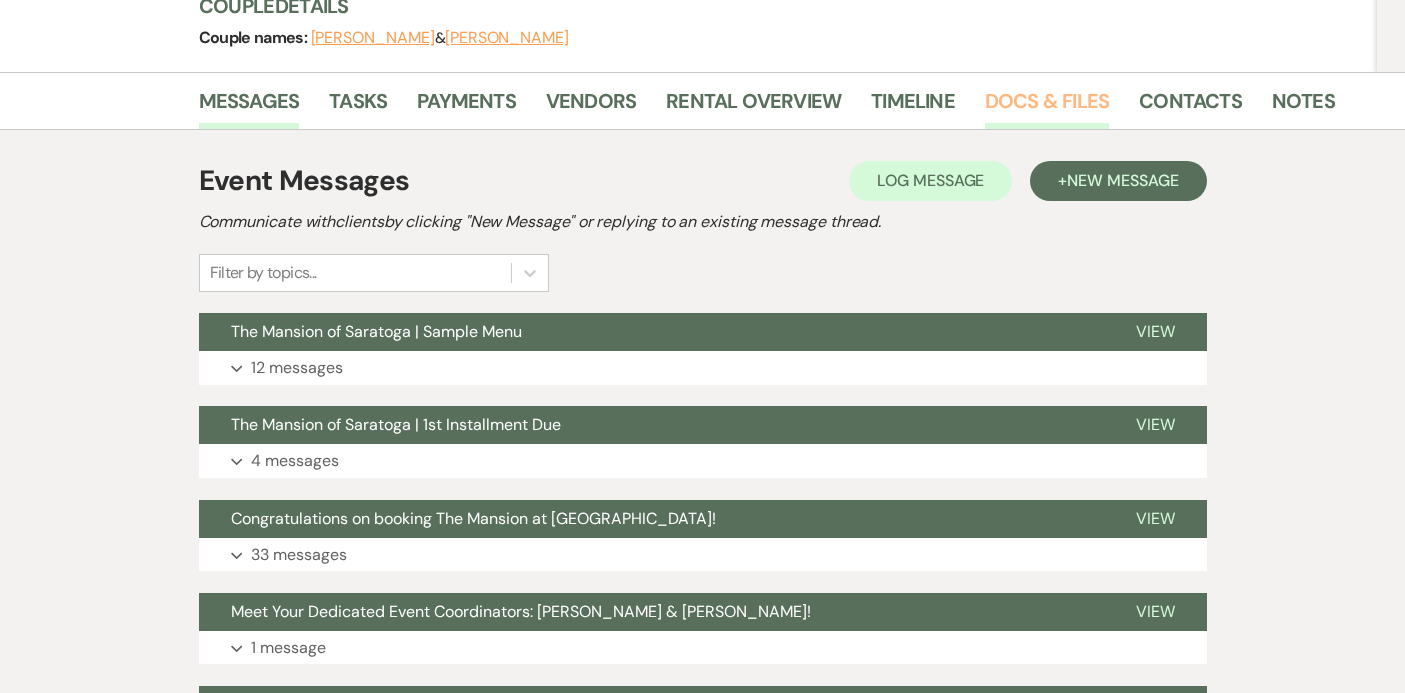 click on "Docs & Files" at bounding box center (1047, 107) 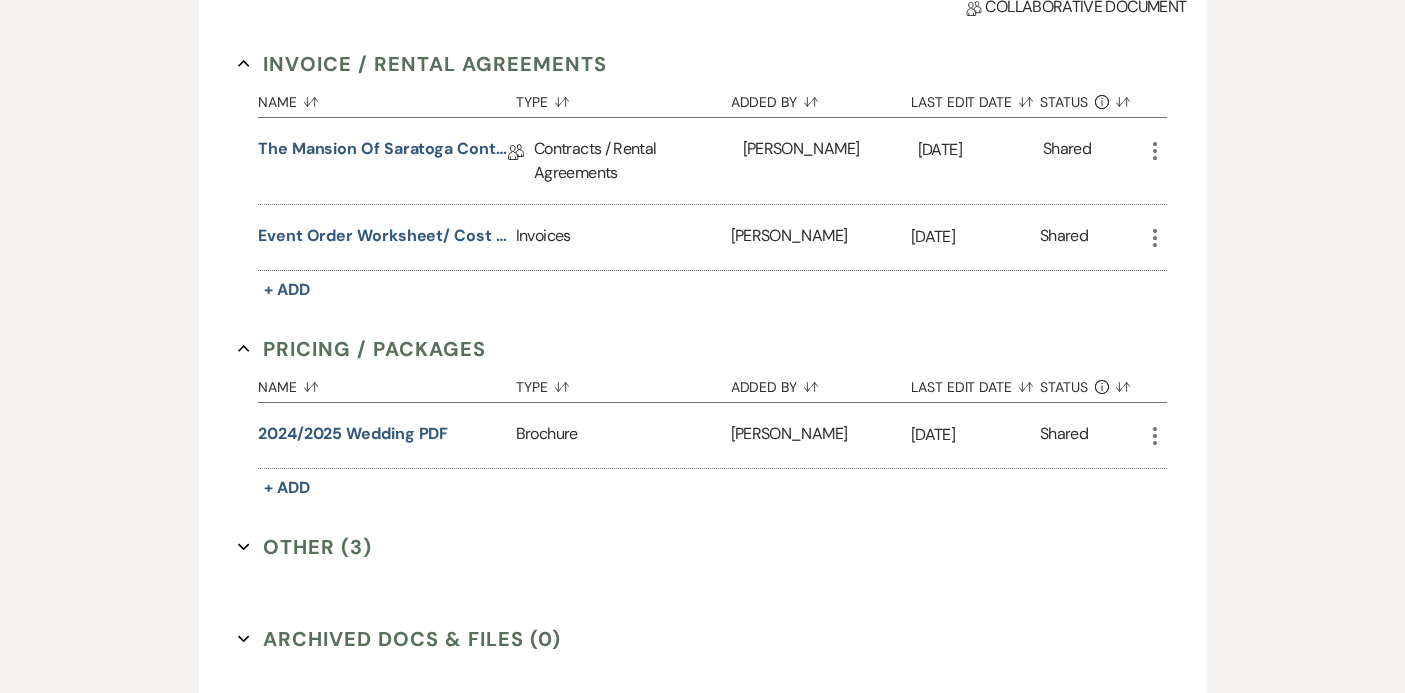 scroll, scrollTop: 534, scrollLeft: 0, axis: vertical 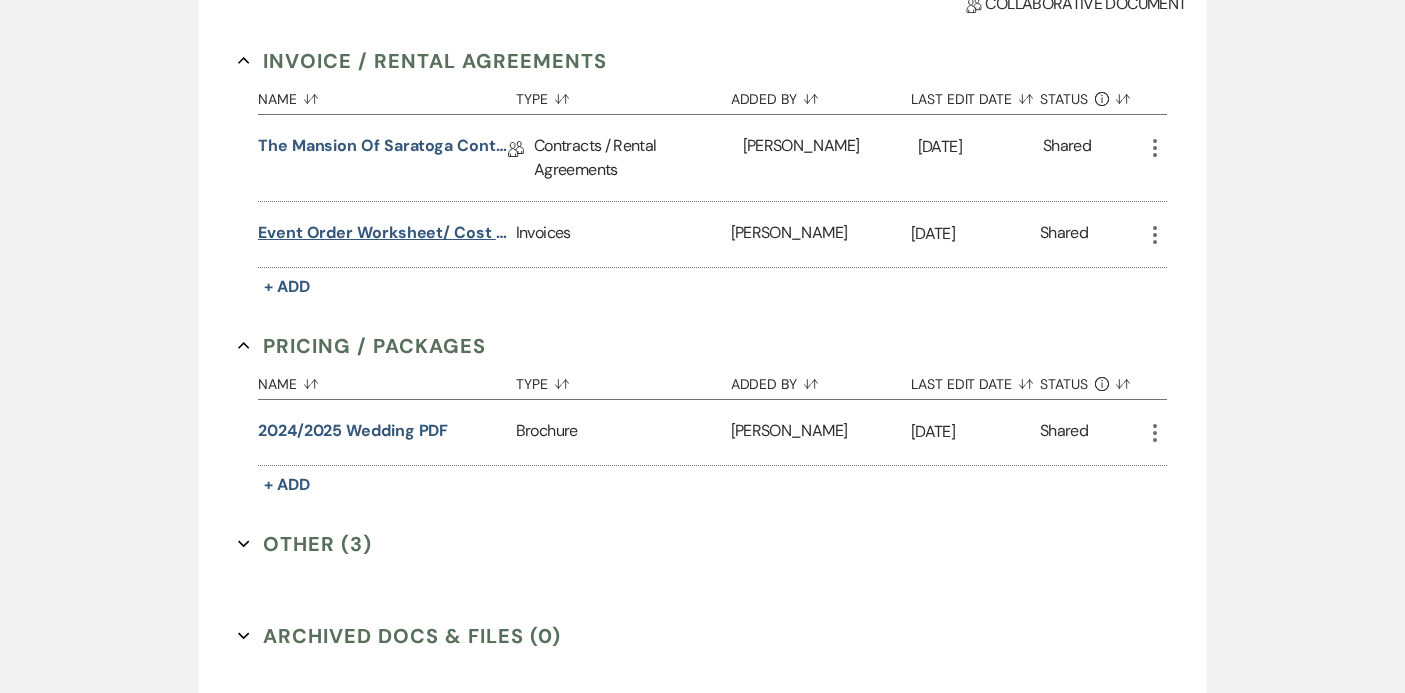 click on "Event Order Worksheet/ Cost Estimate" at bounding box center [383, 233] 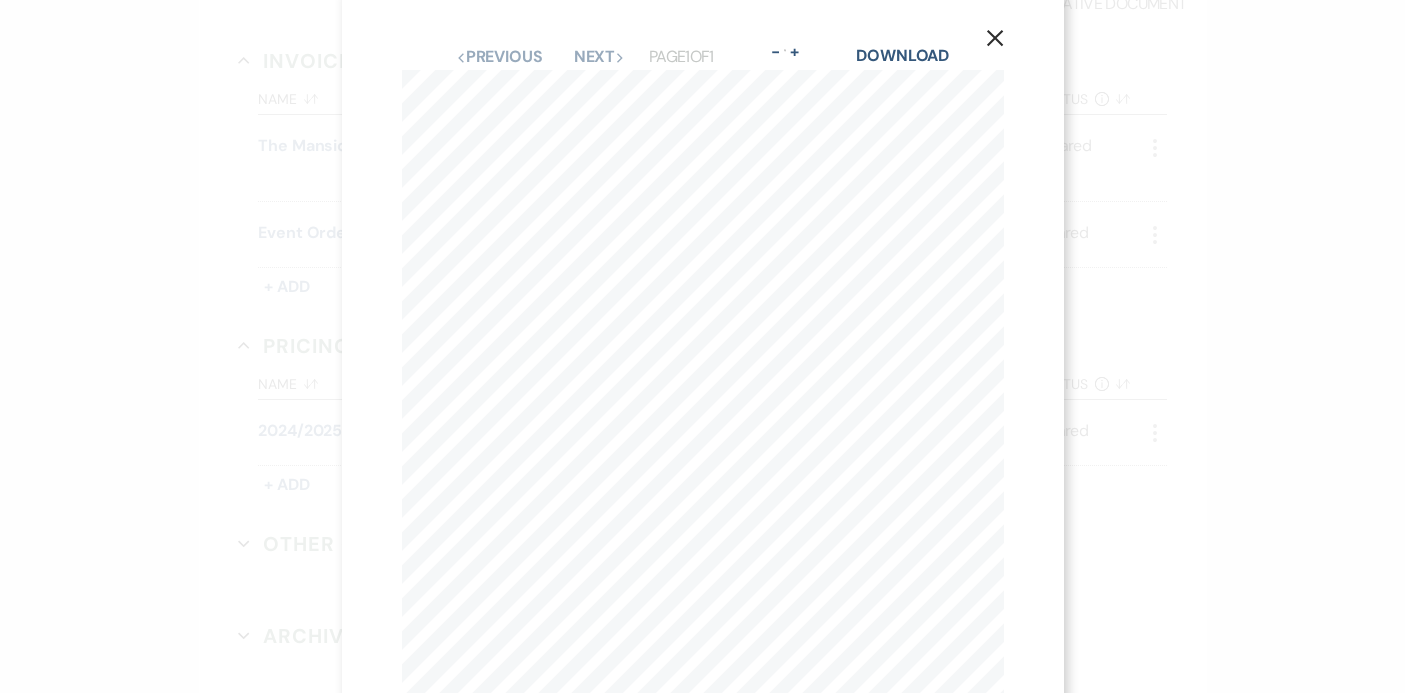scroll, scrollTop: 5, scrollLeft: 0, axis: vertical 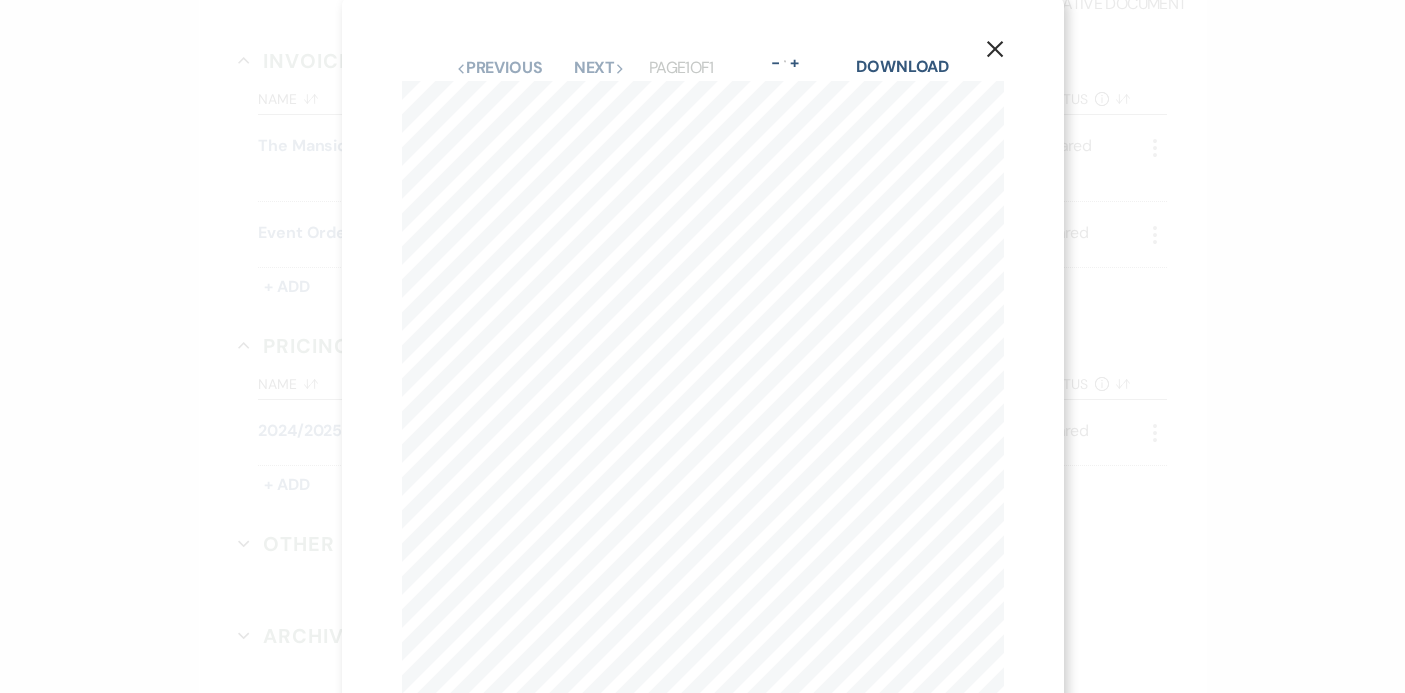 click 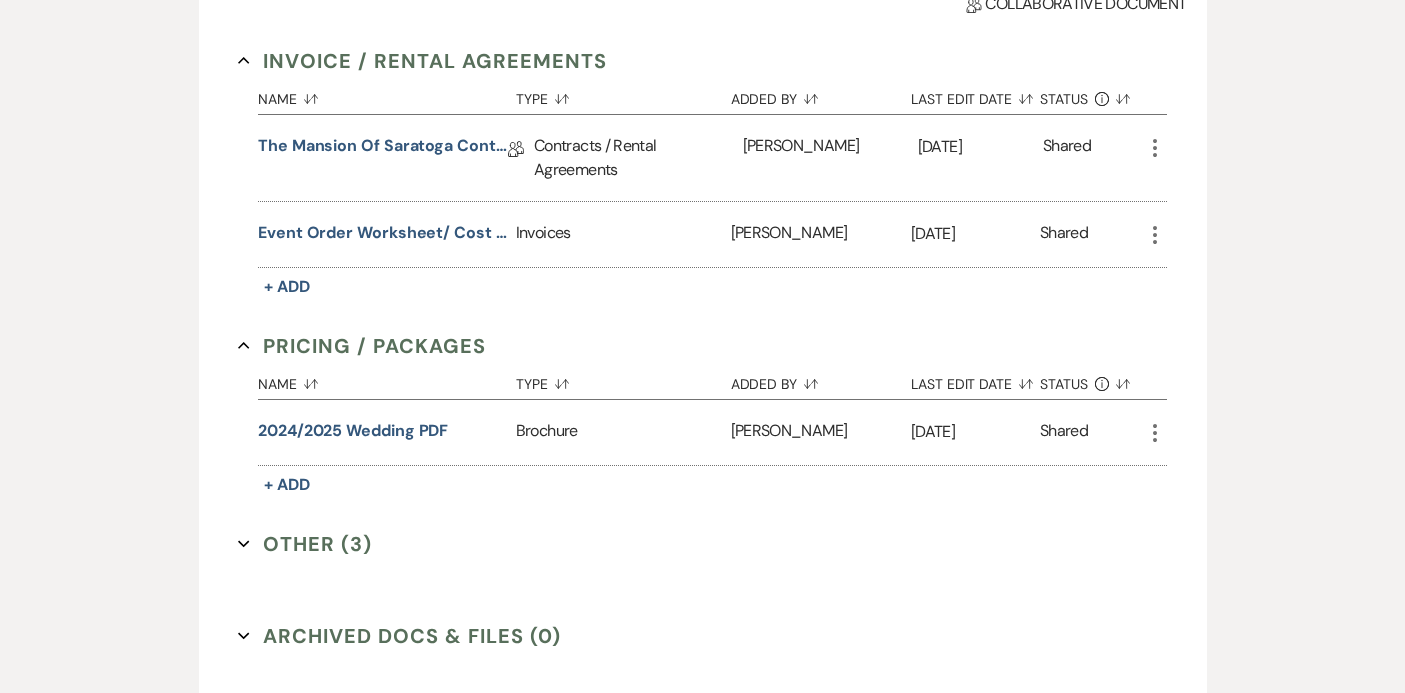 scroll, scrollTop: 0, scrollLeft: 0, axis: both 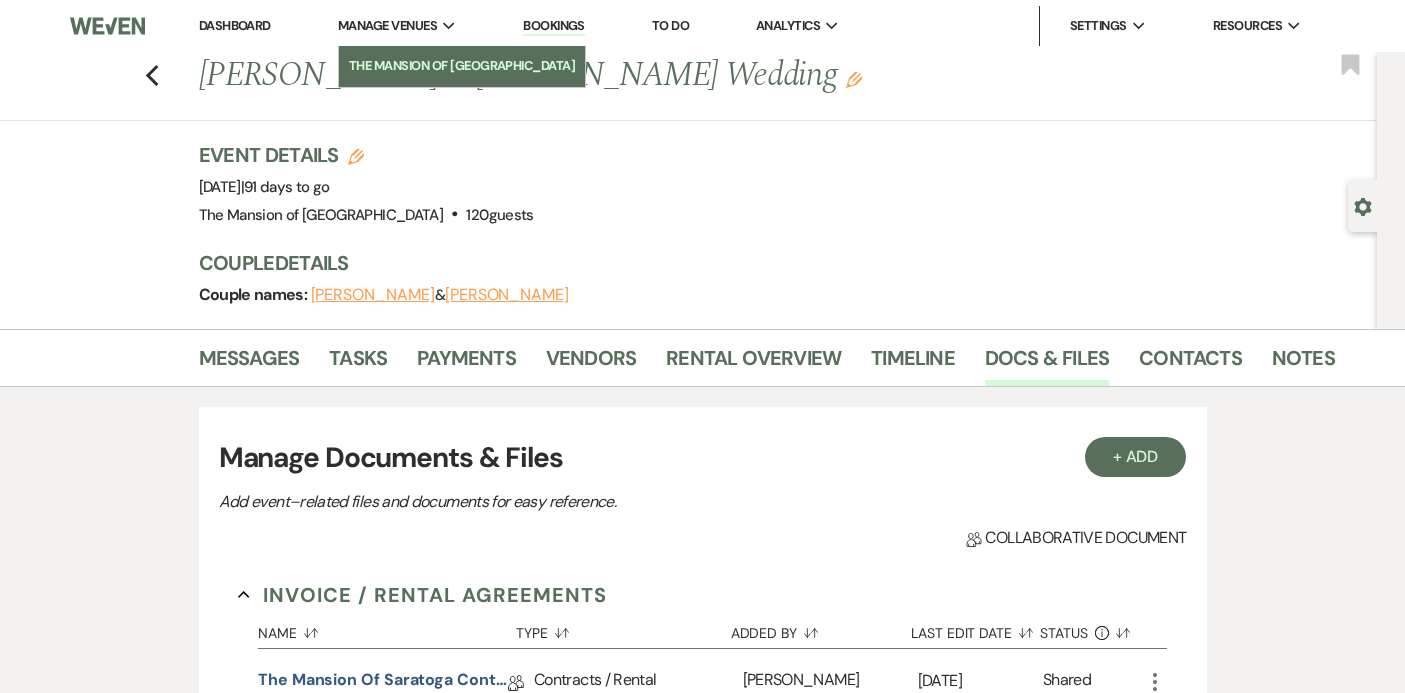click on "The Mansion of [GEOGRAPHIC_DATA]" at bounding box center (462, 66) 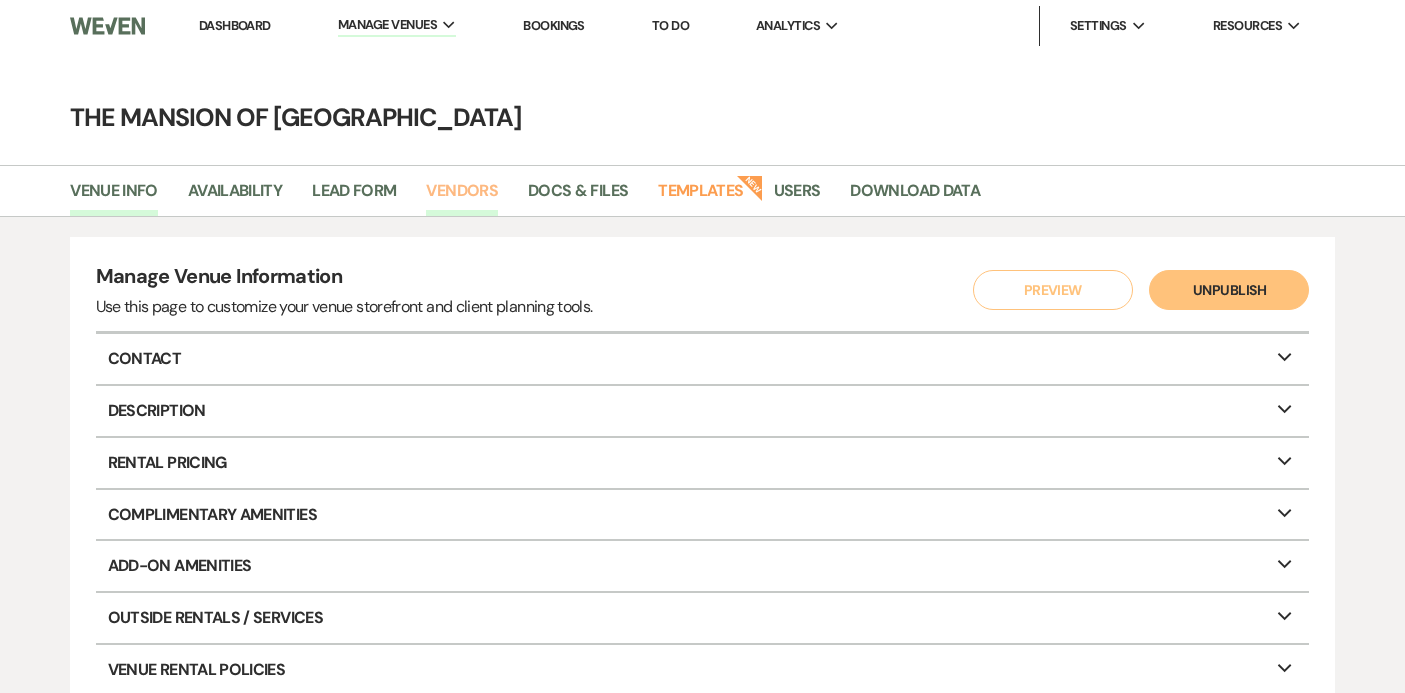 click on "Vendors" at bounding box center [462, 197] 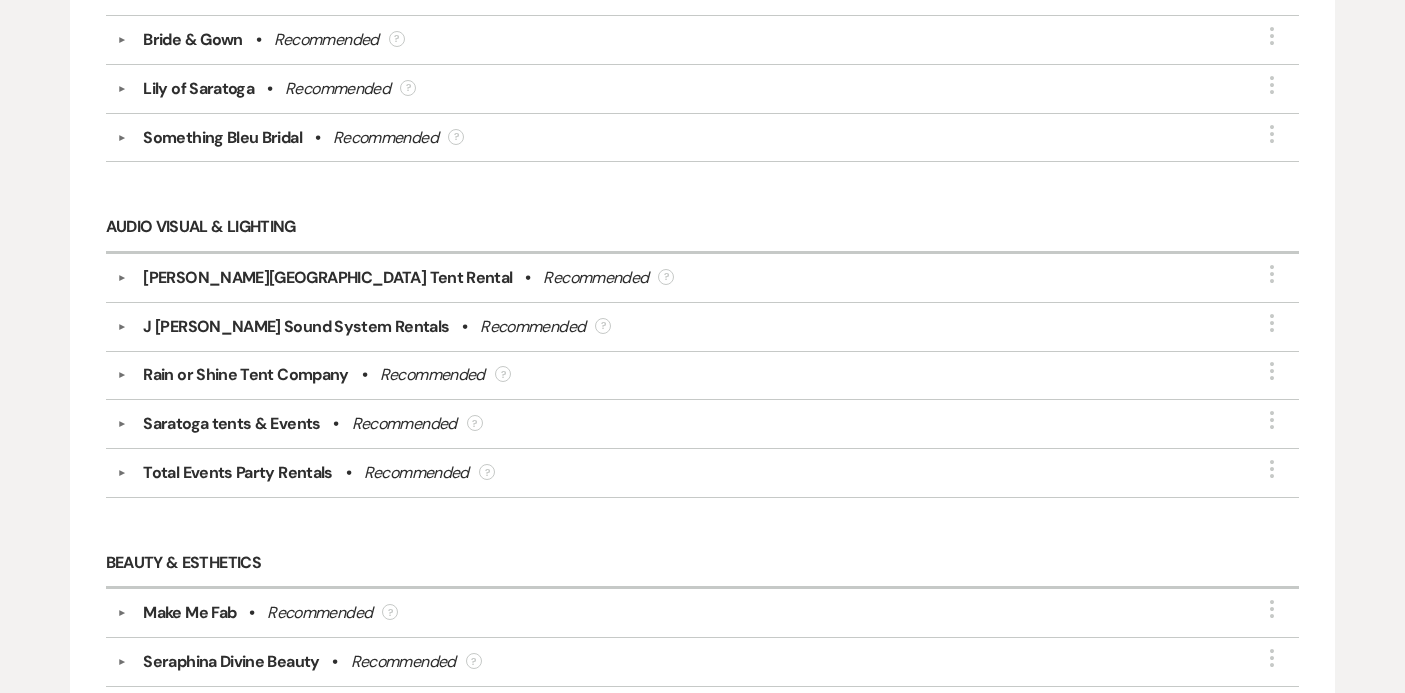 scroll, scrollTop: 0, scrollLeft: 0, axis: both 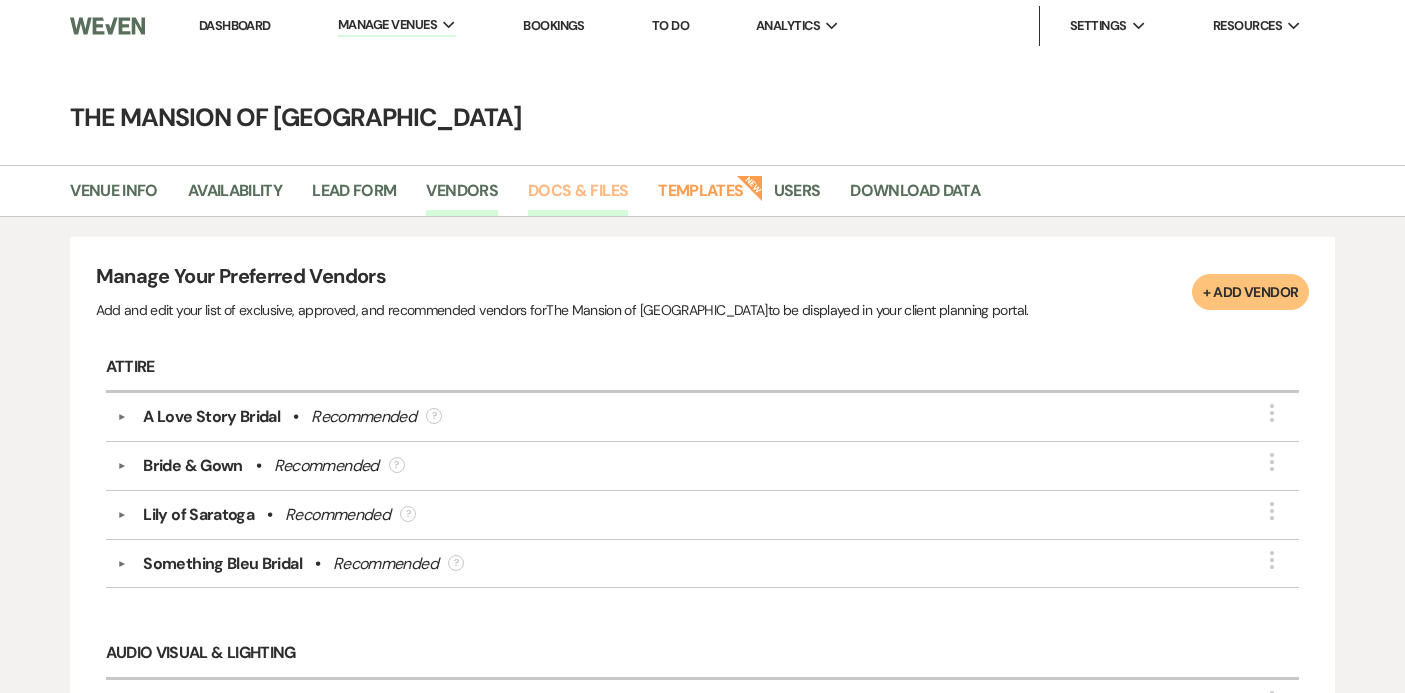 click on "Docs & Files" at bounding box center (578, 197) 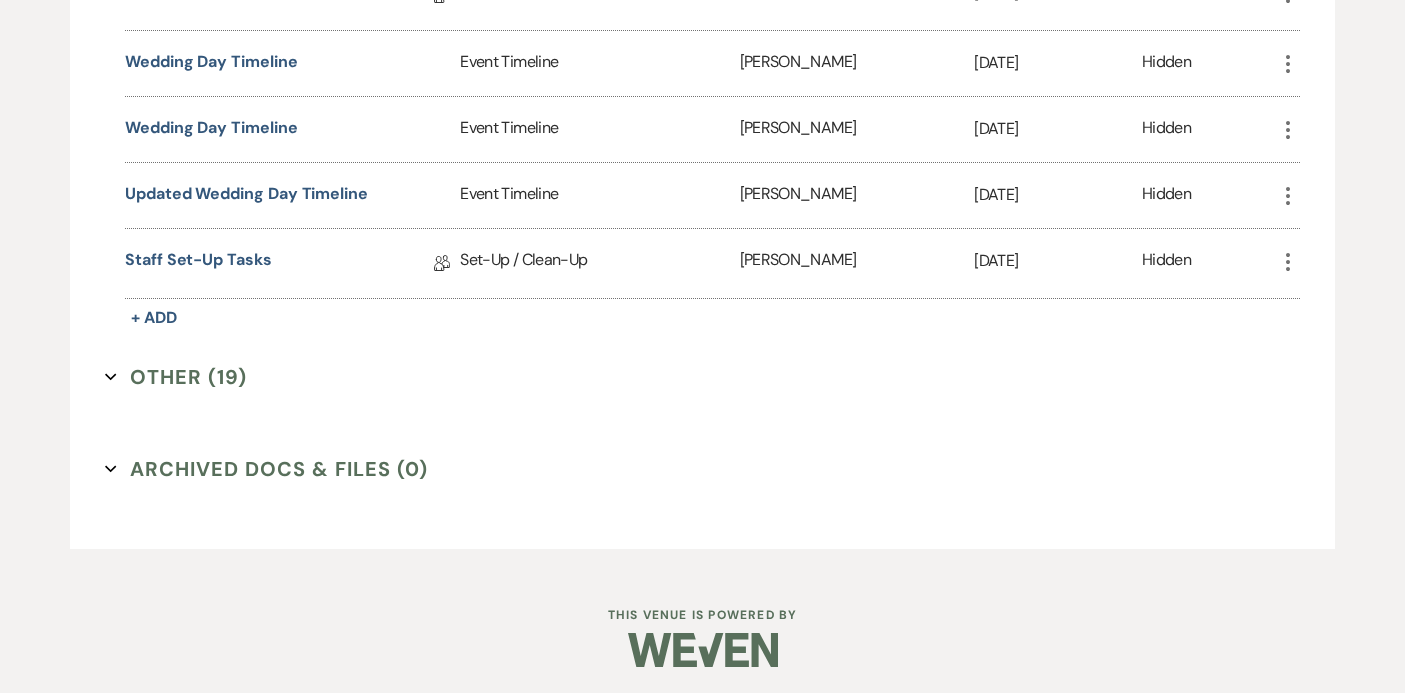 scroll, scrollTop: 3141, scrollLeft: 0, axis: vertical 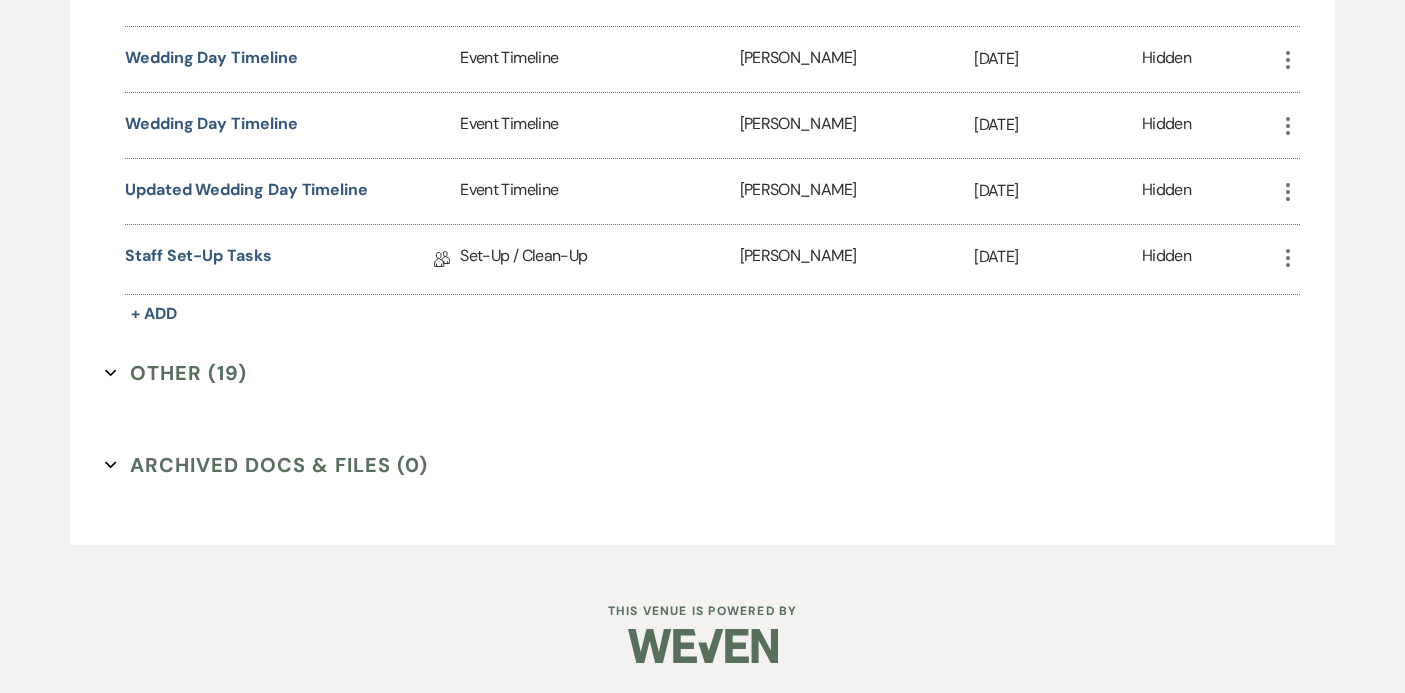 click on "Expand" 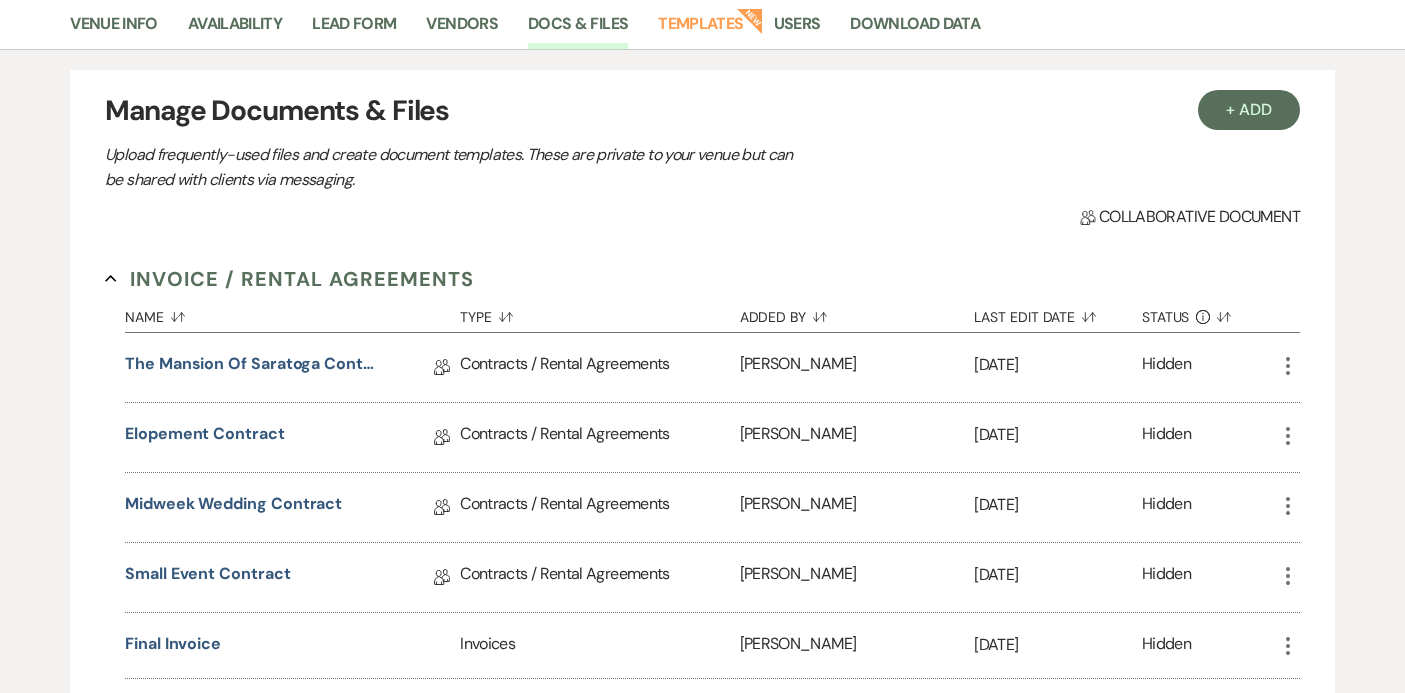 scroll, scrollTop: 0, scrollLeft: 0, axis: both 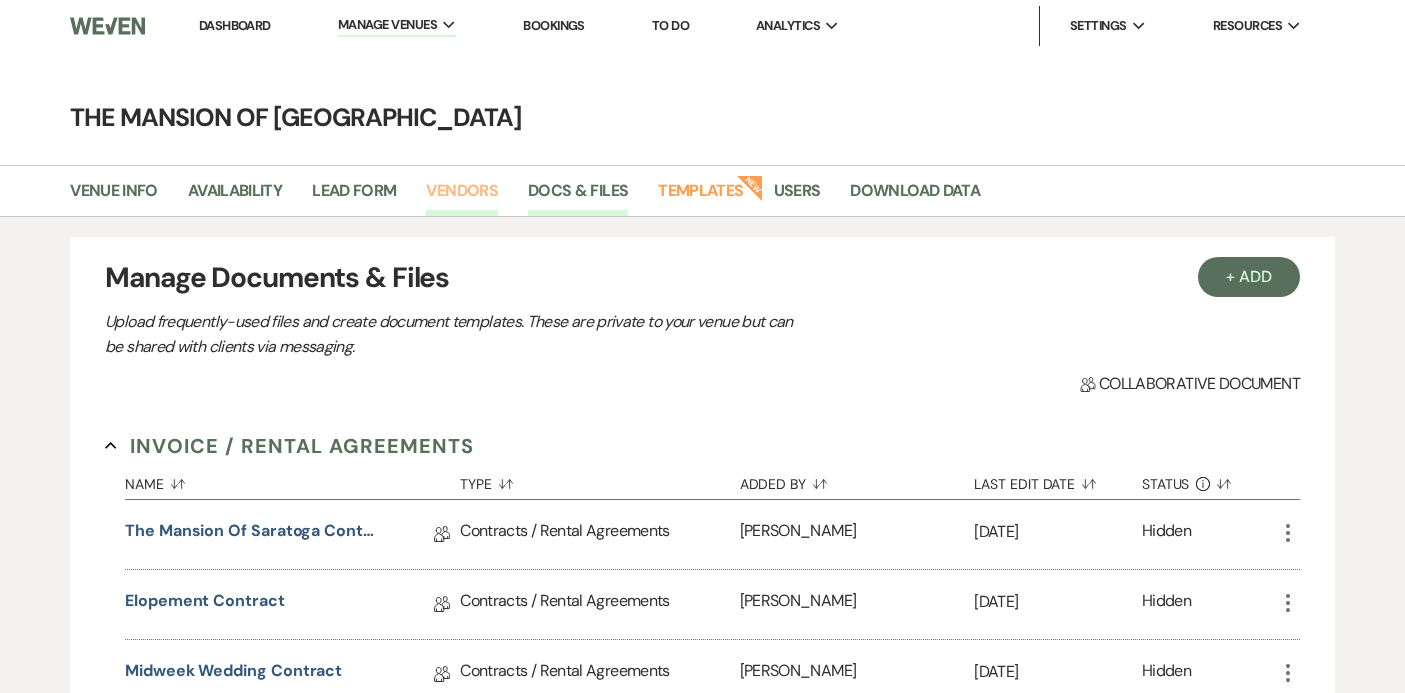 click on "Vendors" at bounding box center (462, 197) 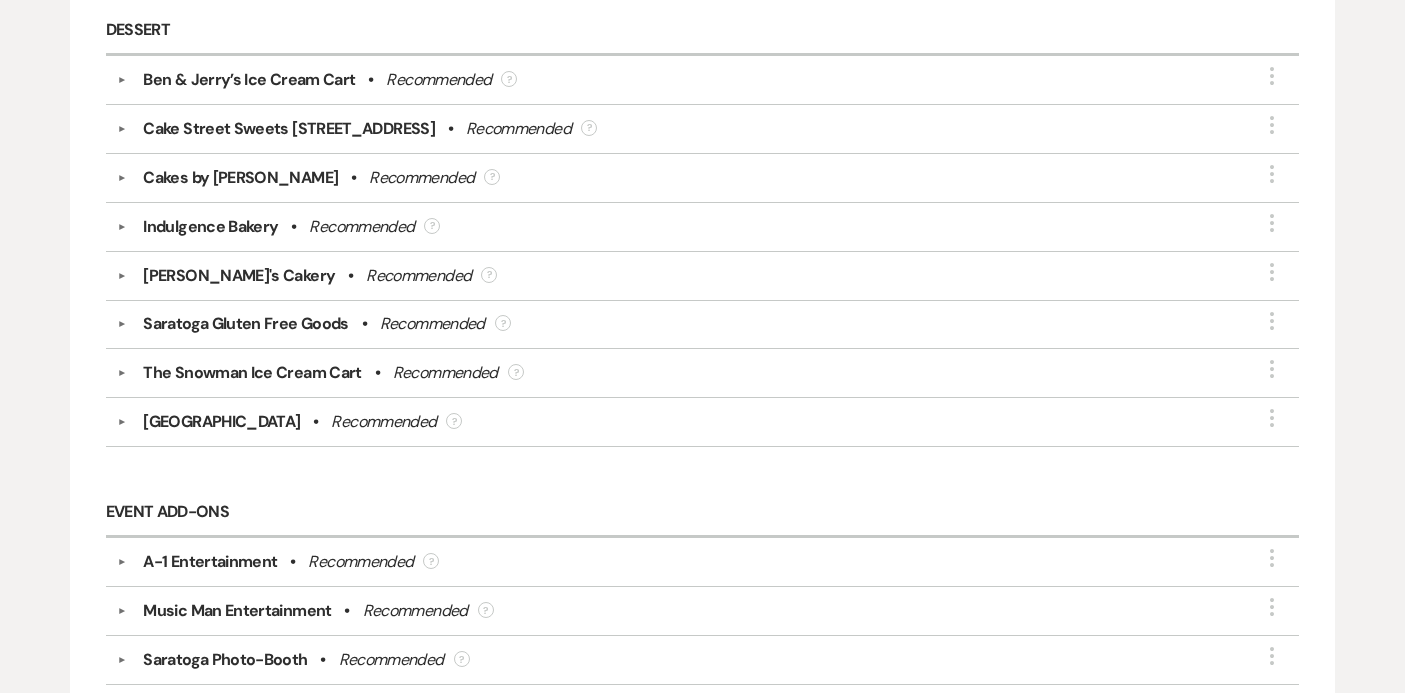 scroll, scrollTop: 1427, scrollLeft: 0, axis: vertical 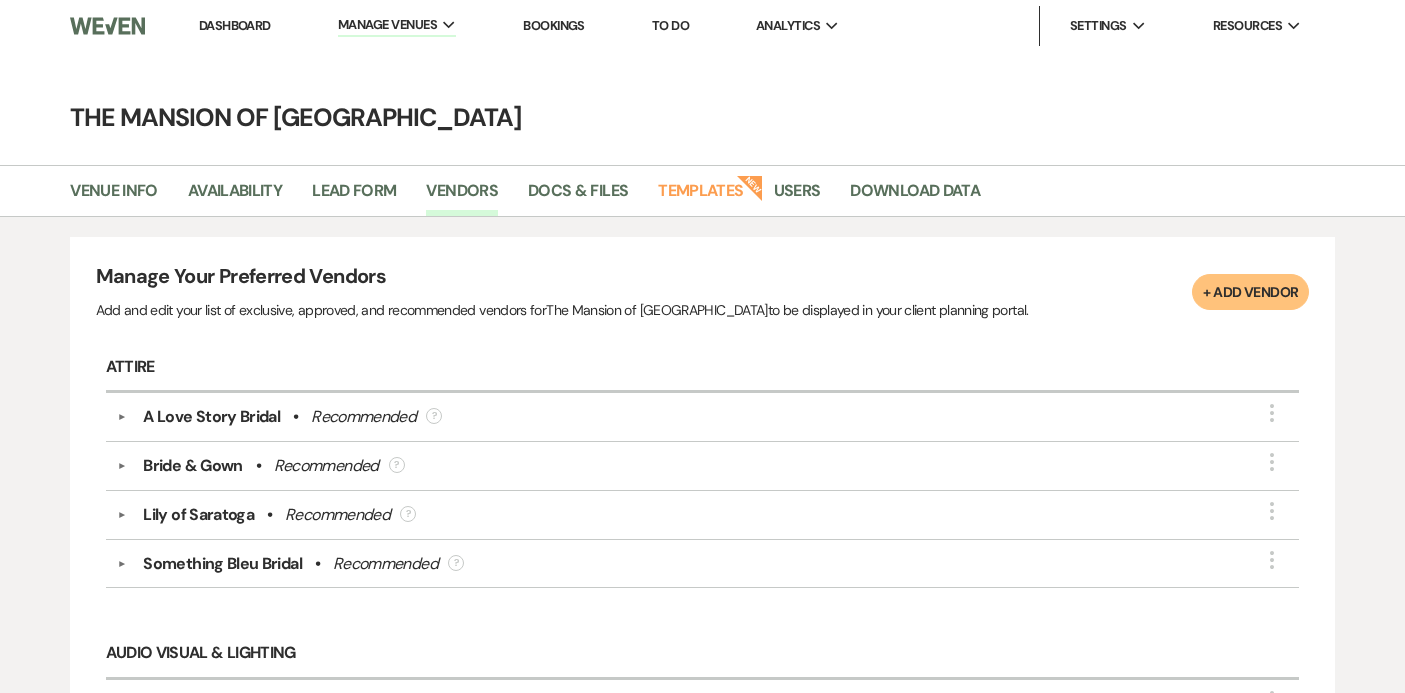 click on "Dashboard" at bounding box center (235, 25) 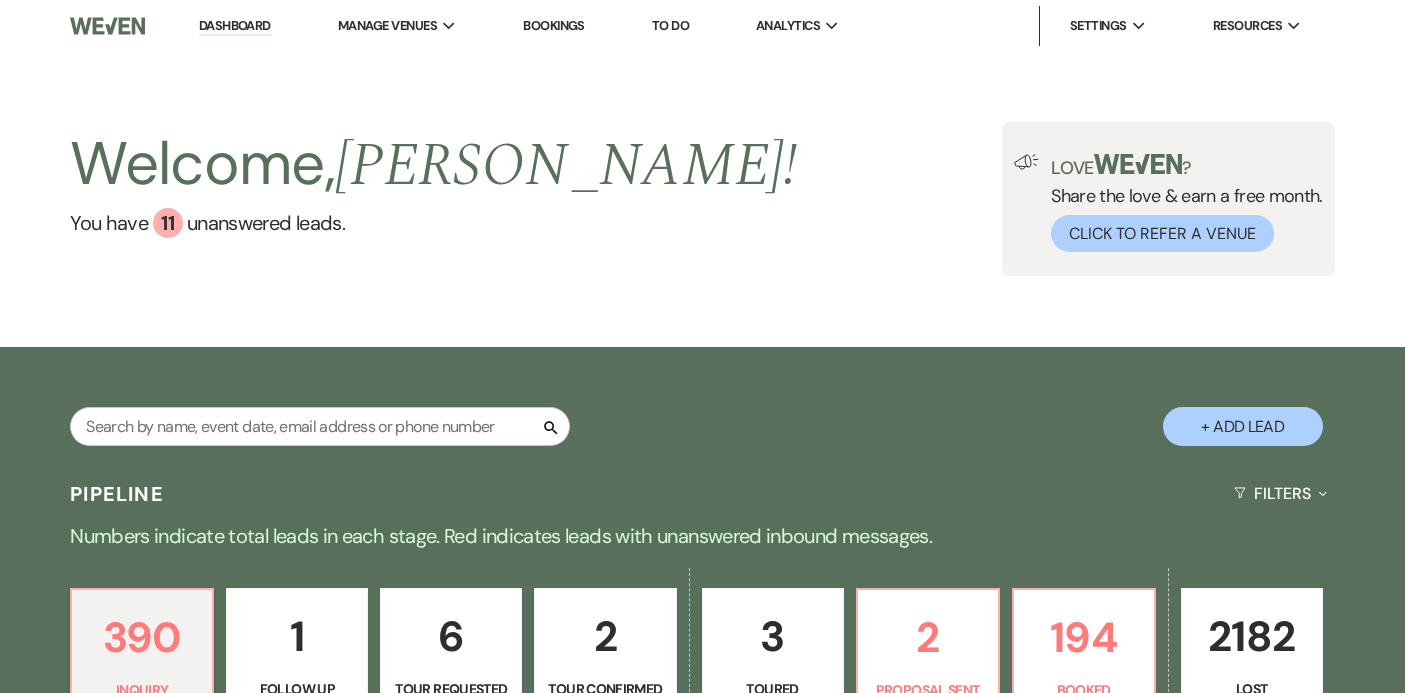 scroll, scrollTop: 0, scrollLeft: 0, axis: both 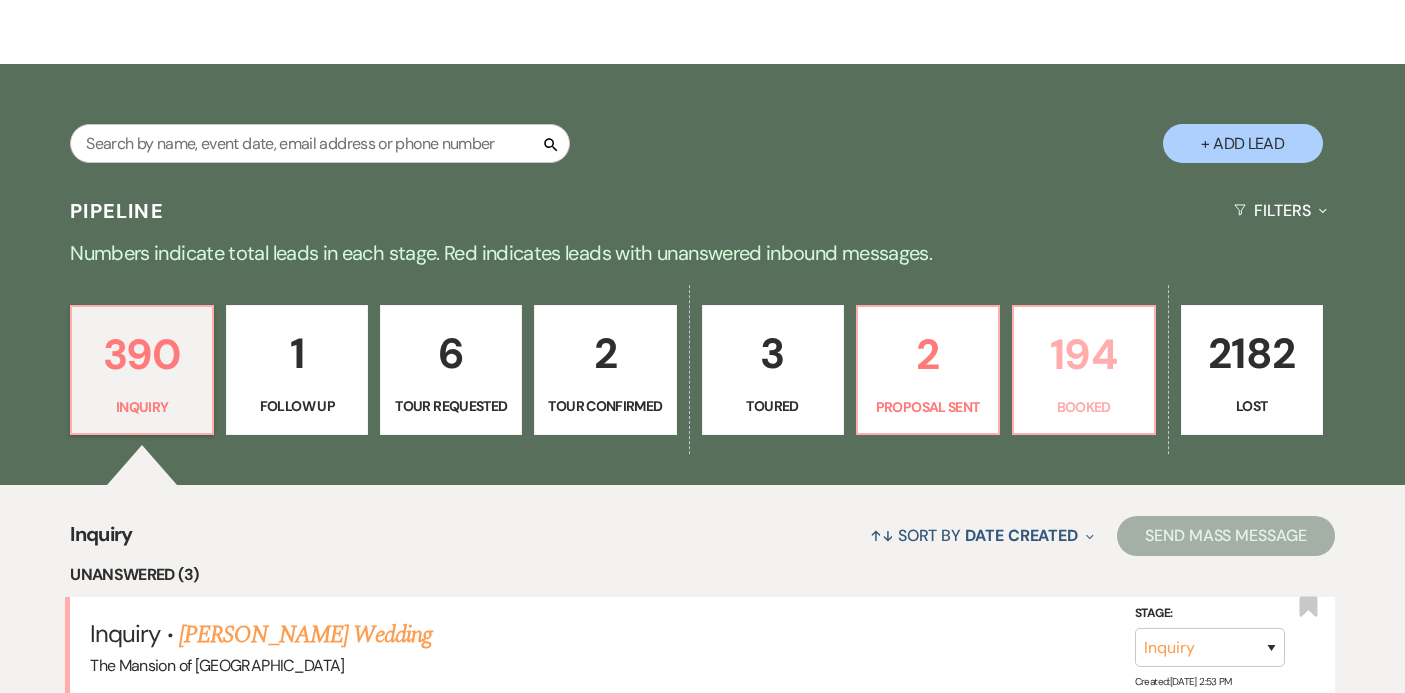 click on "194" at bounding box center [1084, 354] 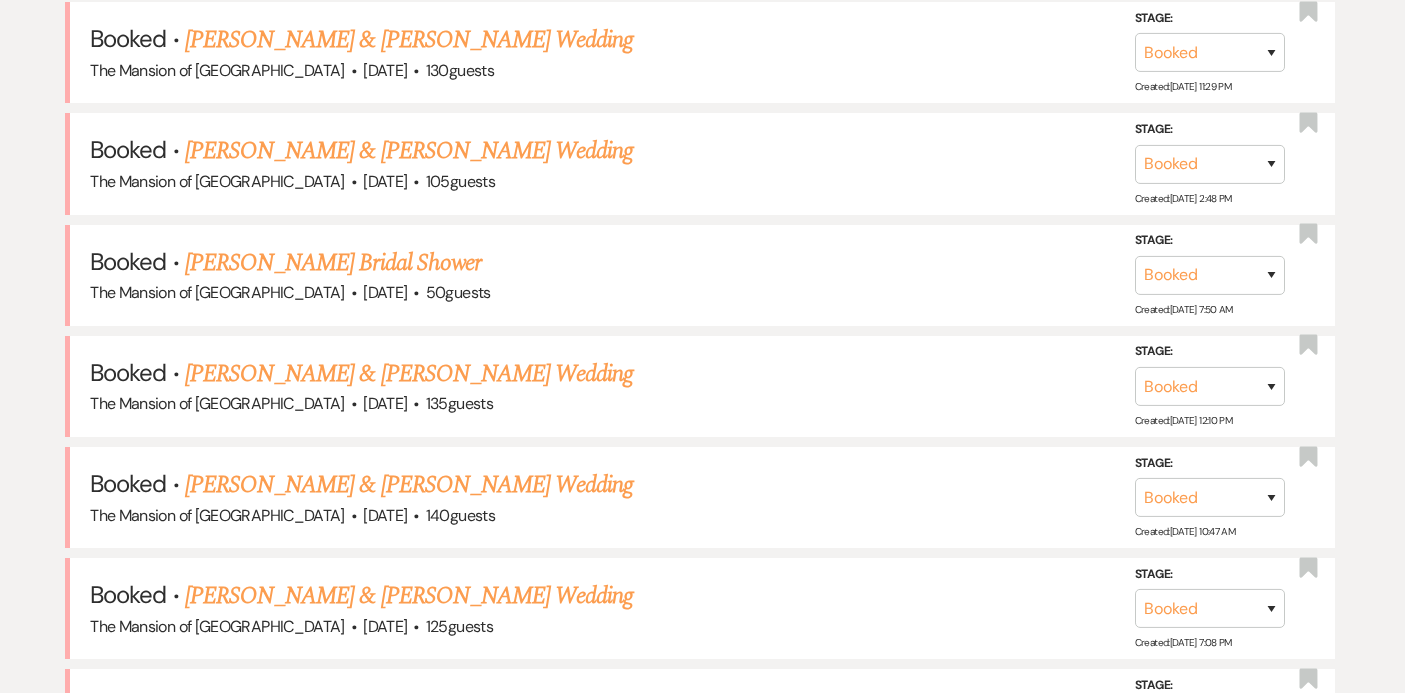 scroll, scrollTop: 873, scrollLeft: 0, axis: vertical 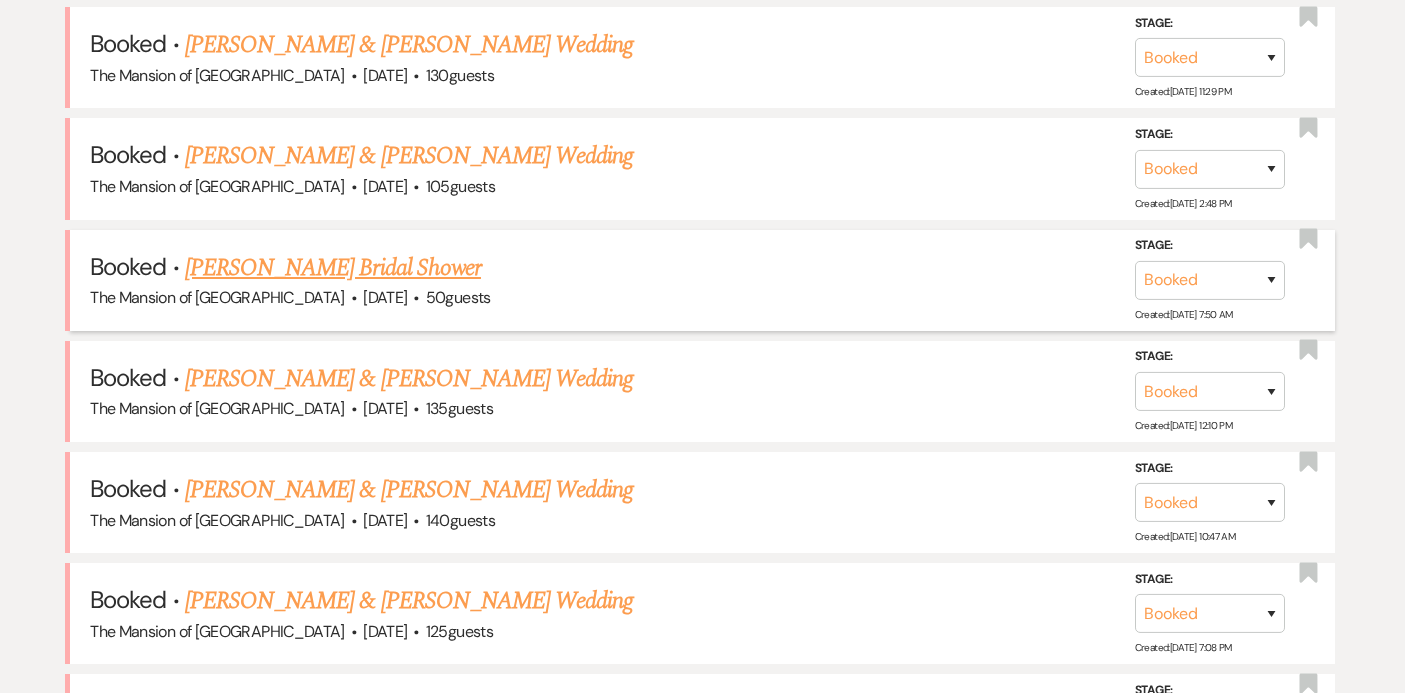 click on "[PERSON_NAME] Bridal Shower" at bounding box center (333, 268) 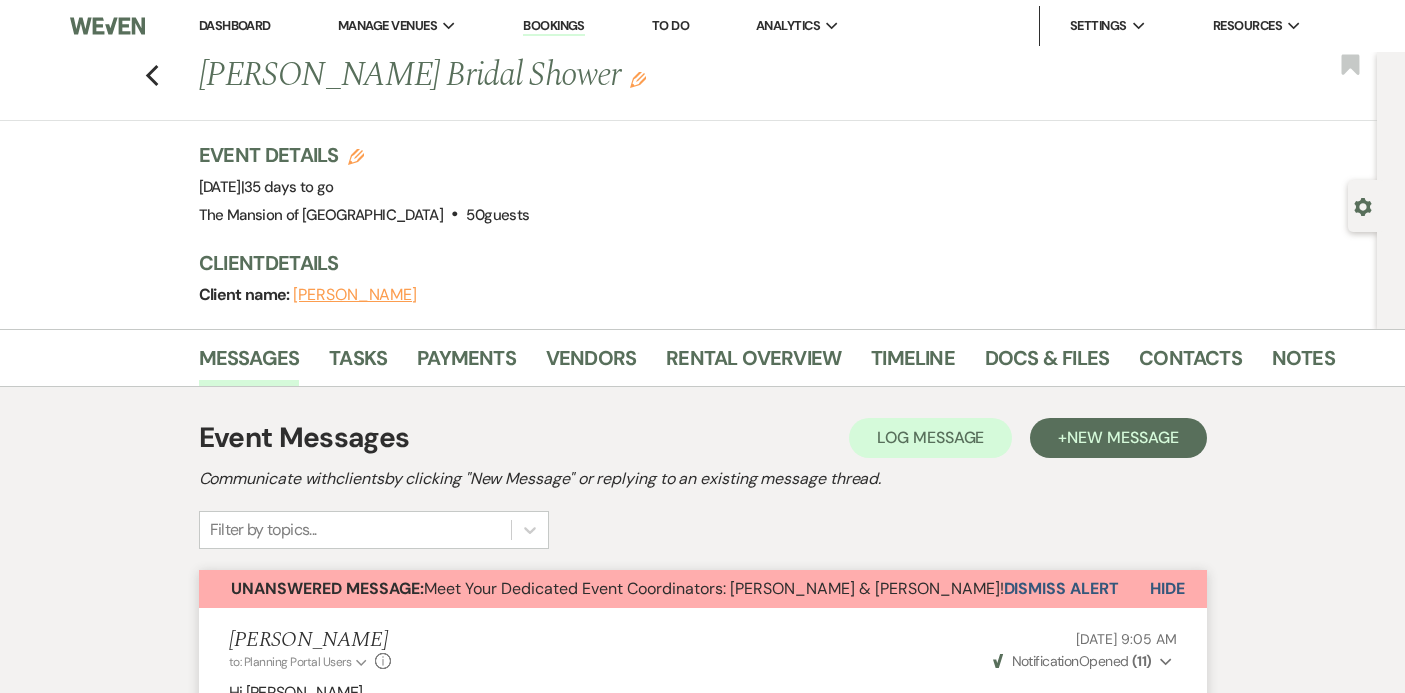 click on "Dismiss Alert" at bounding box center [1061, 589] 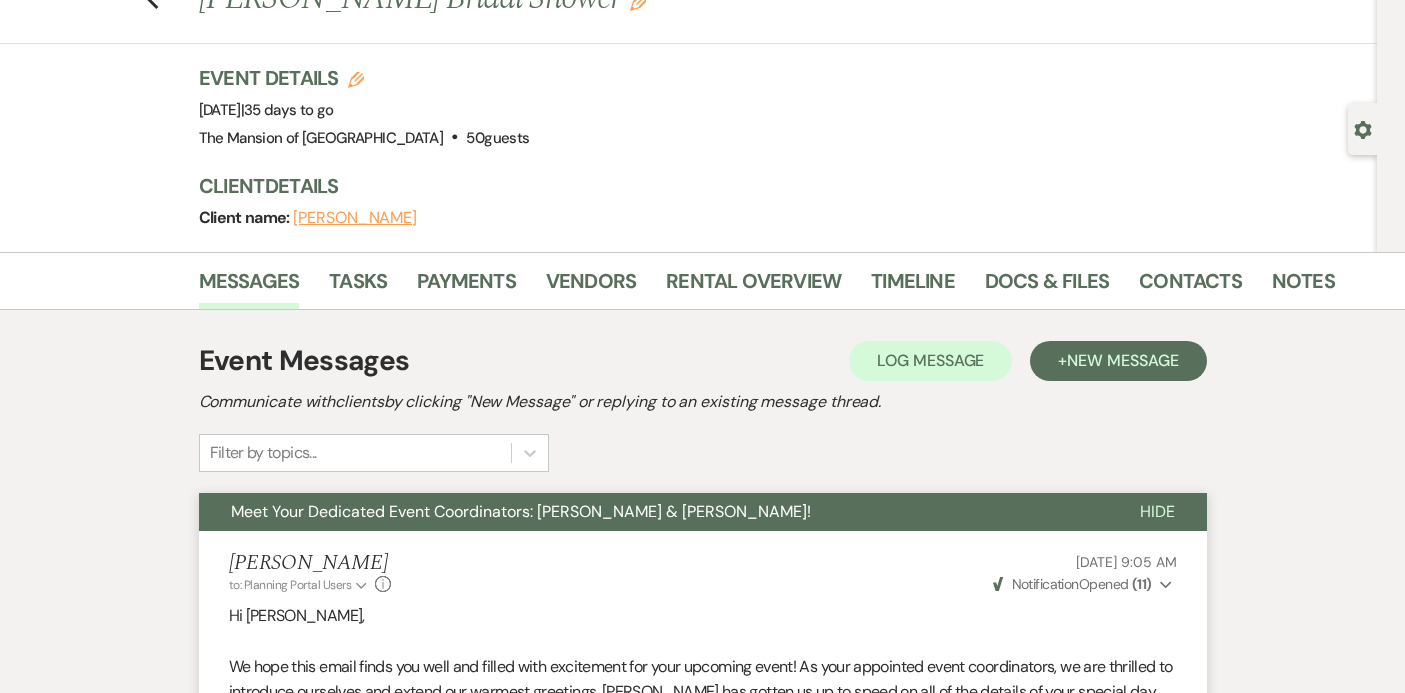 scroll, scrollTop: 0, scrollLeft: 0, axis: both 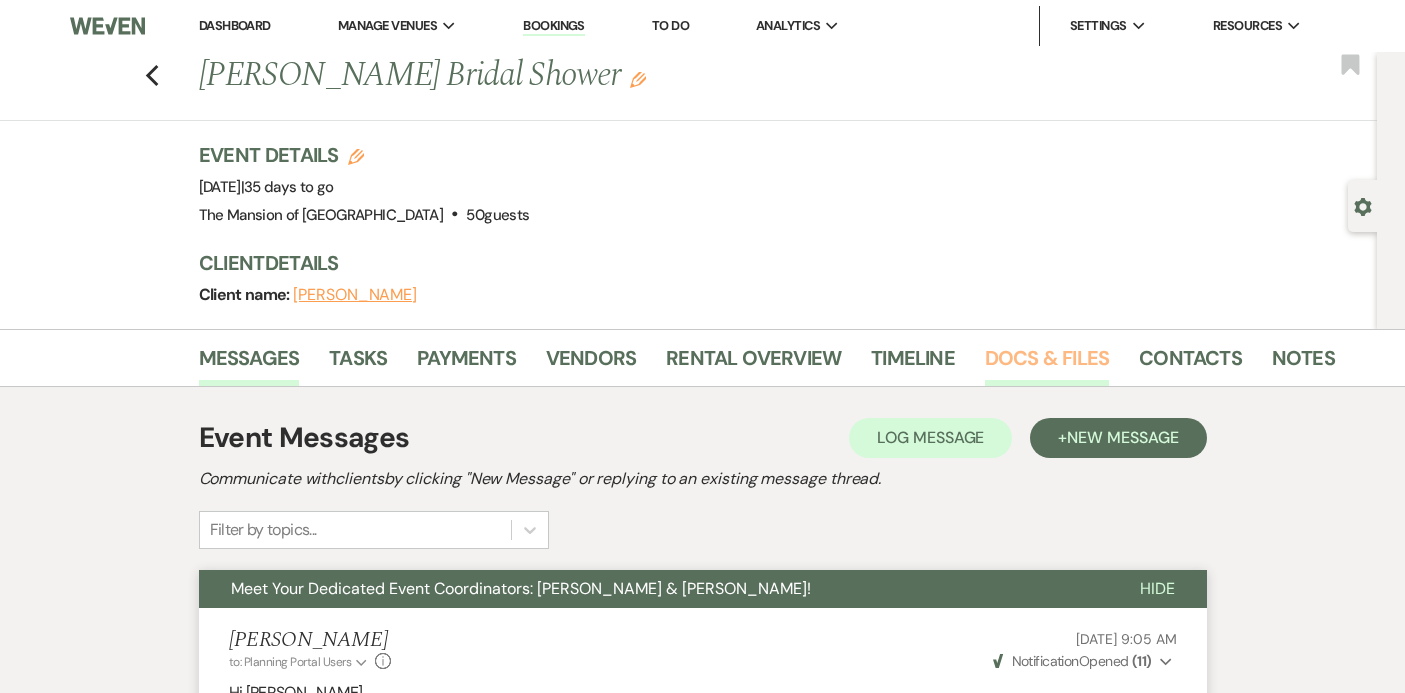 click on "Docs & Files" at bounding box center (1047, 364) 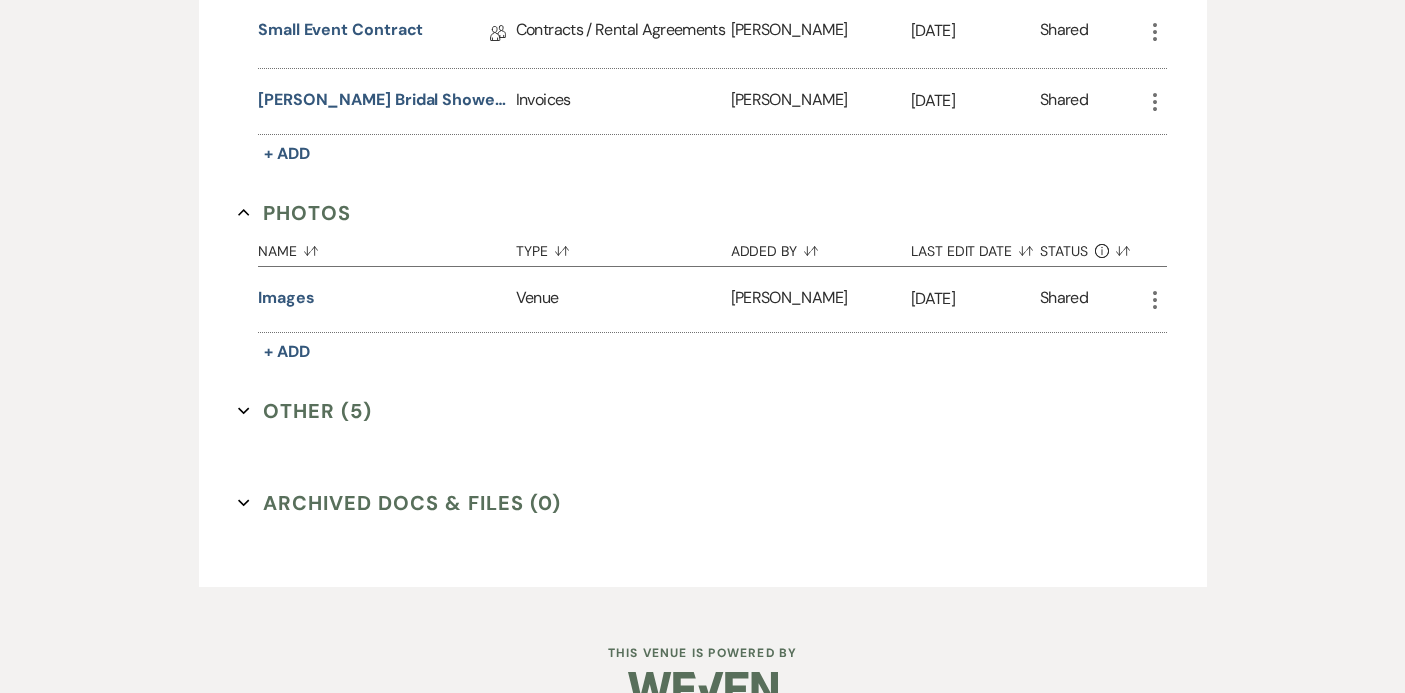 scroll, scrollTop: 693, scrollLeft: 0, axis: vertical 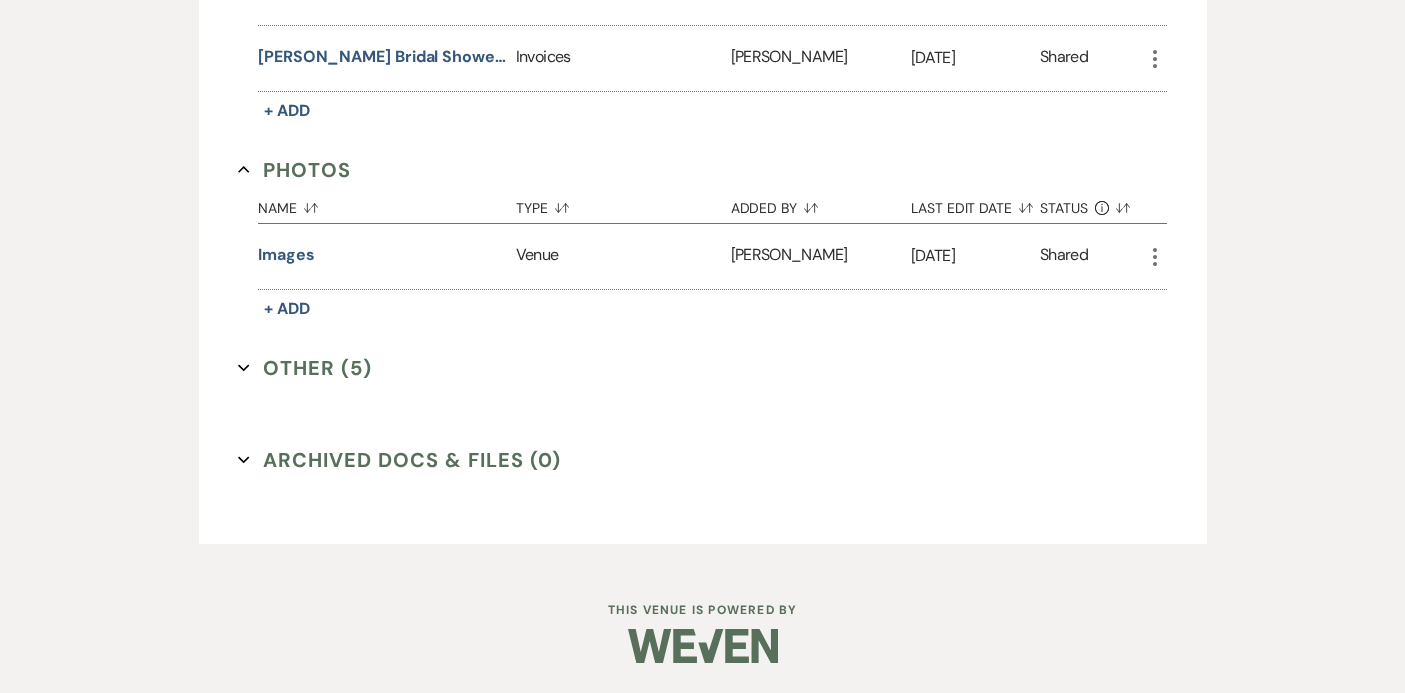 click on "Other (5) Expand" at bounding box center [305, 368] 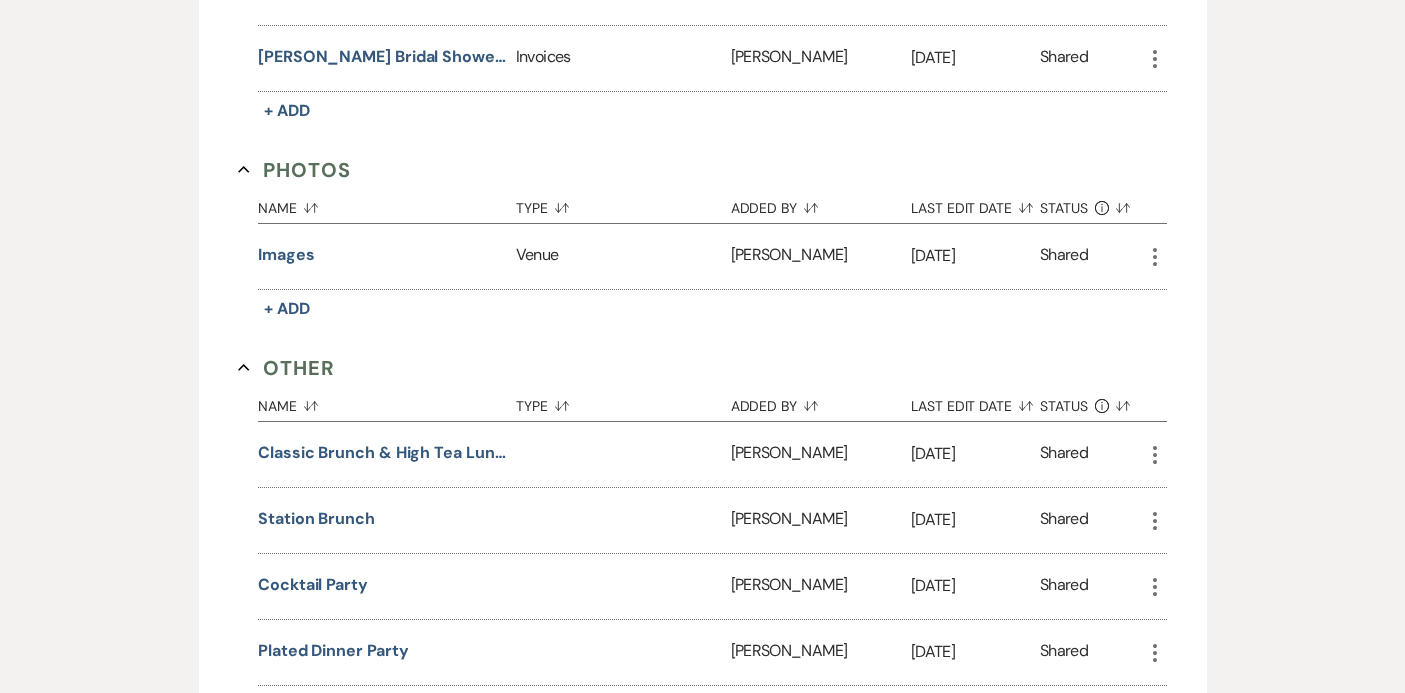 scroll, scrollTop: 889, scrollLeft: 0, axis: vertical 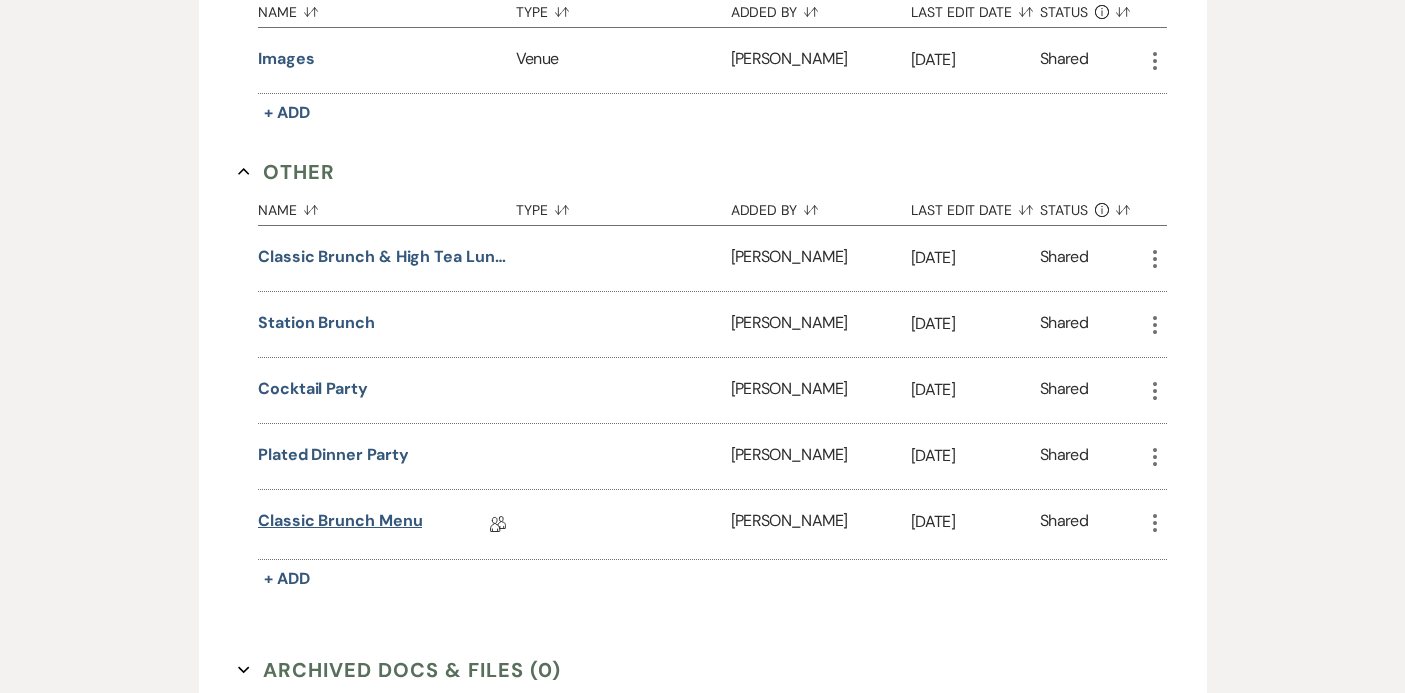 click on "Classic Brunch Menu" at bounding box center (340, 524) 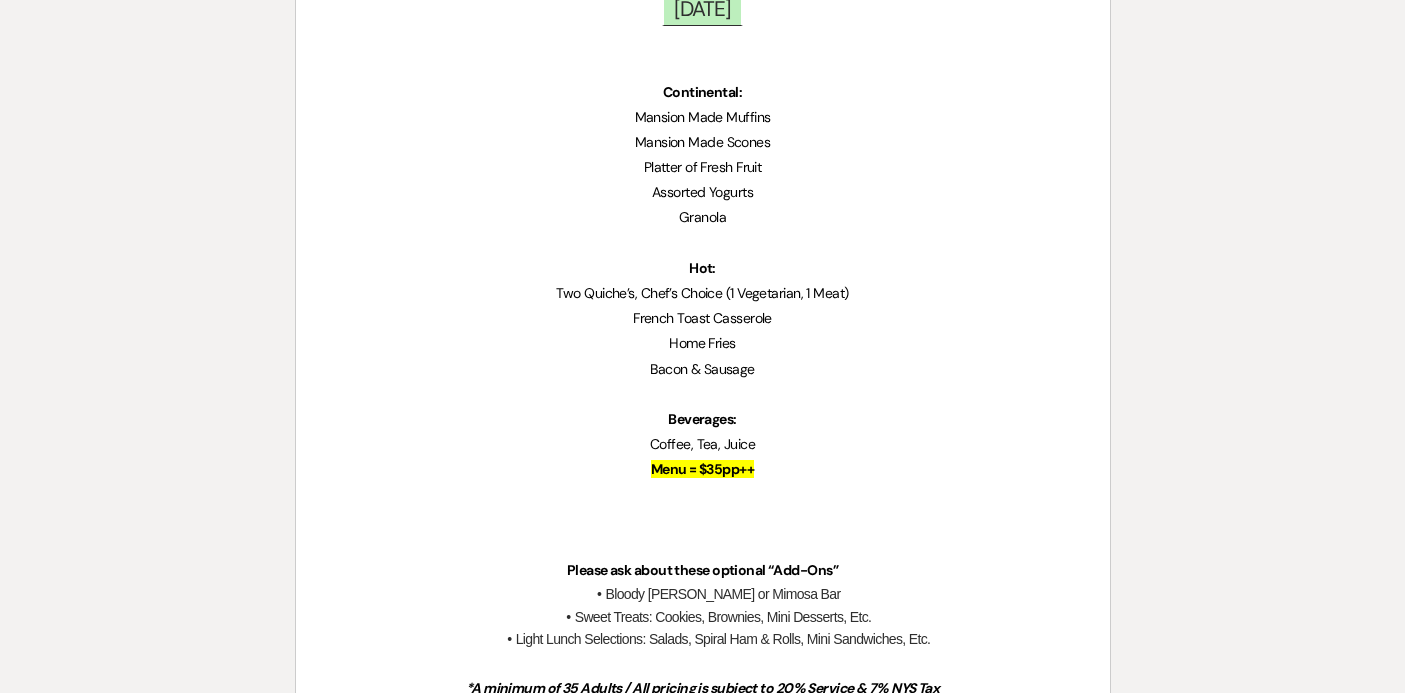 scroll, scrollTop: 417, scrollLeft: 0, axis: vertical 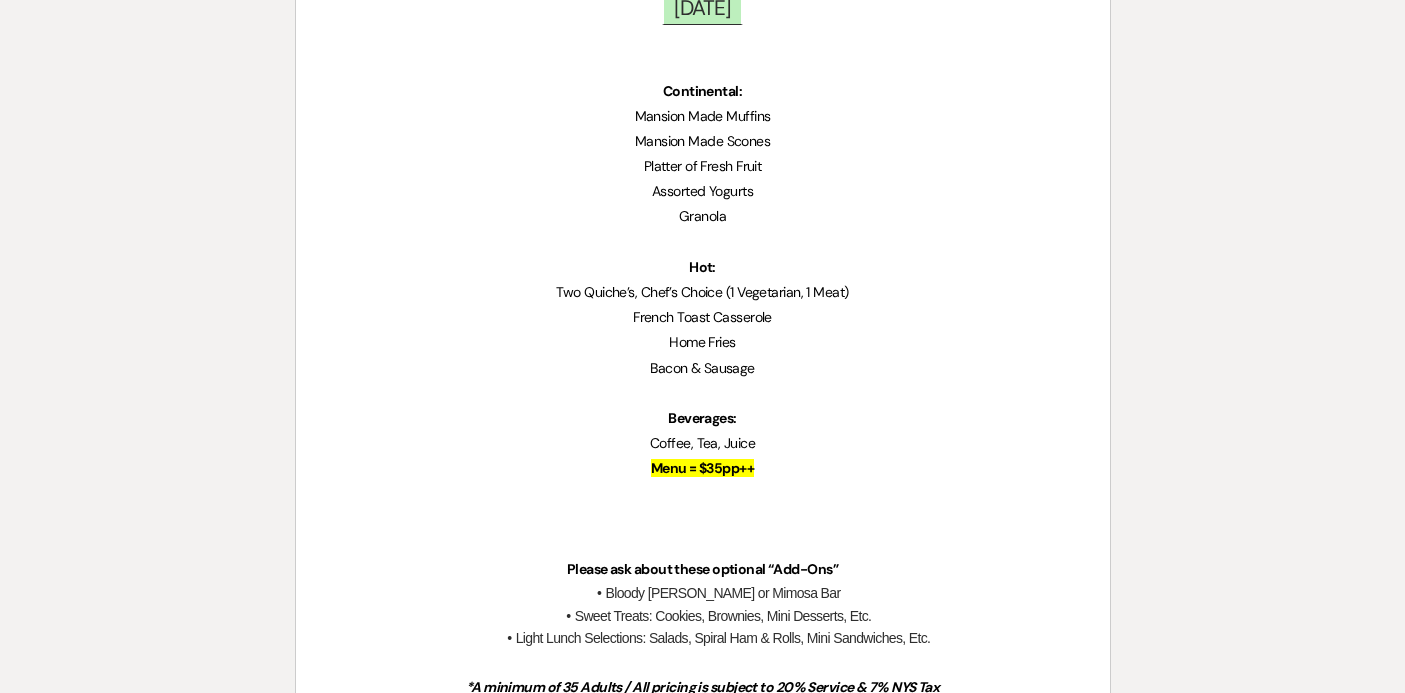 click on "Two Quiche’s, Chef’s Choice (1 Vegetarian, 1 Meat)" at bounding box center [702, 292] 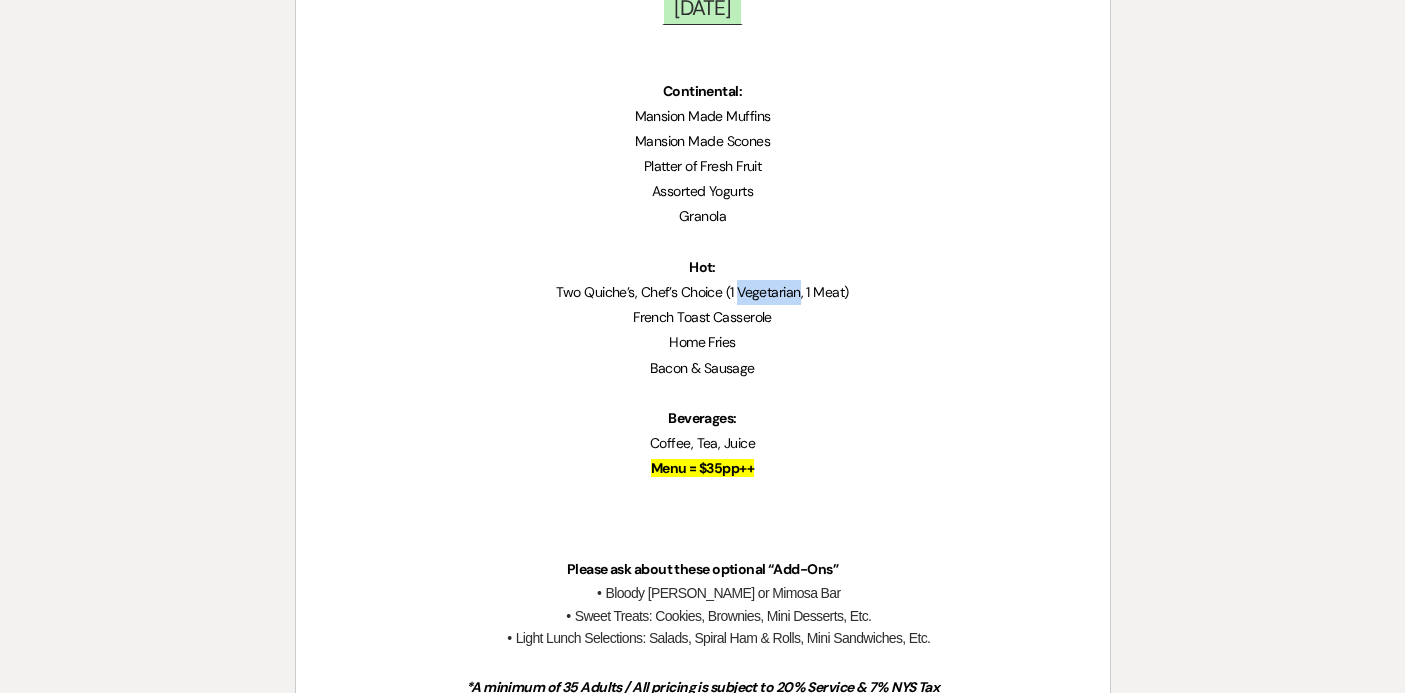 click on "Two Quiche’s, Chef’s Choice (1 Vegetarian, 1 Meat)" at bounding box center (702, 292) 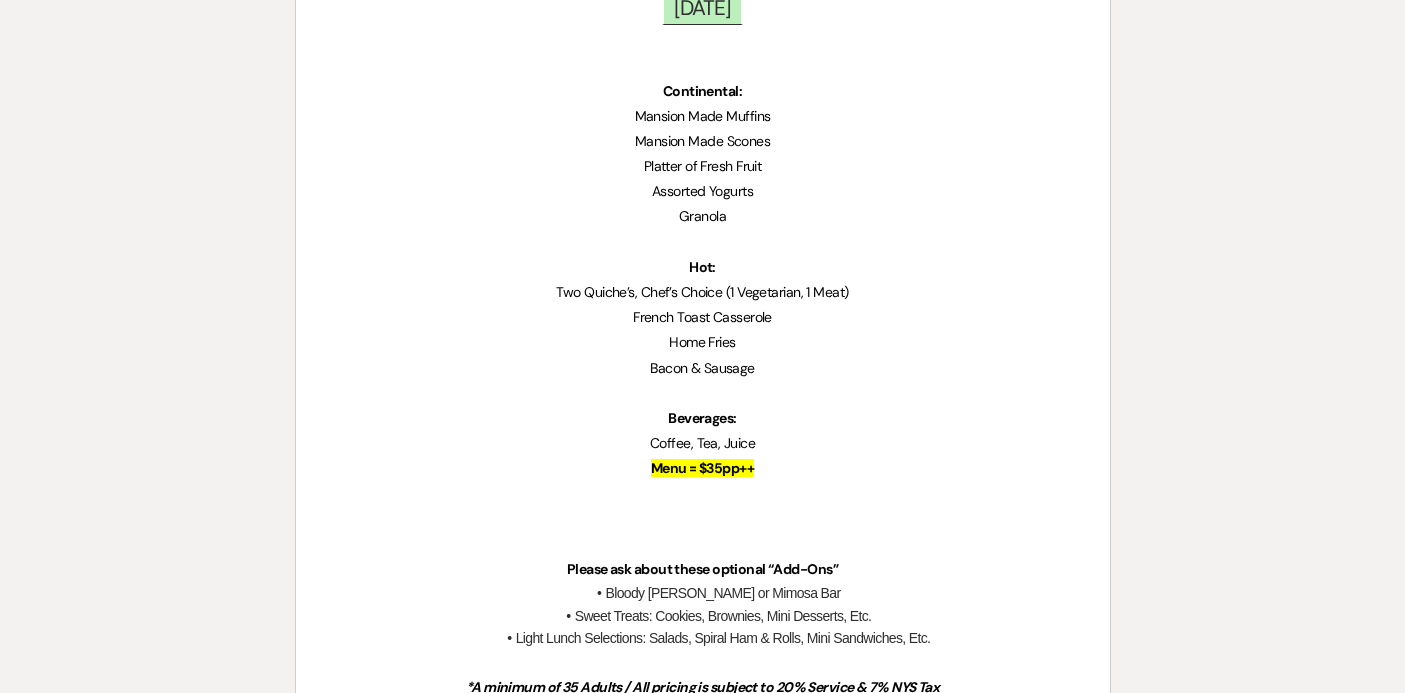 click on "Two Quiche’s, Chef’s Choice (1 Vegetarian, 1 Meat)" at bounding box center (702, 292) 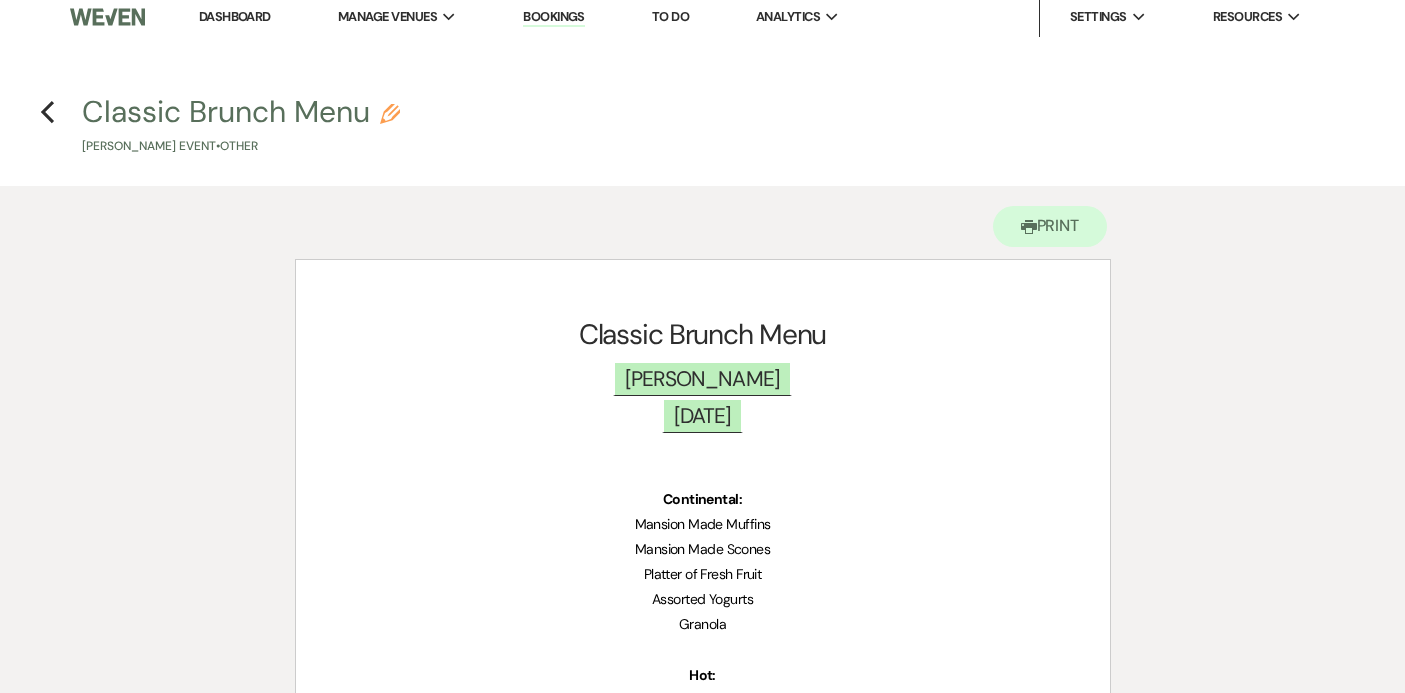 scroll, scrollTop: 0, scrollLeft: 0, axis: both 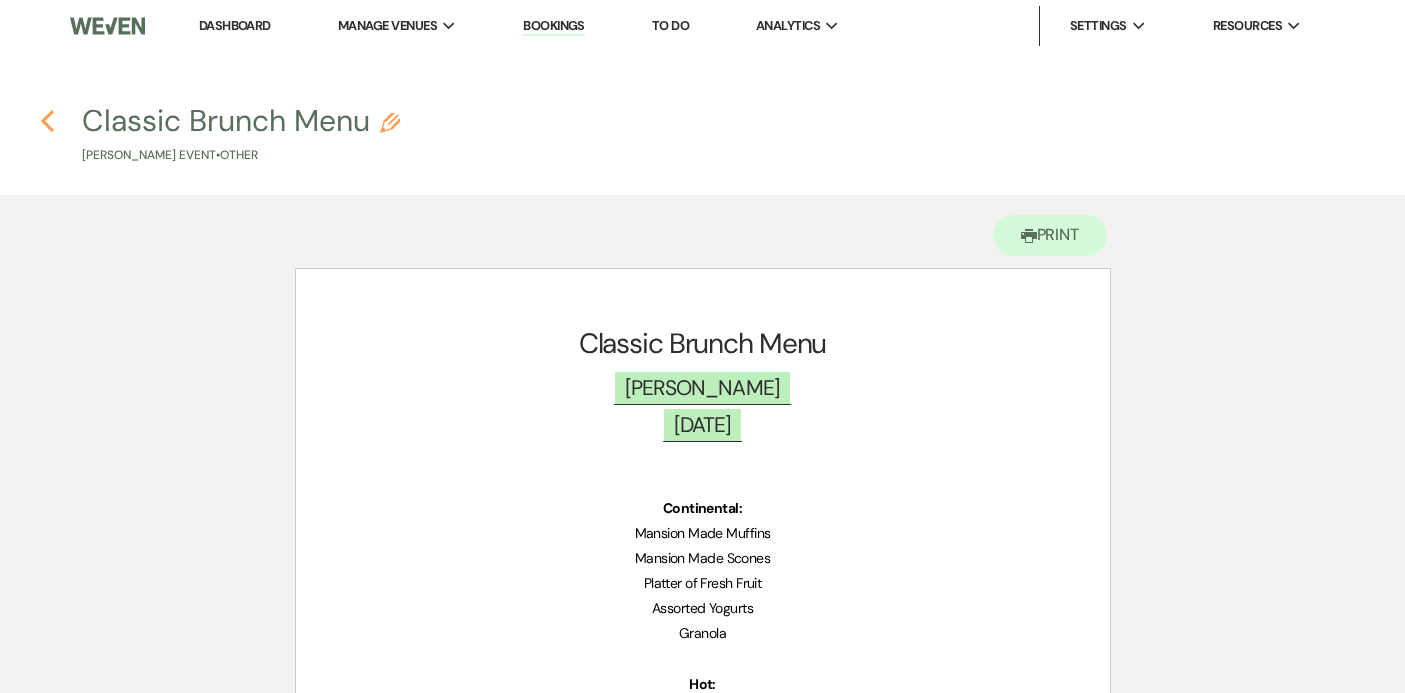 click on "Previous" 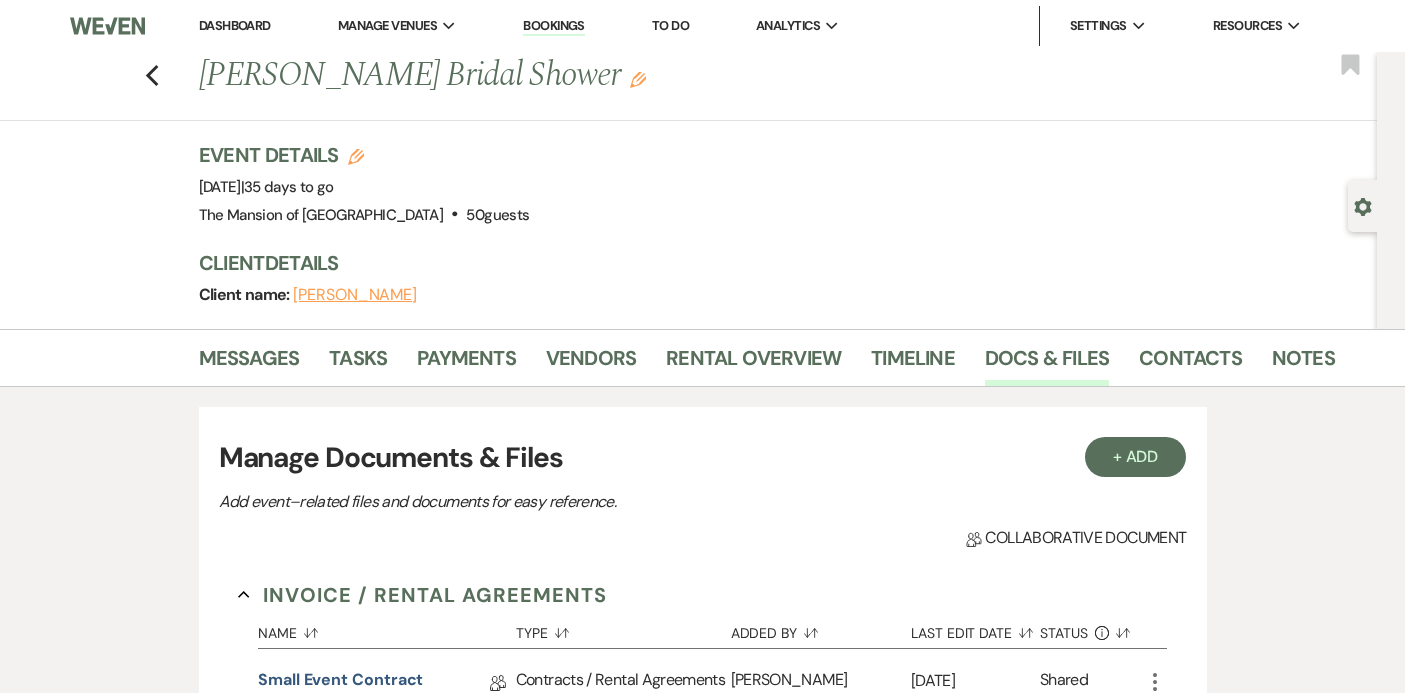scroll, scrollTop: 693, scrollLeft: 0, axis: vertical 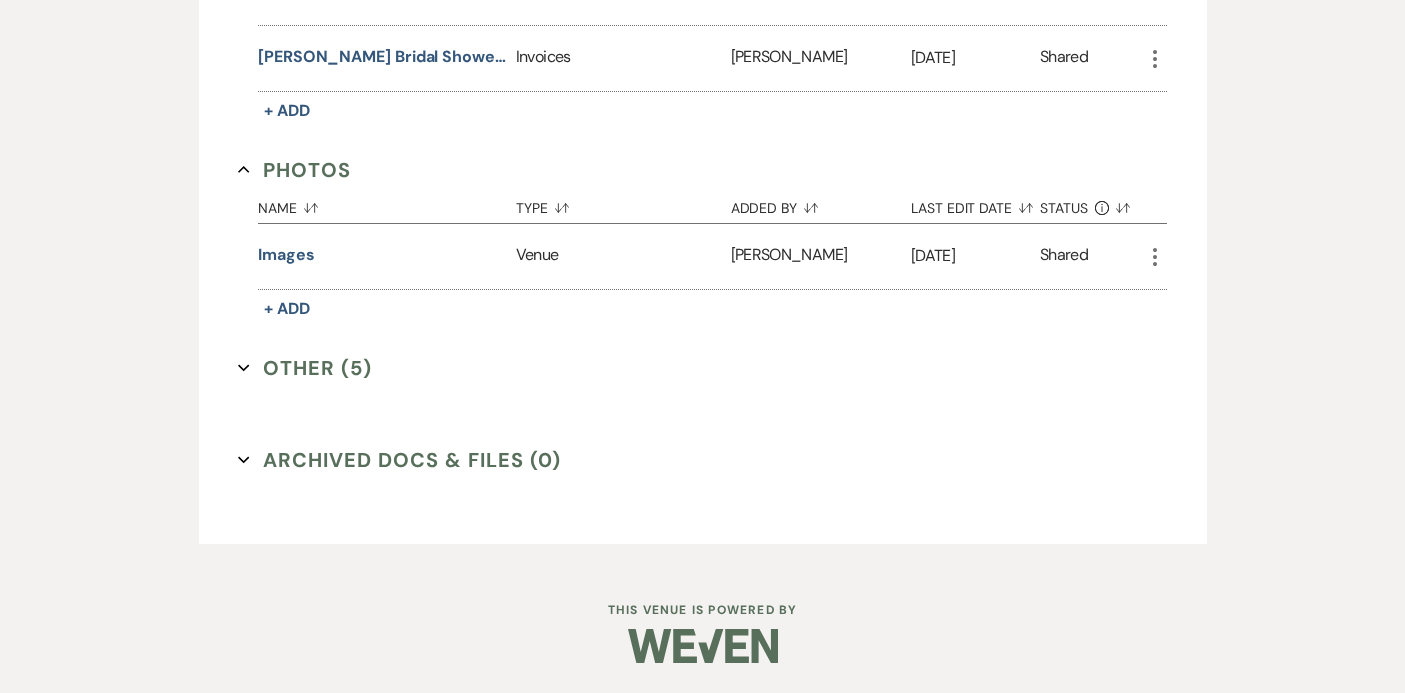 click 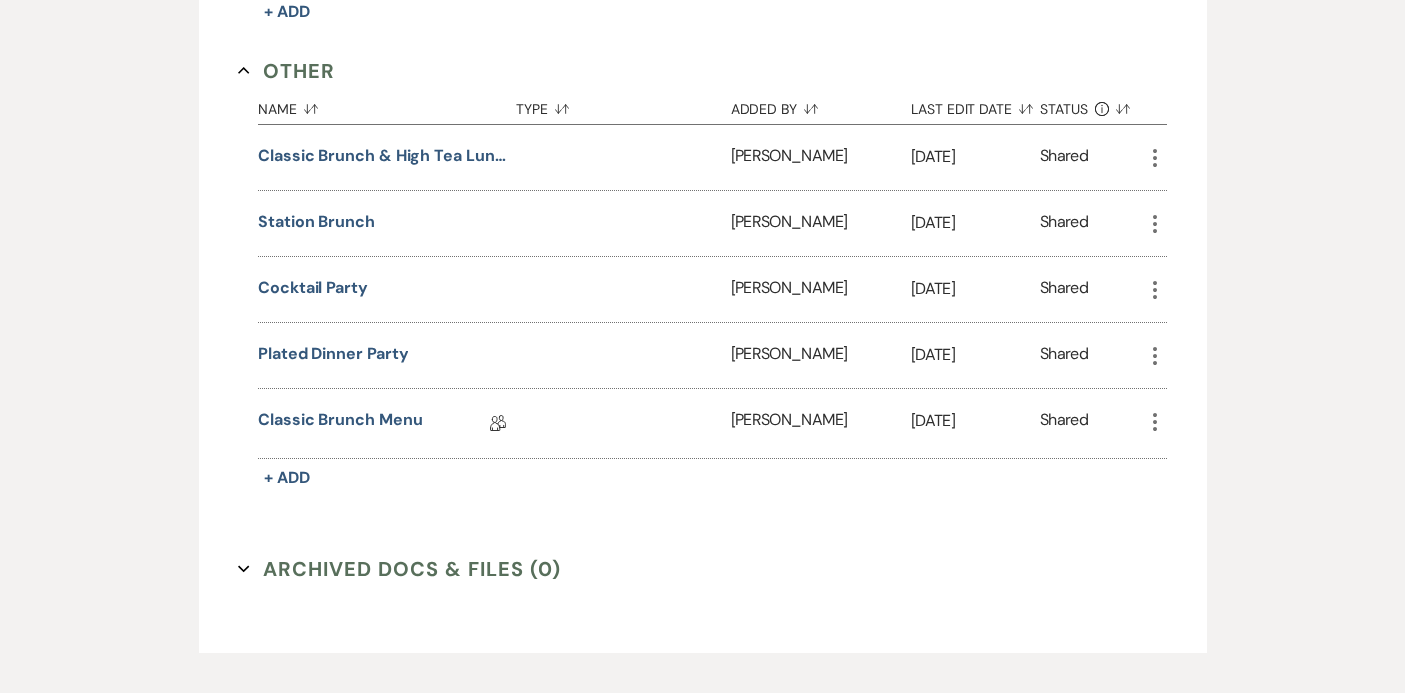 scroll, scrollTop: 989, scrollLeft: 0, axis: vertical 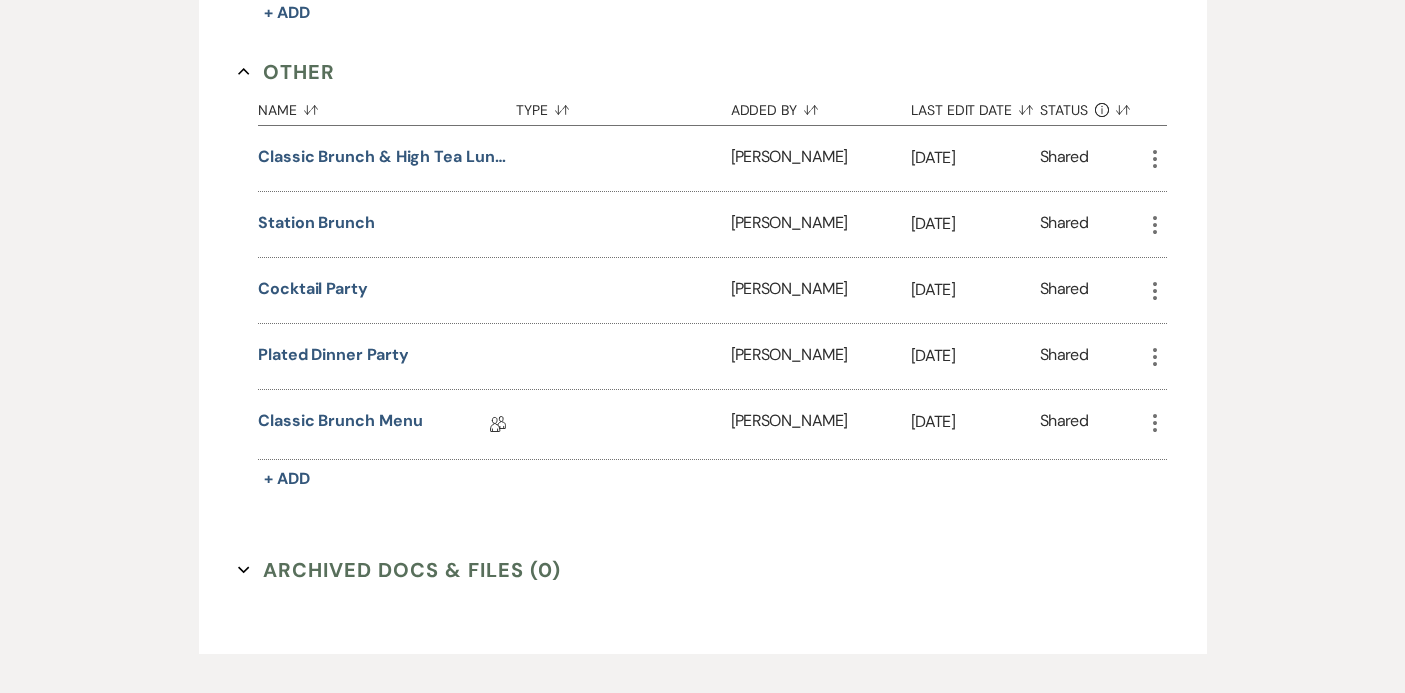 click on "More" 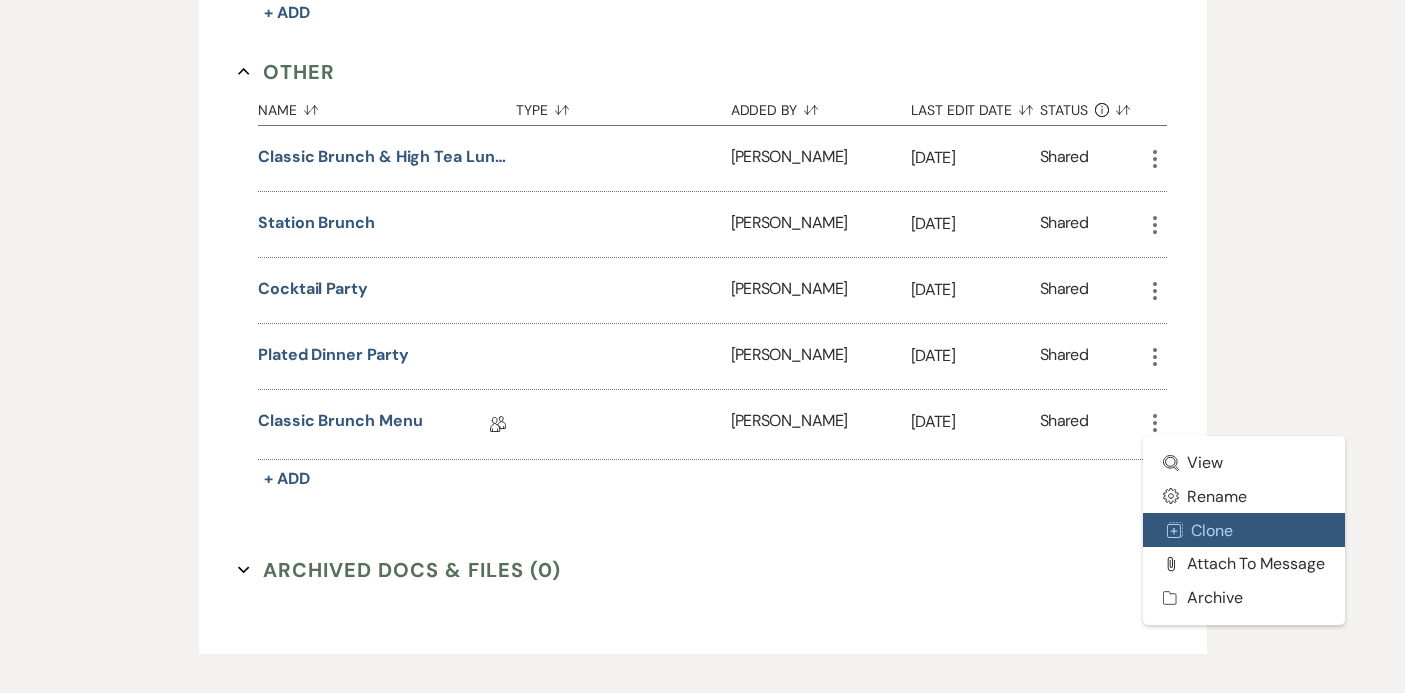 click on "Duplicate Clone" at bounding box center (1244, 530) 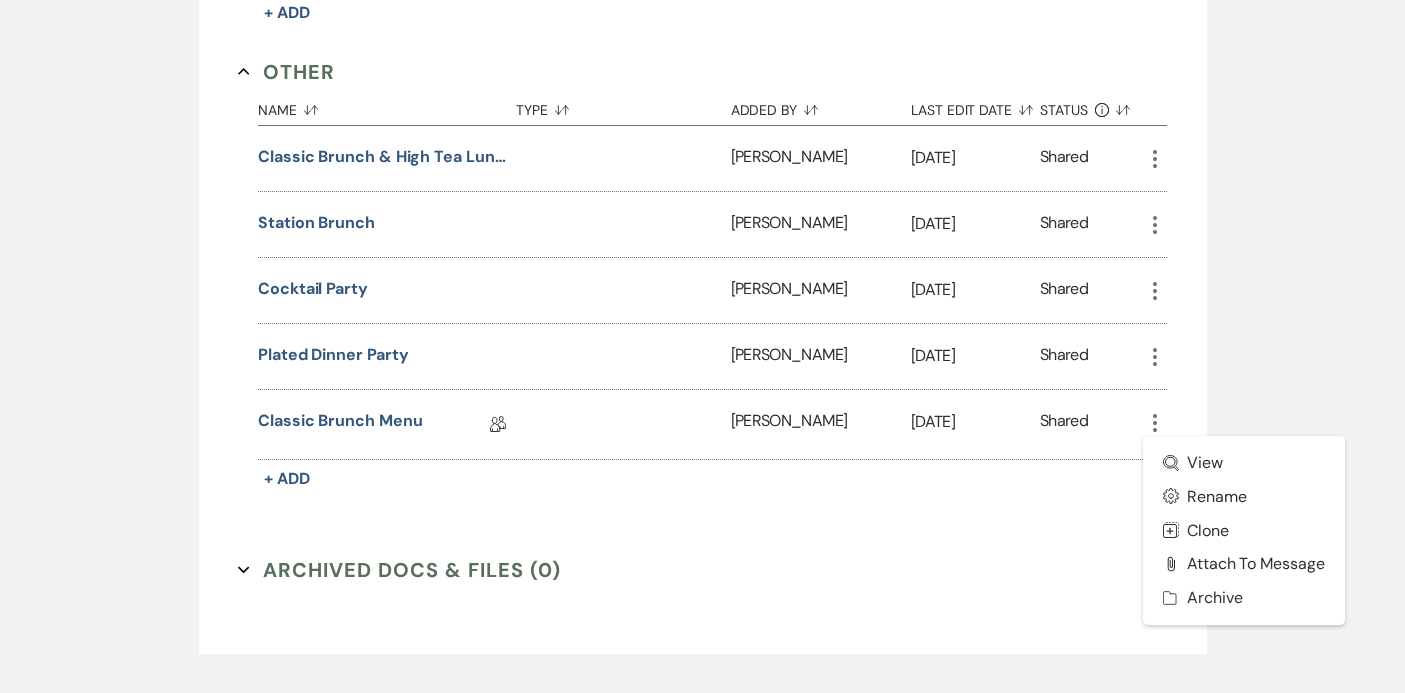 scroll, scrollTop: 0, scrollLeft: 0, axis: both 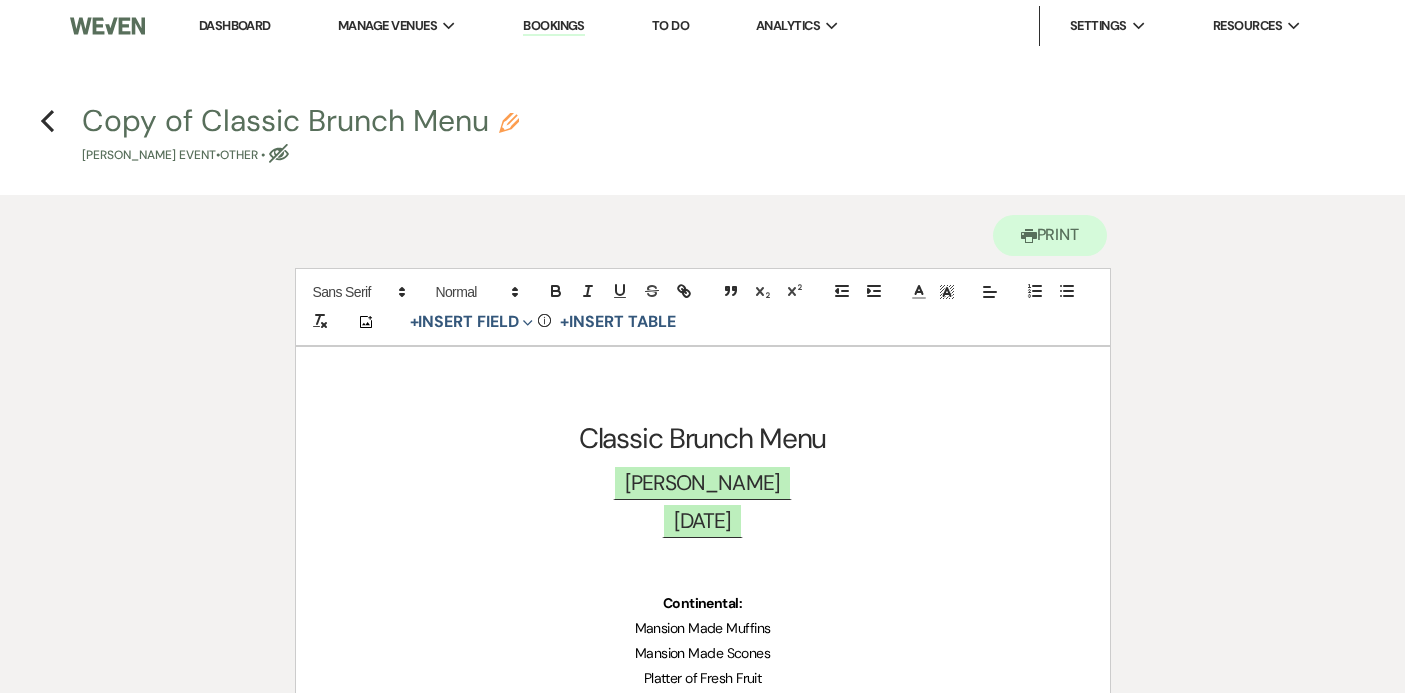 click on "Pencil" 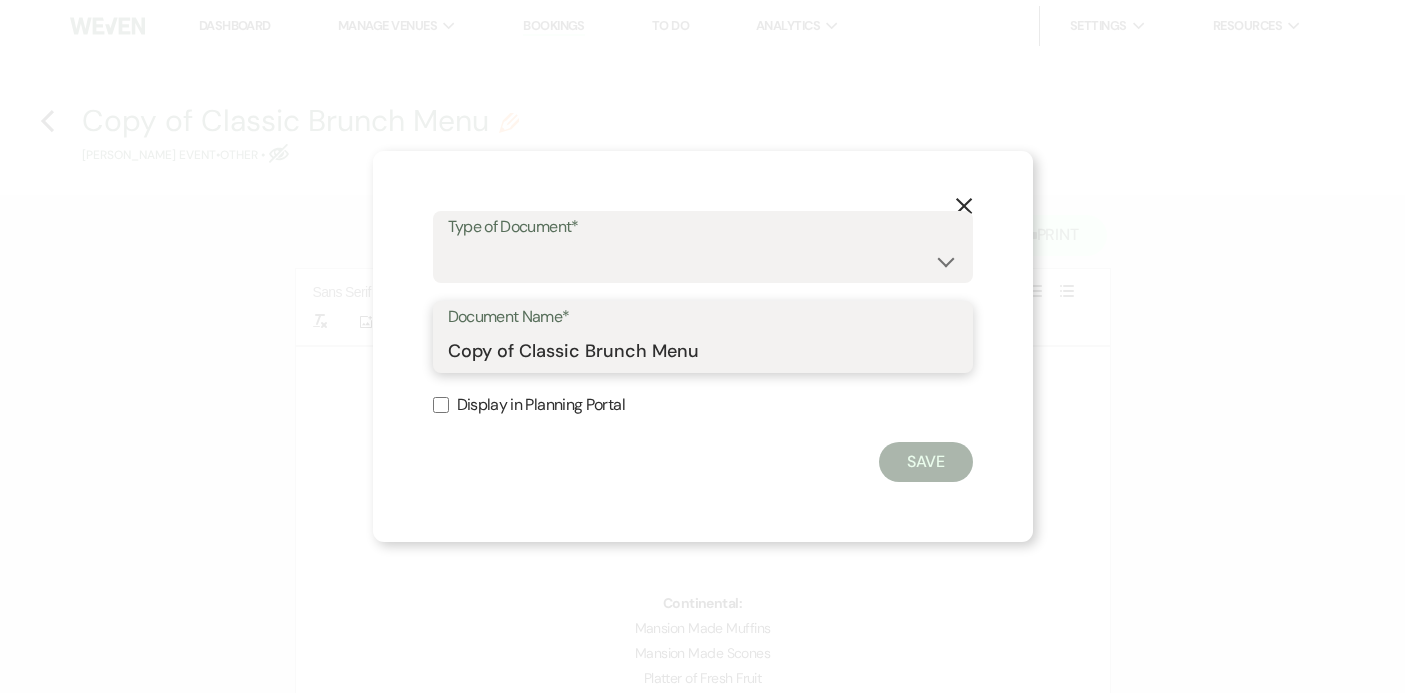 click on "Copy of Classic Brunch Menu" at bounding box center (703, 351) 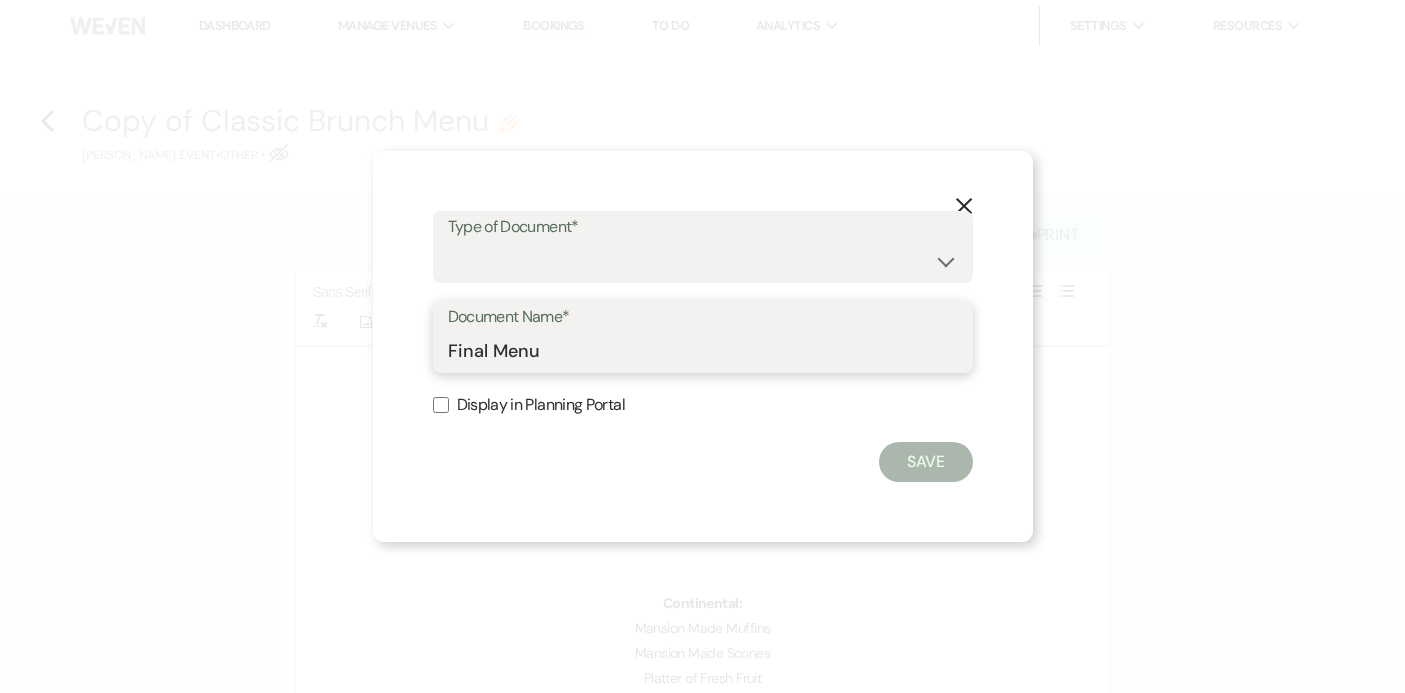 type on "Final Menu" 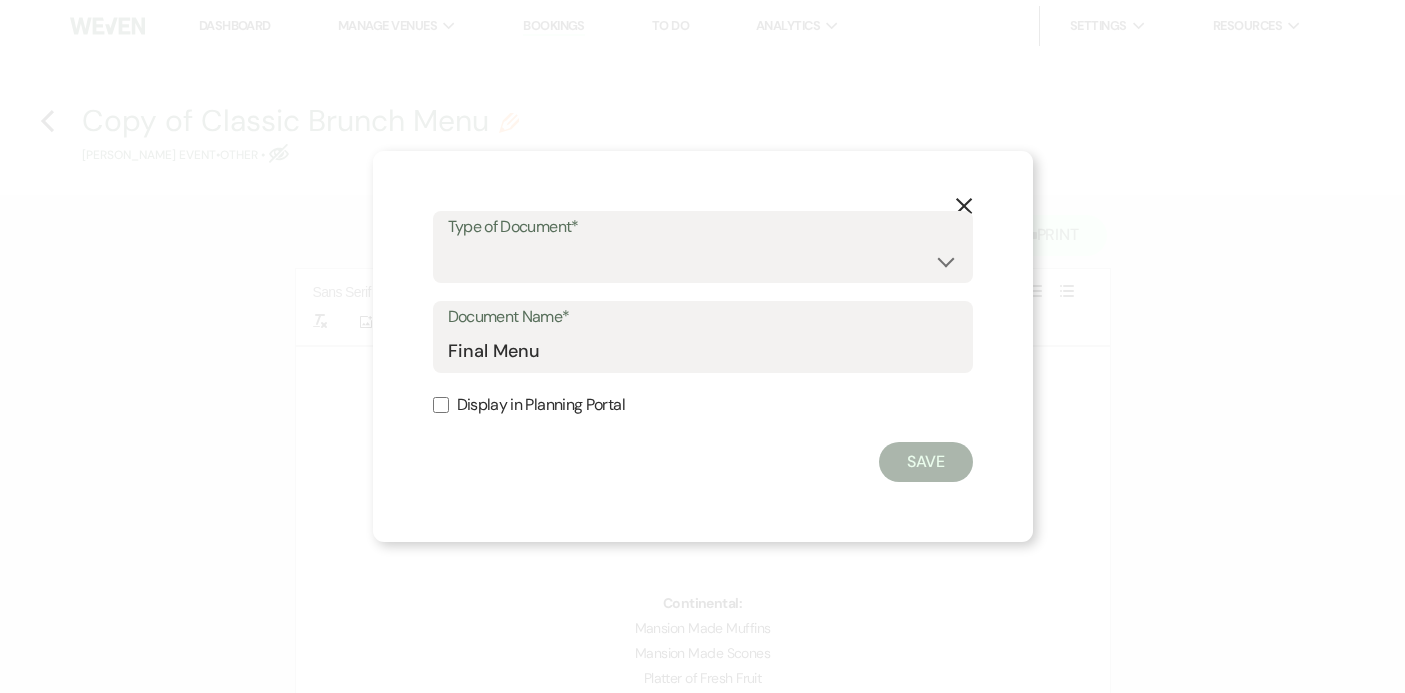 click on "Type of Document* Special Event Insurance Vendor Certificate of Insurance Contracts / Rental Agreements Invoices Receipts Event Maps Floor Plans Rain Plan Seating Charts Venue Layout Catering / Alcohol Permit Event Permit Fire Permit Fuel Permit Generator Permit Tent Permit Venue Permit Other Permit Inventory  Promotional Sample Venue Beverage Ceremony Event Finalize + Share Guests Lodging Menu Vendors Venue Beverage Brochure Menu Packages Product Specifications Quotes Beverage Event and Ceremony Details Finalize & Share Guests Lodging Menu Vendors Venue Event Timeline Family / Wedding Party Timeline Food and Beverage Timeline MC / DJ / Band Timeline Master Timeline Photography Timeline Set-Up / Clean-Up Vendor Timeline Bartender Safe Serve / TiPS Certification Vendor Certification Vendor License Other" at bounding box center (703, 247) 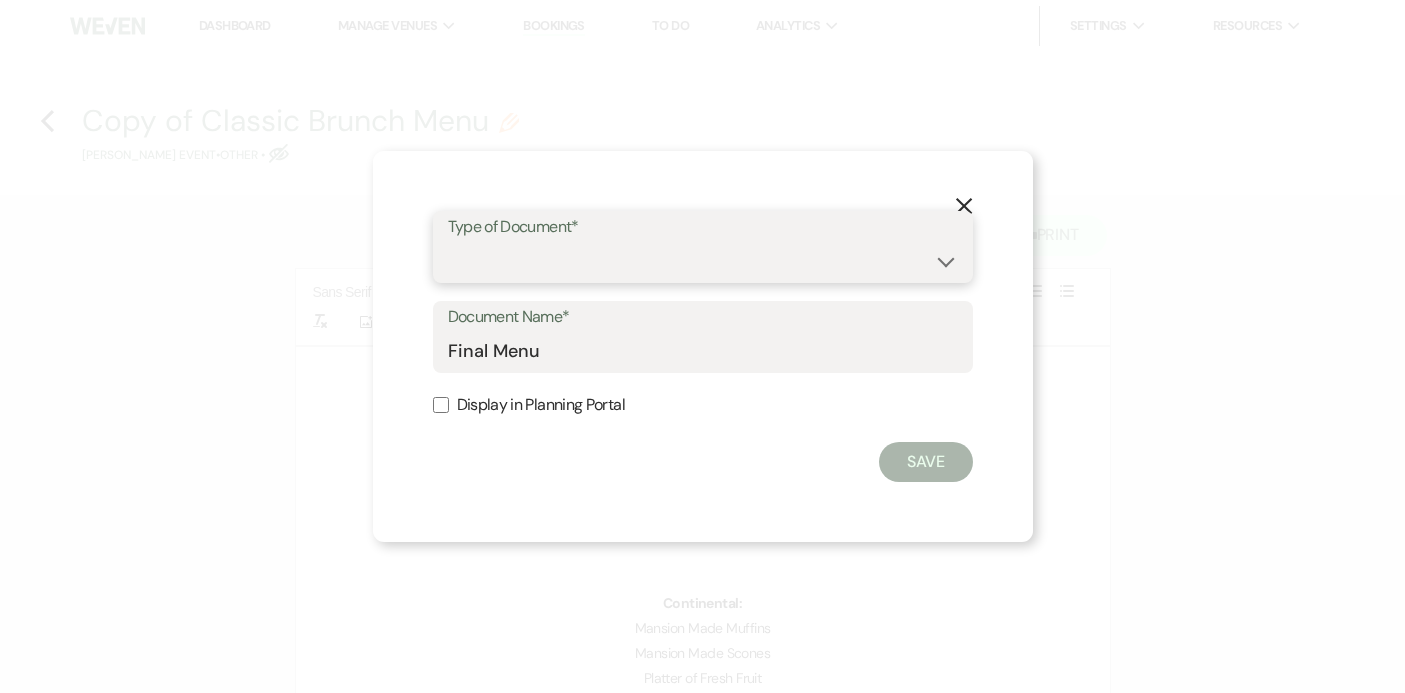 click on "Special Event Insurance Vendor Certificate of Insurance Contracts / Rental Agreements Invoices Receipts Event Maps Floor Plans Rain Plan Seating Charts Venue Layout Catering / Alcohol Permit Event Permit Fire Permit Fuel Permit Generator Permit Tent Permit Venue Permit Other Permit Inventory  Promotional Sample Venue Beverage Ceremony Event Finalize + Share Guests Lodging Menu Vendors Venue Beverage Brochure Menu Packages Product Specifications Quotes Beverage Event and Ceremony Details Finalize & Share Guests Lodging Menu Vendors Venue Event Timeline Family / Wedding Party Timeline Food and Beverage Timeline MC / DJ / Band Timeline Master Timeline Photography Timeline Set-Up / Clean-Up Vendor Timeline Bartender Safe Serve / TiPS Certification Vendor Certification Vendor License Other" at bounding box center [703, 261] 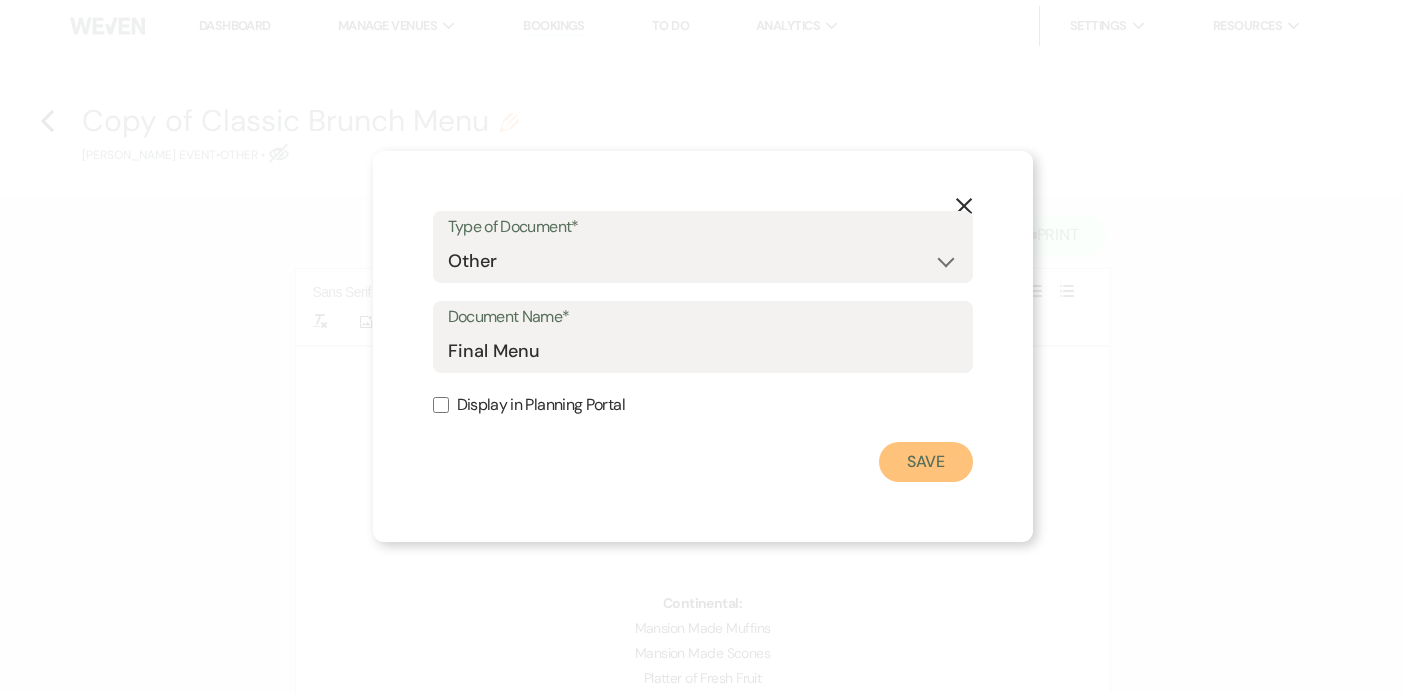 click on "Save" at bounding box center [926, 462] 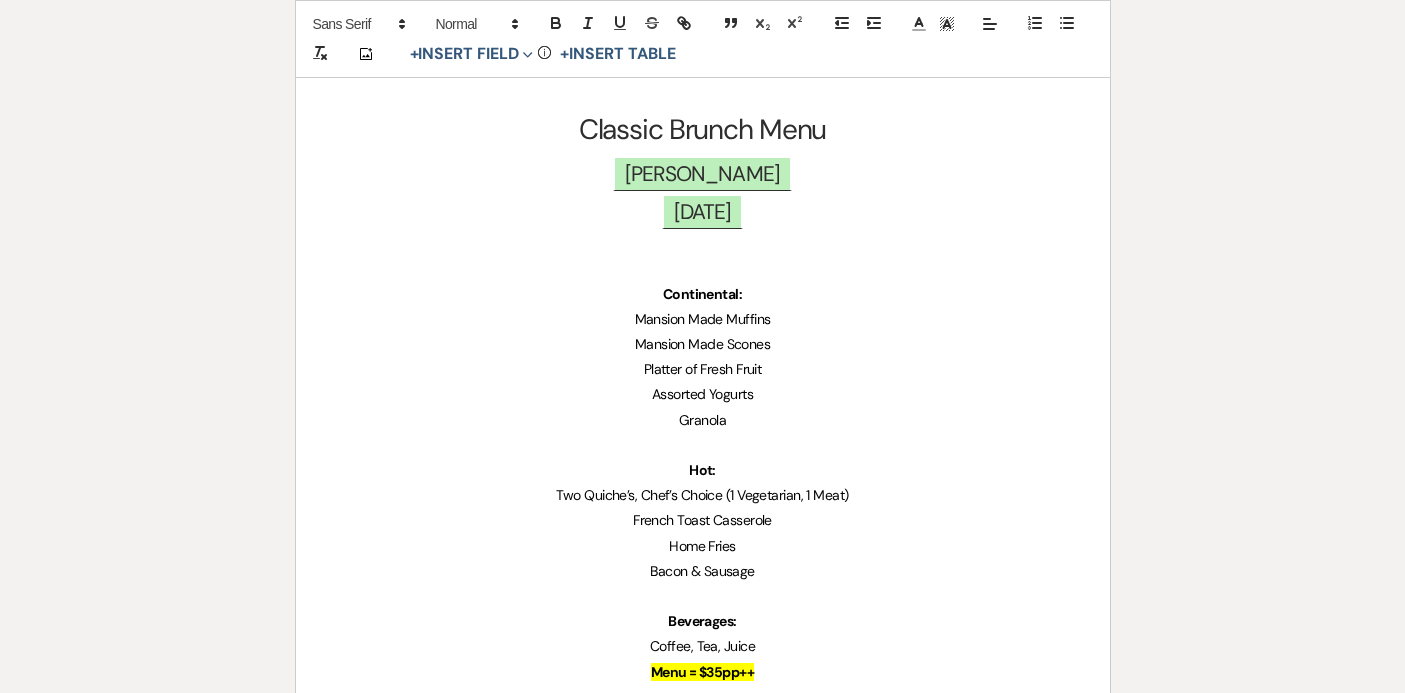 scroll, scrollTop: 316, scrollLeft: 0, axis: vertical 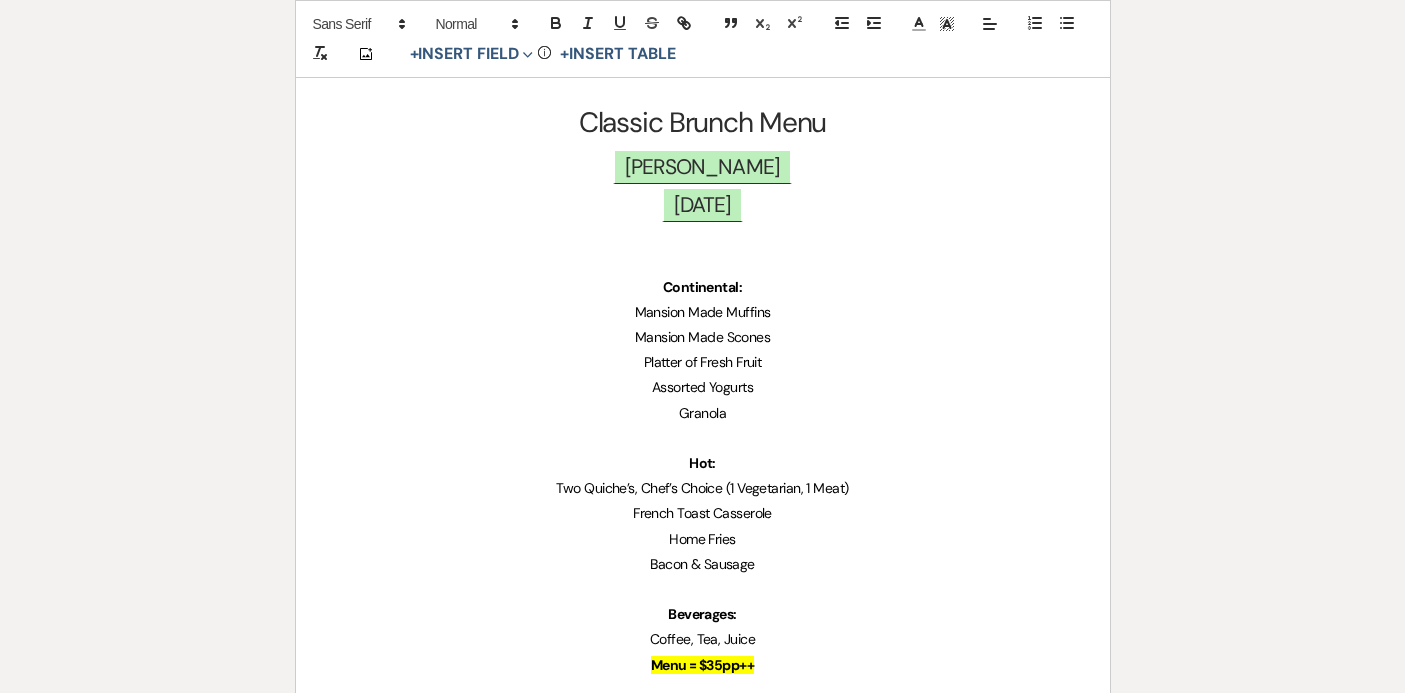 click on "Two Quiche’s, Chef’s Choice (1 Vegetarian, 1 Meat)" at bounding box center (702, 488) 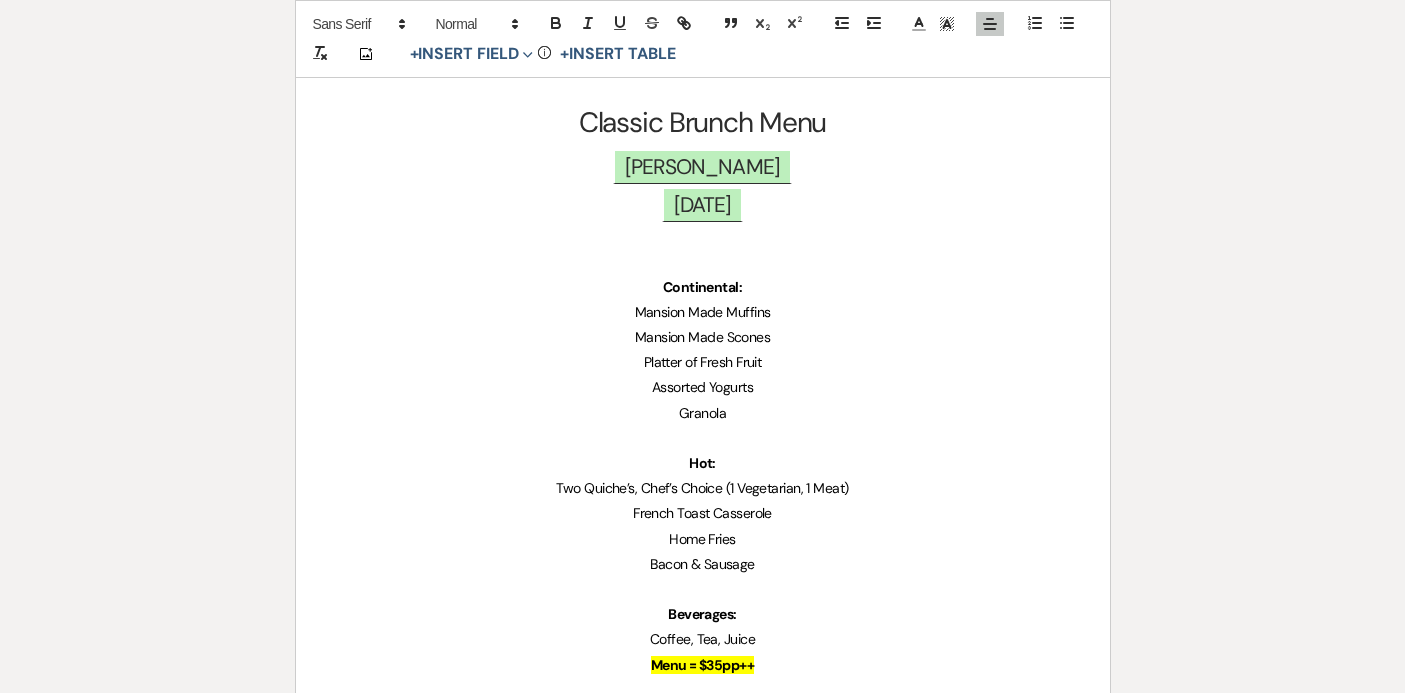 type 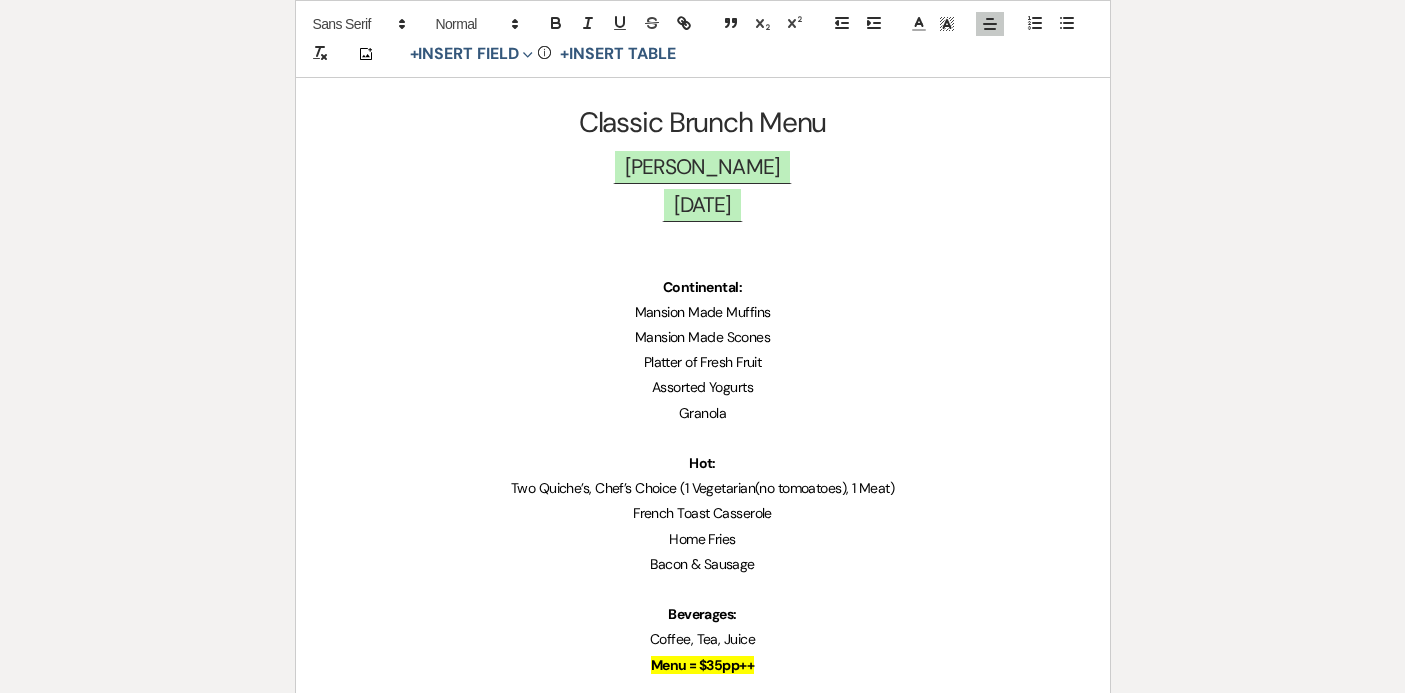 click on "Two Quiche’s, Chef’s Choice (1 Vegetarian(no tomoatoes), 1 Meat)" at bounding box center (702, 488) 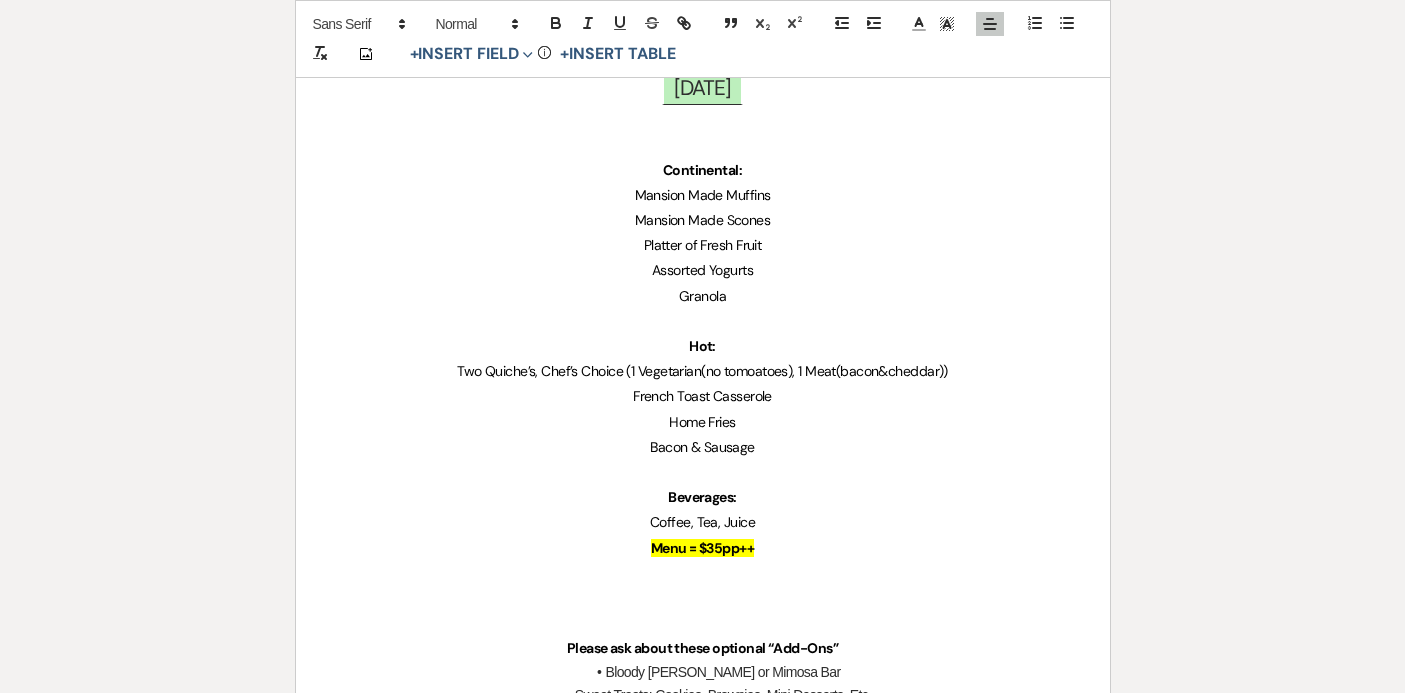 scroll, scrollTop: 470, scrollLeft: 0, axis: vertical 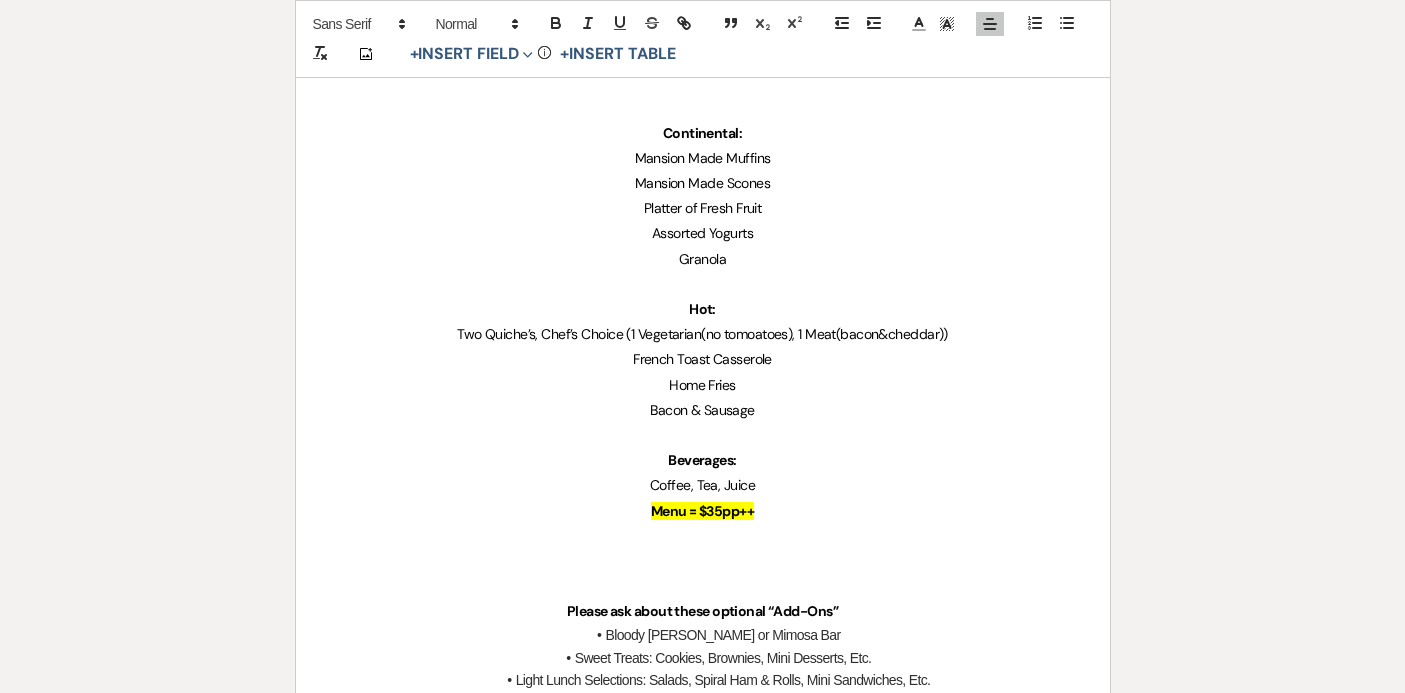 click on "Bacon & Sausage" at bounding box center [703, 410] 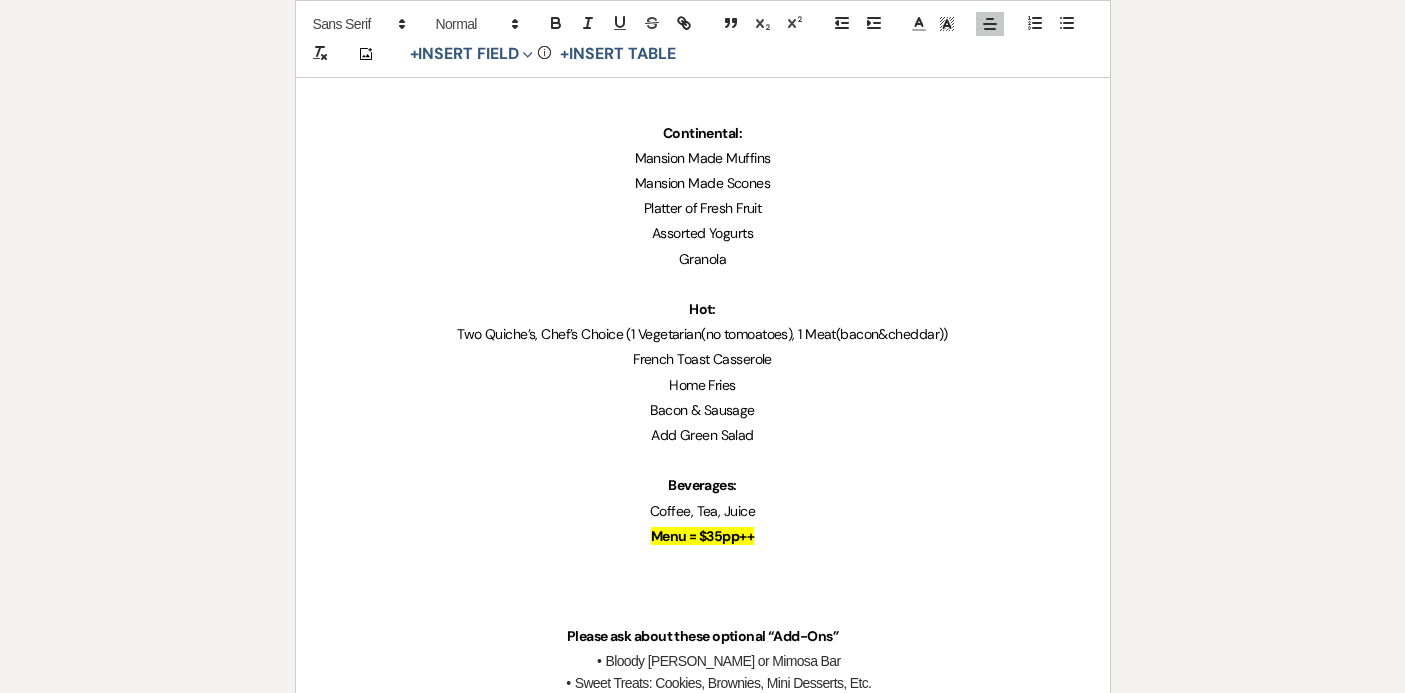 click on "Add Green Salad" at bounding box center [702, 435] 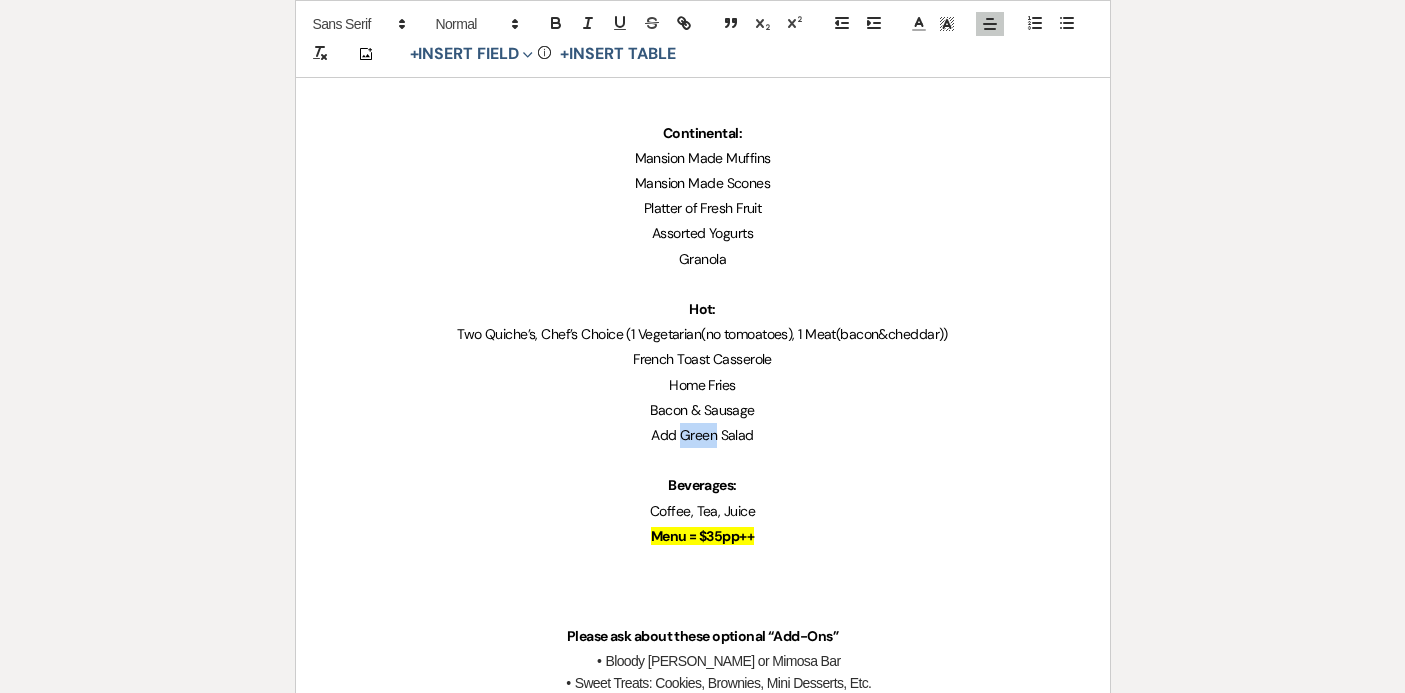 click on "Add Green Salad" at bounding box center [702, 435] 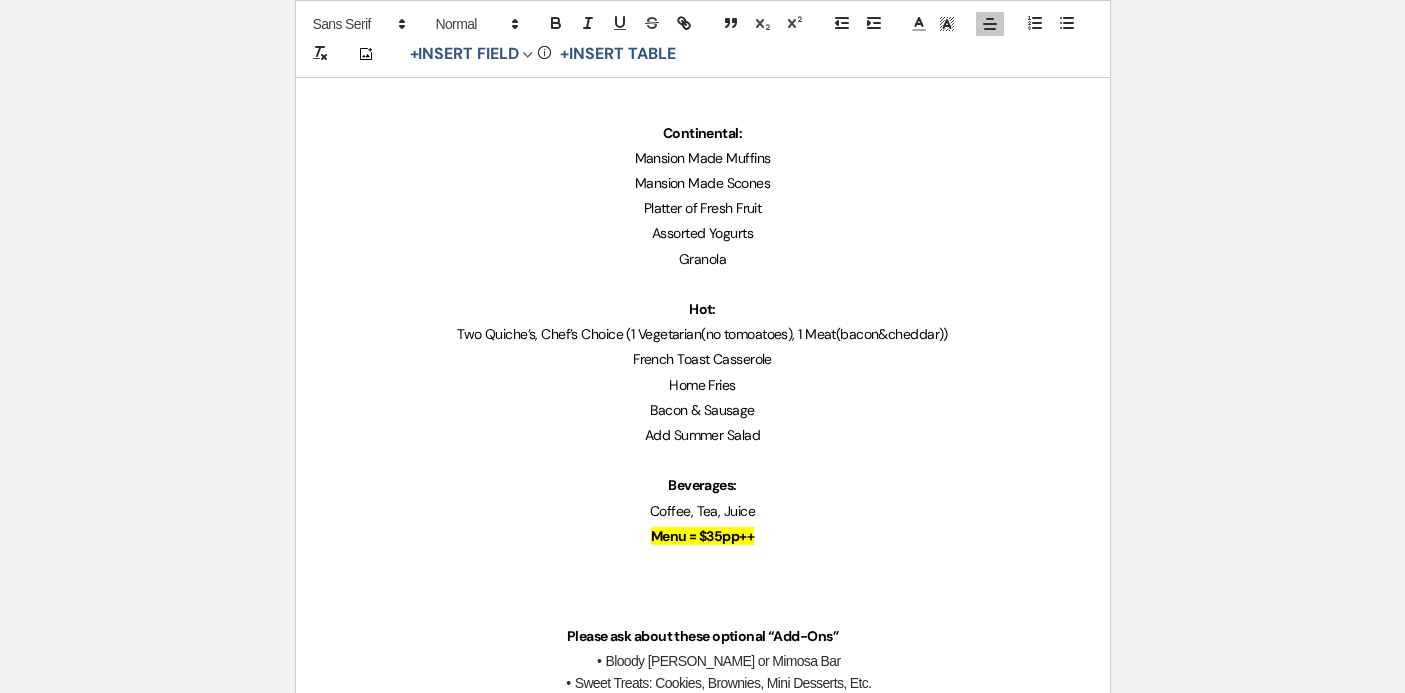 click on "Add Summer Salad" at bounding box center [702, 435] 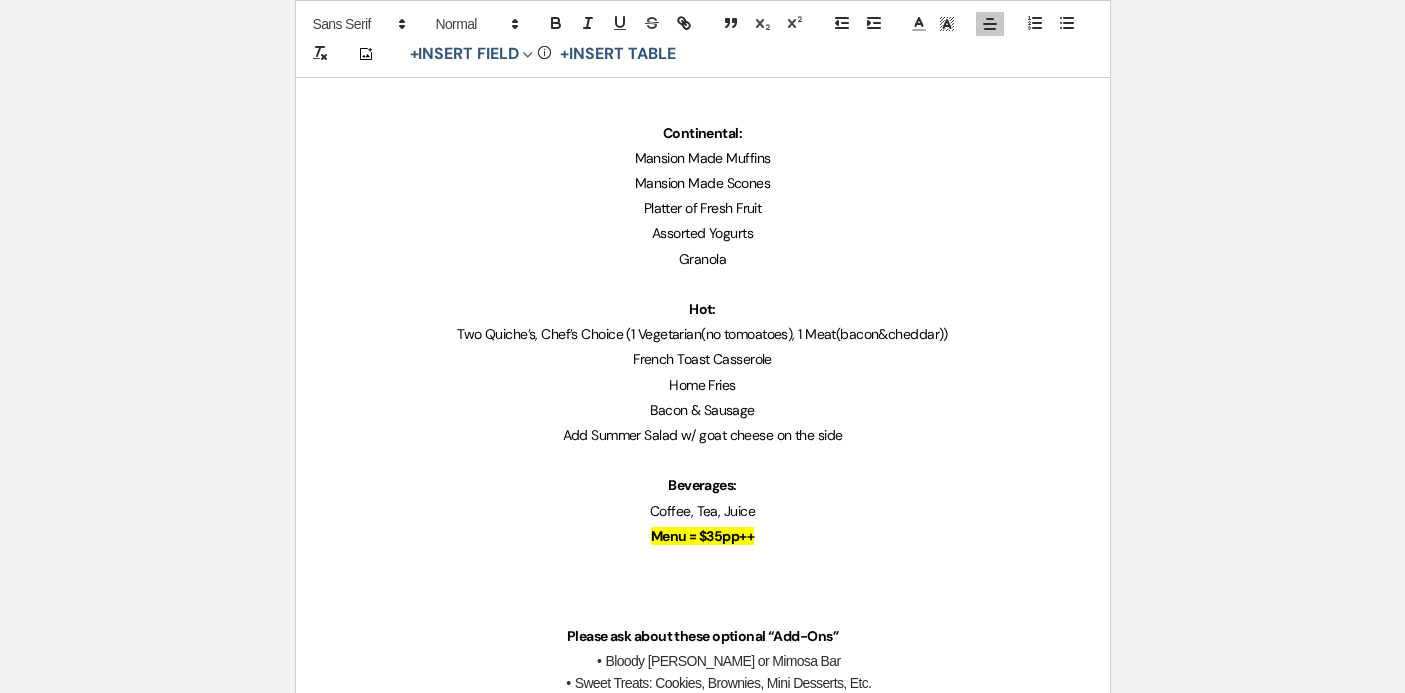 click on "Menu = $35pp++" at bounding box center (703, 536) 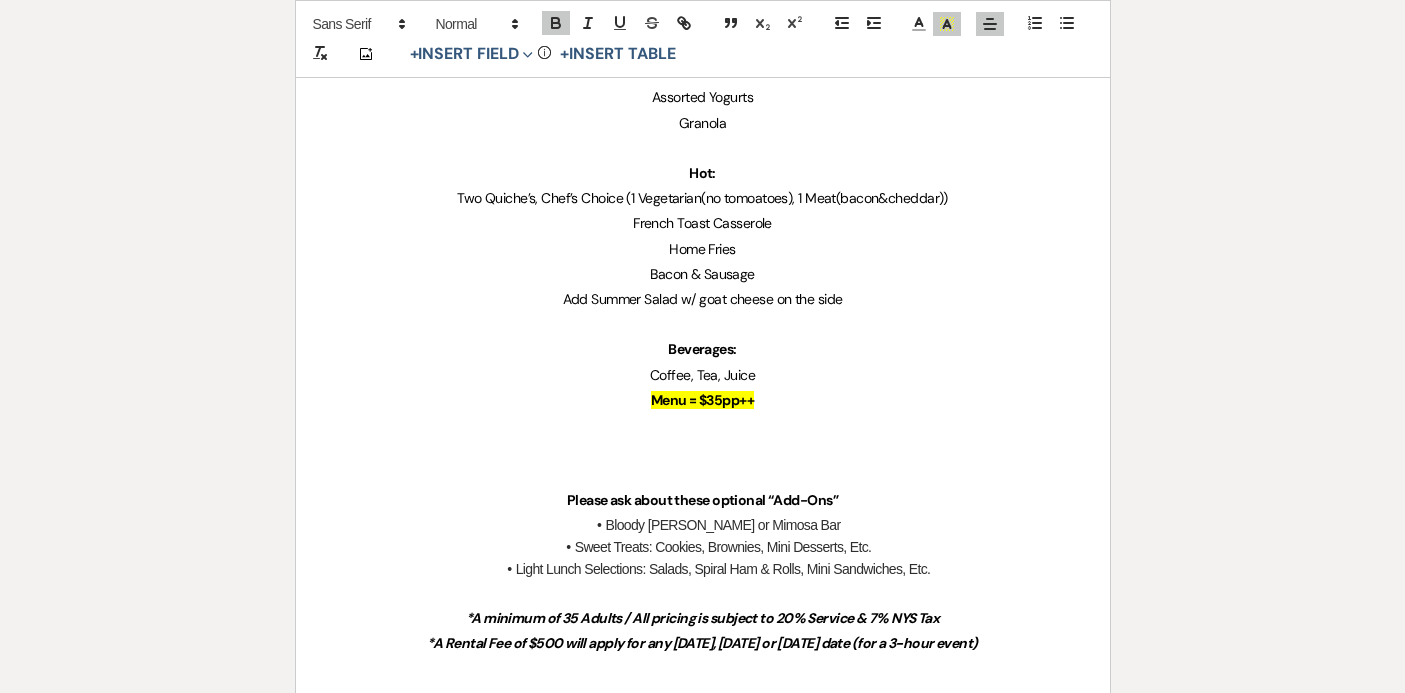 scroll, scrollTop: 637, scrollLeft: 0, axis: vertical 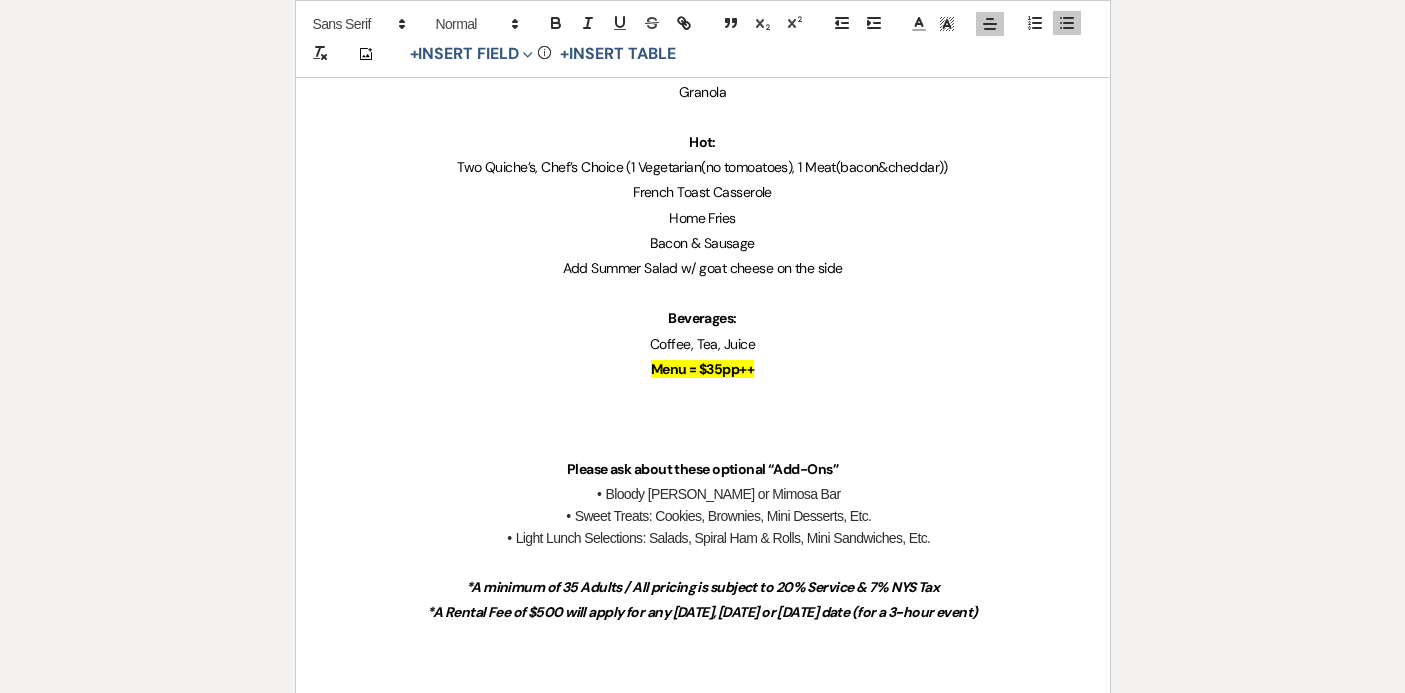 drag, startPoint x: 731, startPoint y: 493, endPoint x: 622, endPoint y: 497, distance: 109.07337 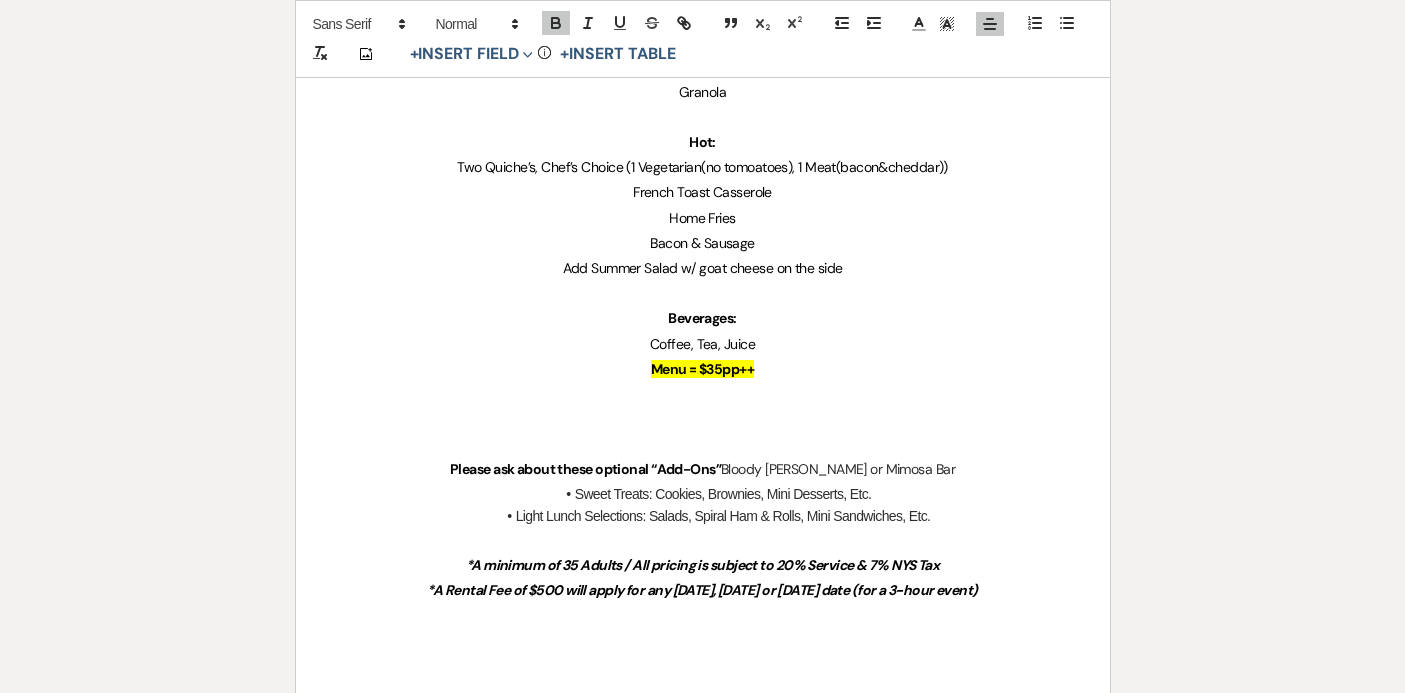click at bounding box center (703, 419) 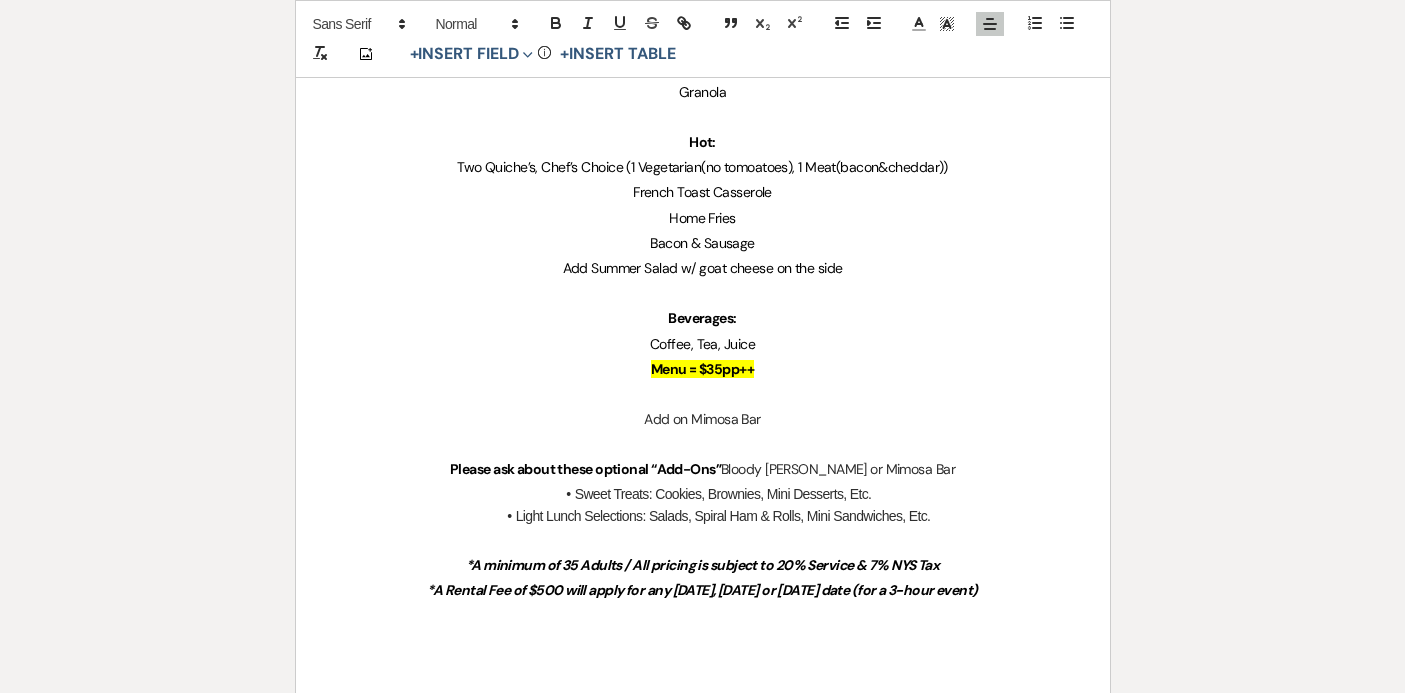 click on "Bloody [PERSON_NAME] or Mimosa Bar" at bounding box center [838, 469] 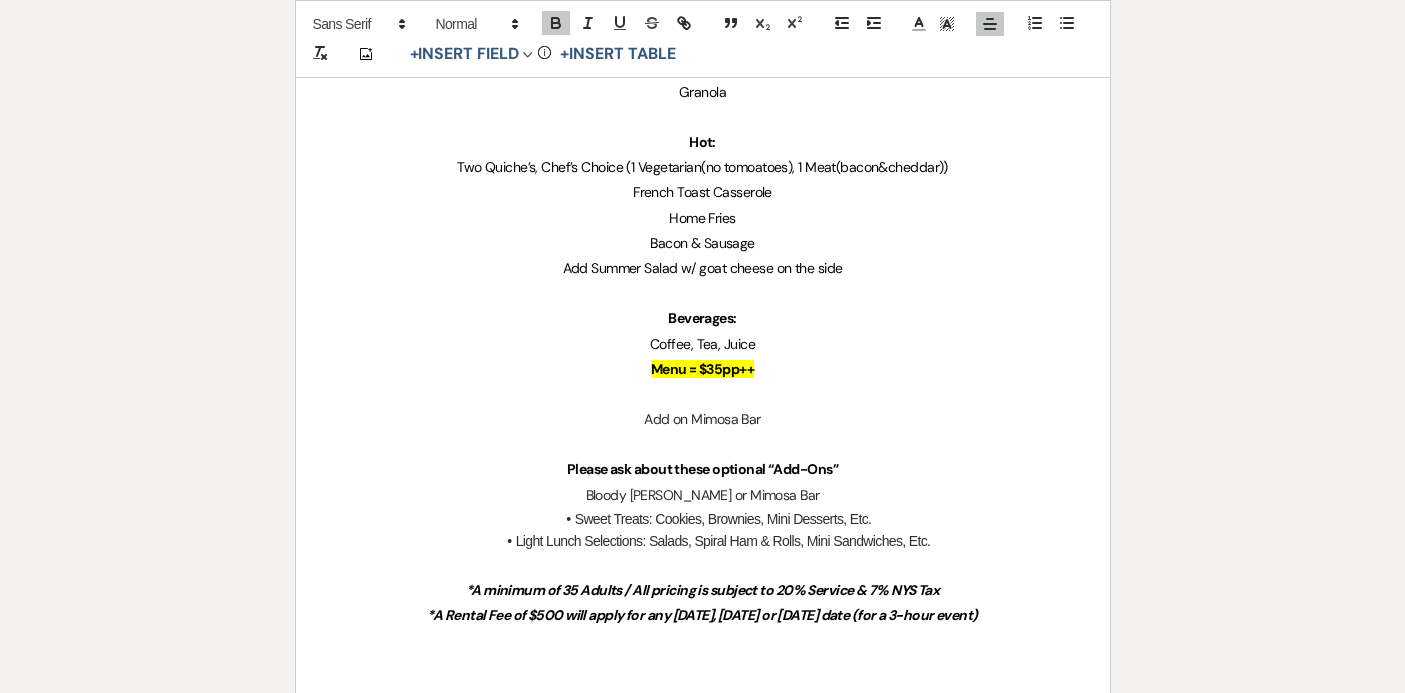 click on "Classic Brunch Menu  ﻿
[PERSON_NAME]
﻿   ﻿
[DATE]
﻿   Continental: Mansion Made Muffins Mansion Made Scones Platter of Fresh Fruit Assorted Yogurts Granola Hot: Two Quiche’s, Chef’s Choice (1 Vegetarian(no tomoatoes), 1 Meat(bacon&cheddar)) French Toast Casserole  Home Fries  Bacon & Sausage  Add Summer Salad w/ goat cheese on the side  Beverages: Coffee, Tea, Juice  Menu = $35pp++ Add on Mimosa Bar  Please ask about these optional “Add-Ons” ﻿ Bloody [PERSON_NAME] or Mimosa Bar  Sweet Treats: Cookies, Brownies, Mini Desserts, Etc.  Light Lunch Selections: Salads, Spiral Ham & Rolls, Mini Sandwiches, Etc.  *A minimum of 35 Adults / All pricing is subject to 20% Service & 7% NYS Tax *A Rental Fee of $500 will apply for any [DATE], [DATE] or [DATE] date (for a 3-hour event)" at bounding box center [703, 242] 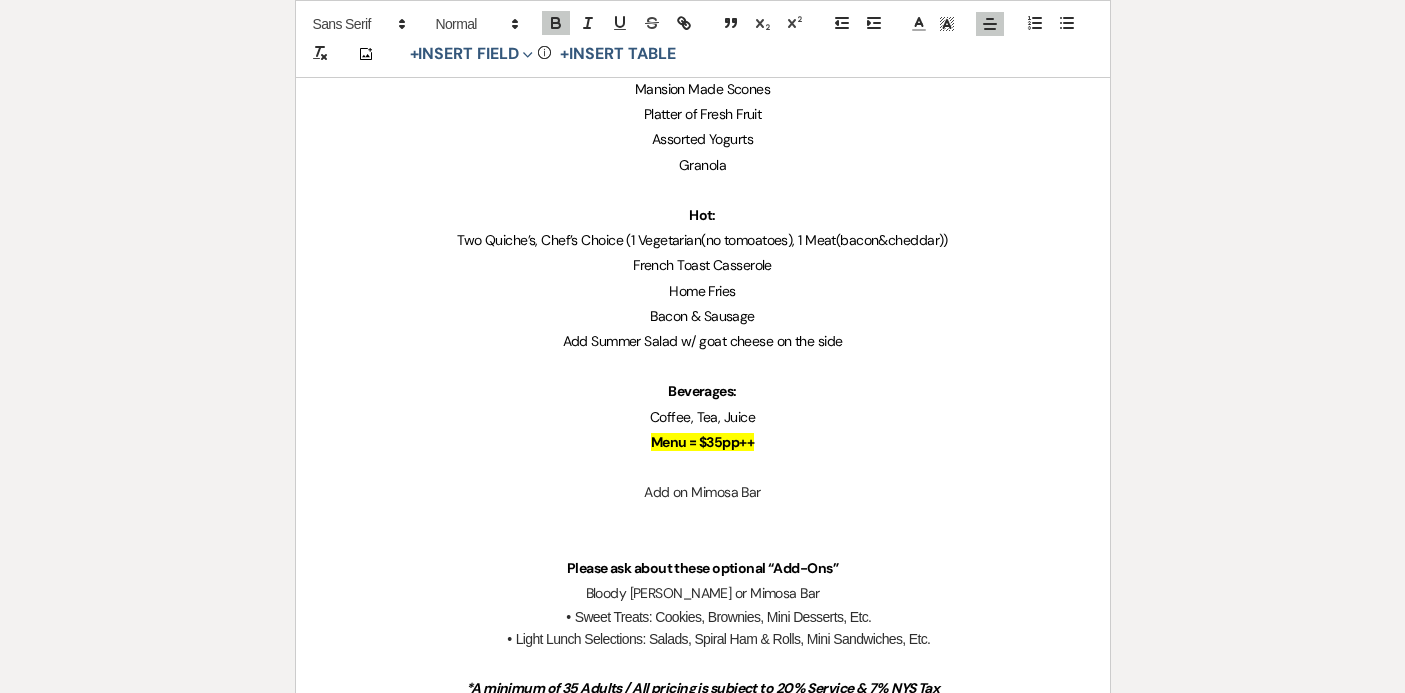 scroll, scrollTop: 565, scrollLeft: 0, axis: vertical 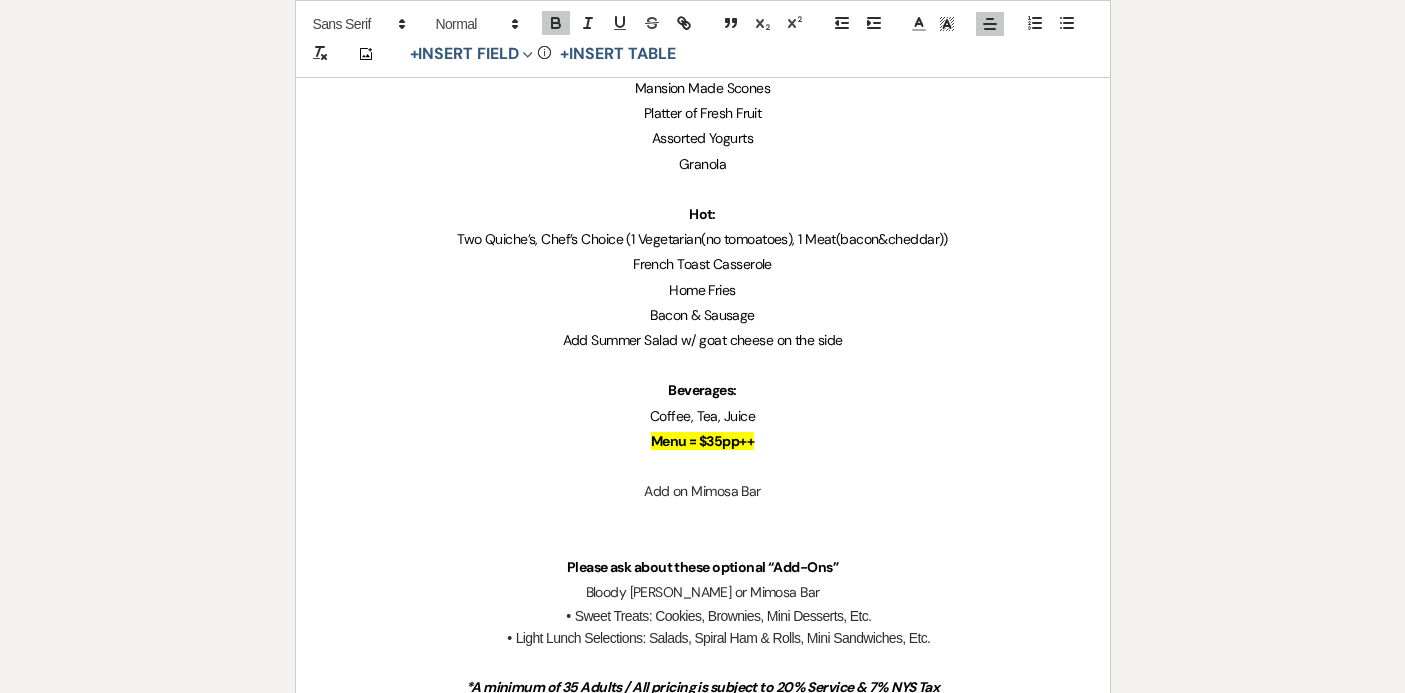 click on "Add Summer Salad w/ goat cheese on the side" at bounding box center (703, 340) 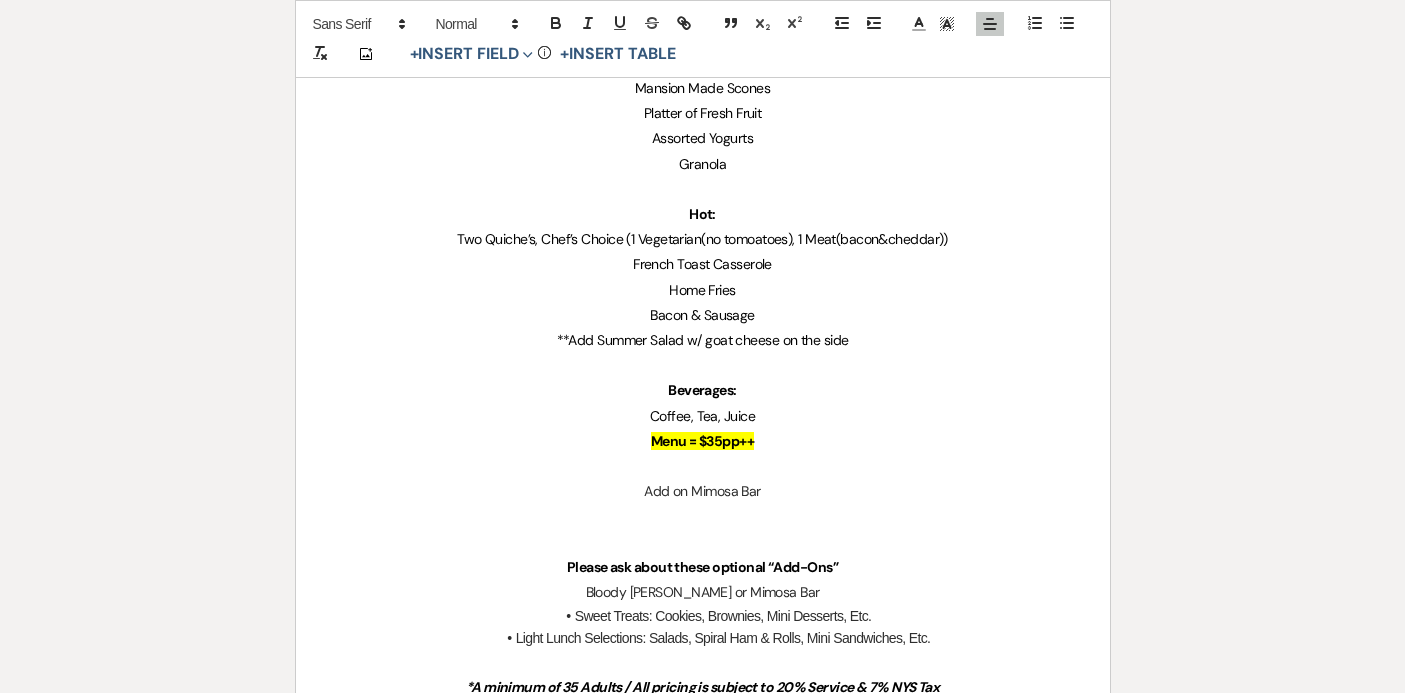 click on "**Add Summer Salad w/ goat cheese on the side" at bounding box center (703, 340) 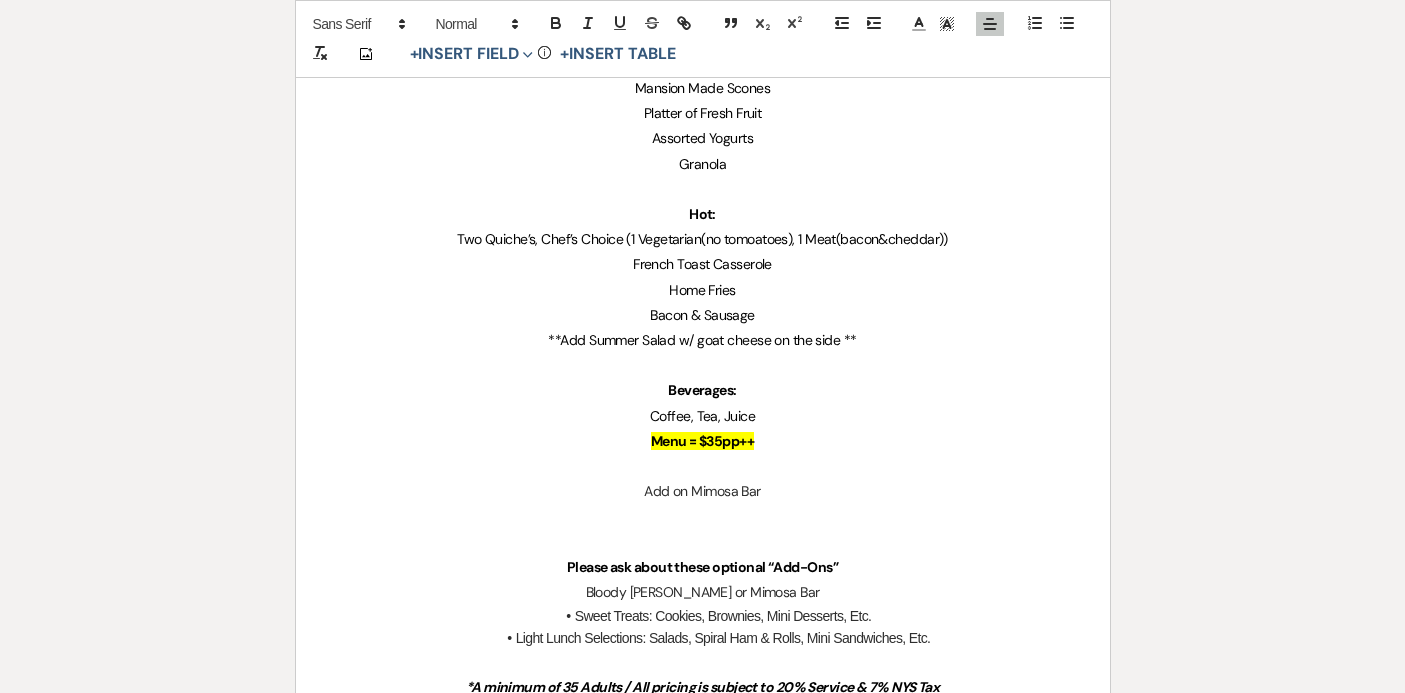 click on "**Add Summer Salad w/ goat cheese on the side **" at bounding box center (702, 340) 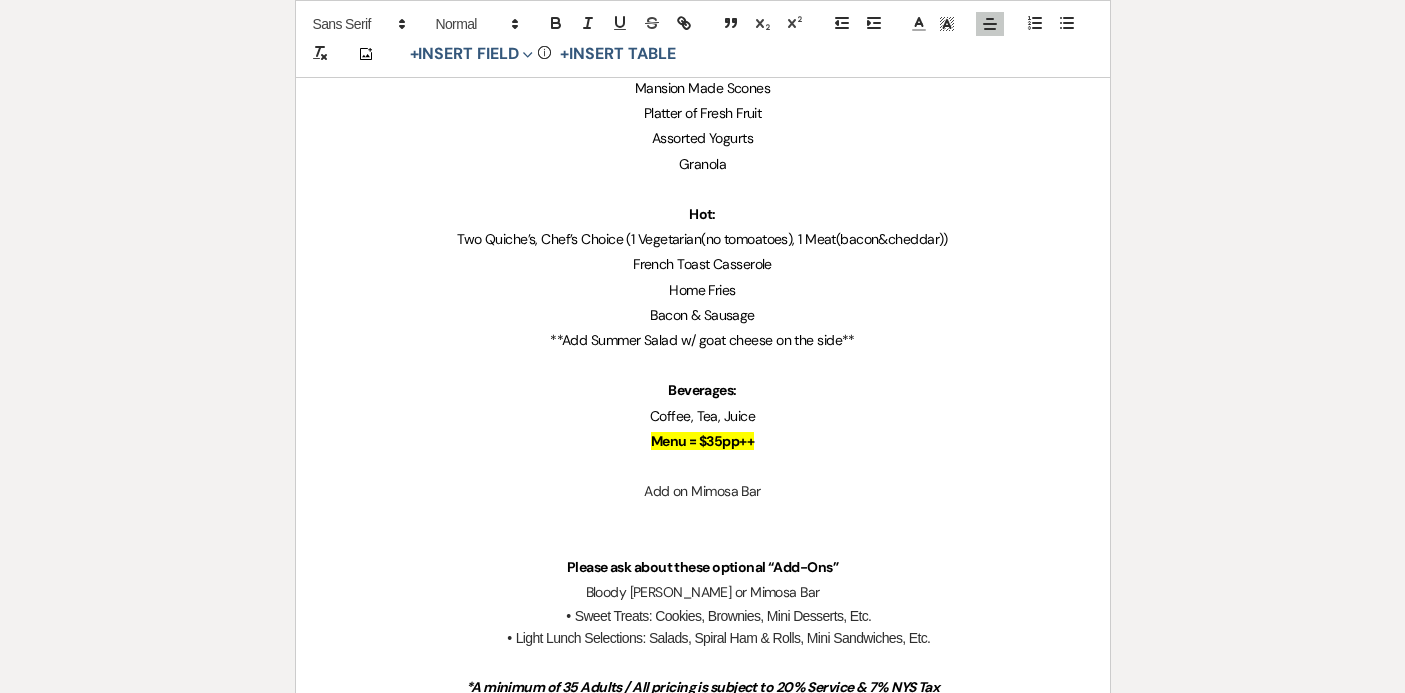 click on "**Add Summer Salad w/ goat cheese on the side**" at bounding box center (703, 340) 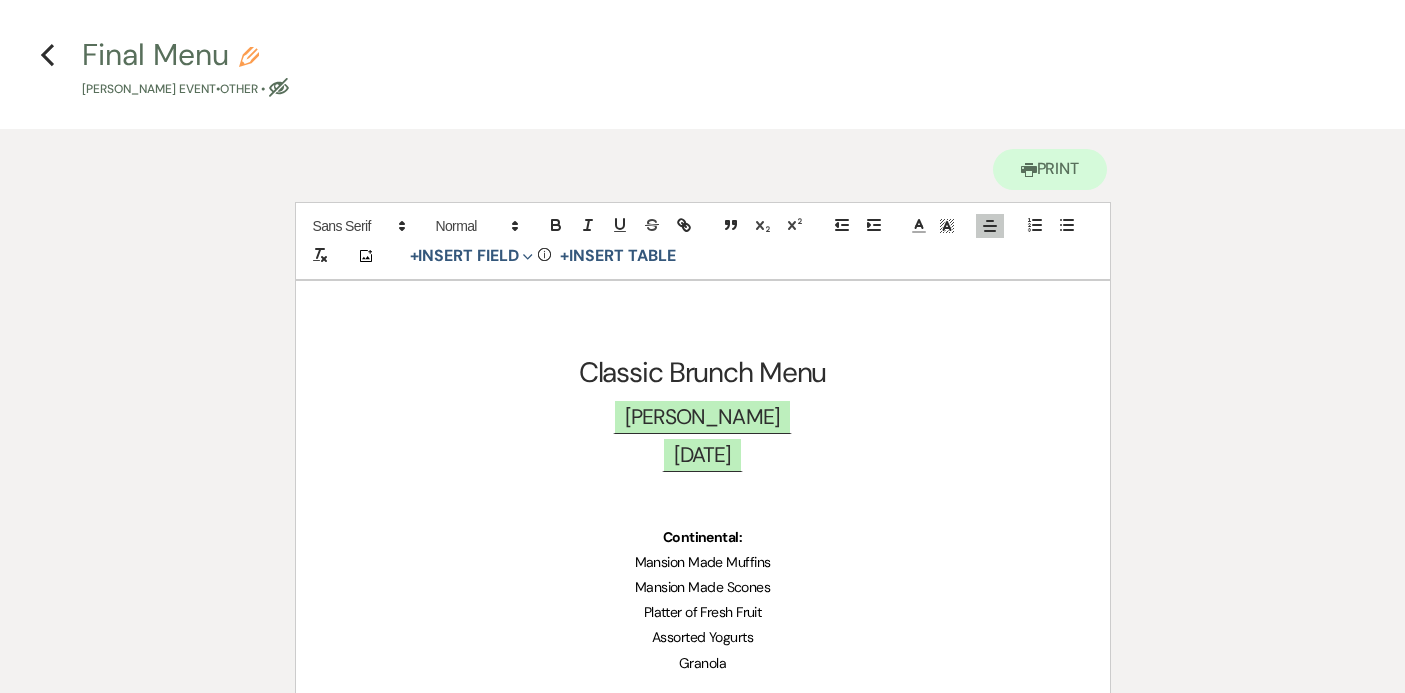 scroll, scrollTop: 64, scrollLeft: 0, axis: vertical 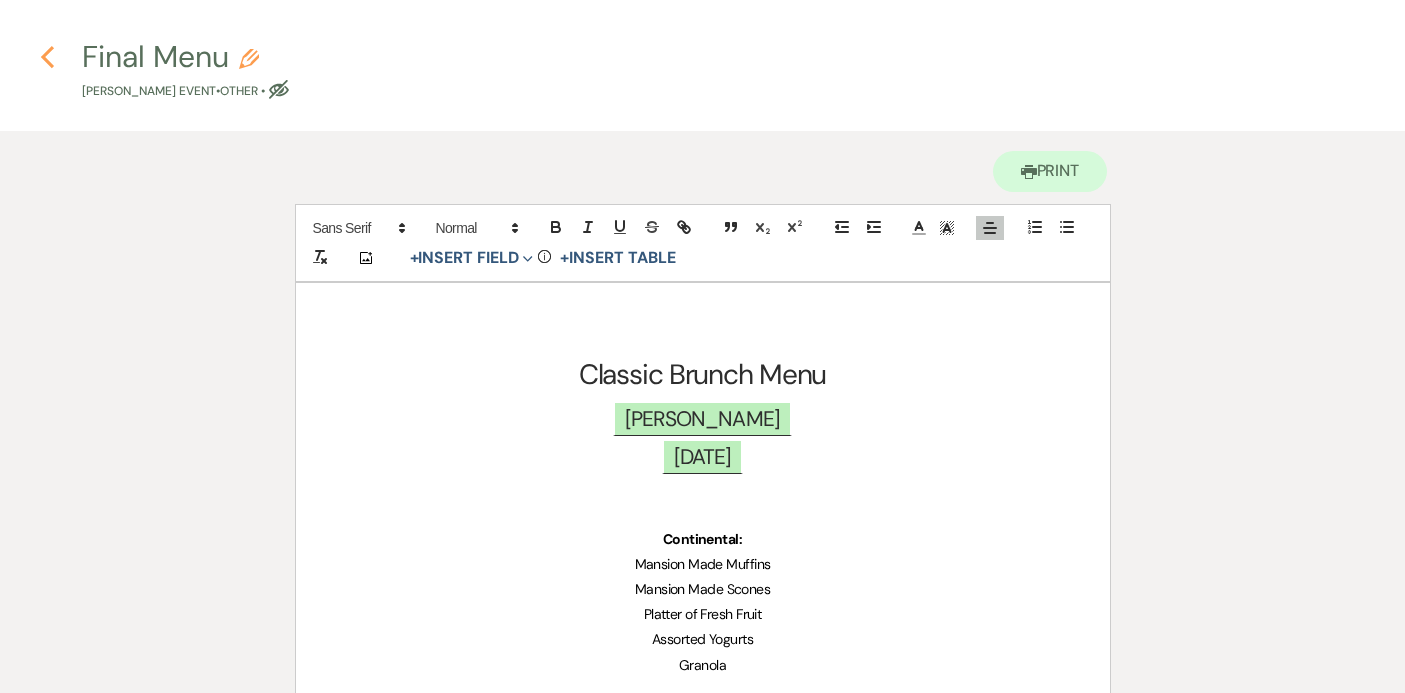 click 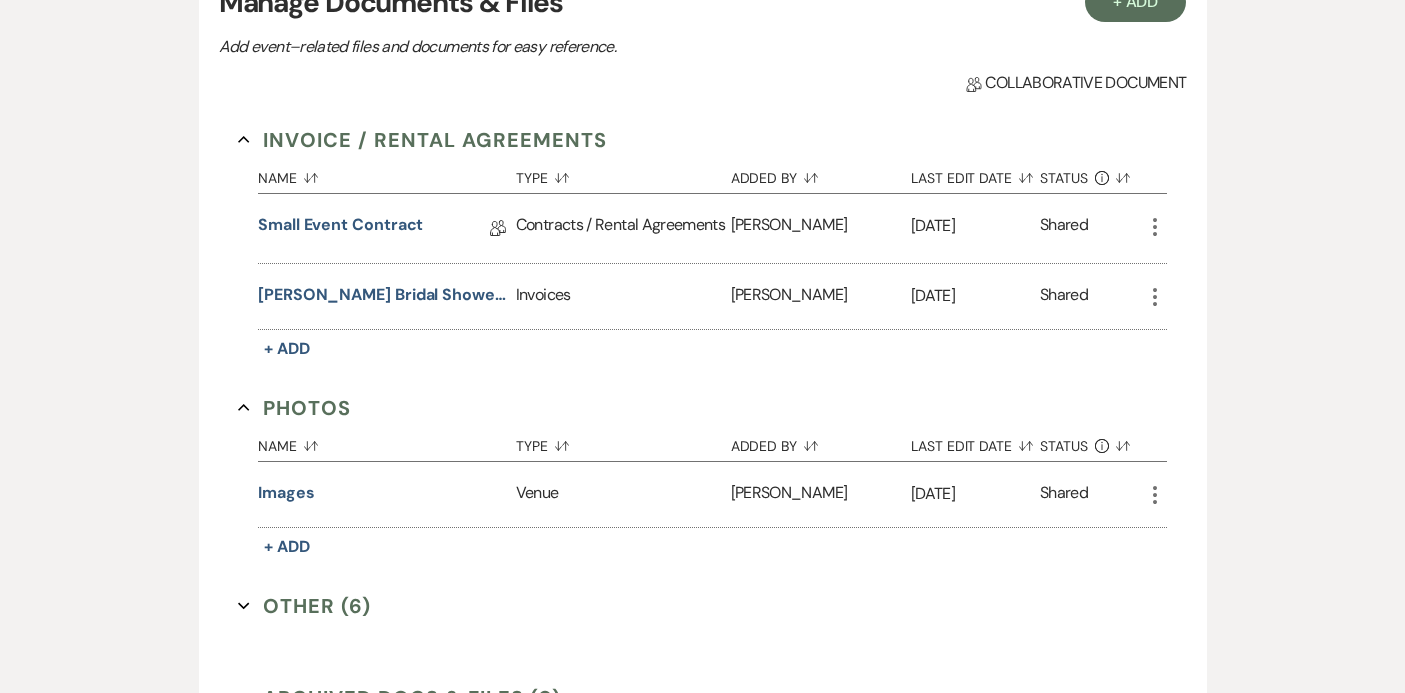 scroll, scrollTop: 457, scrollLeft: 0, axis: vertical 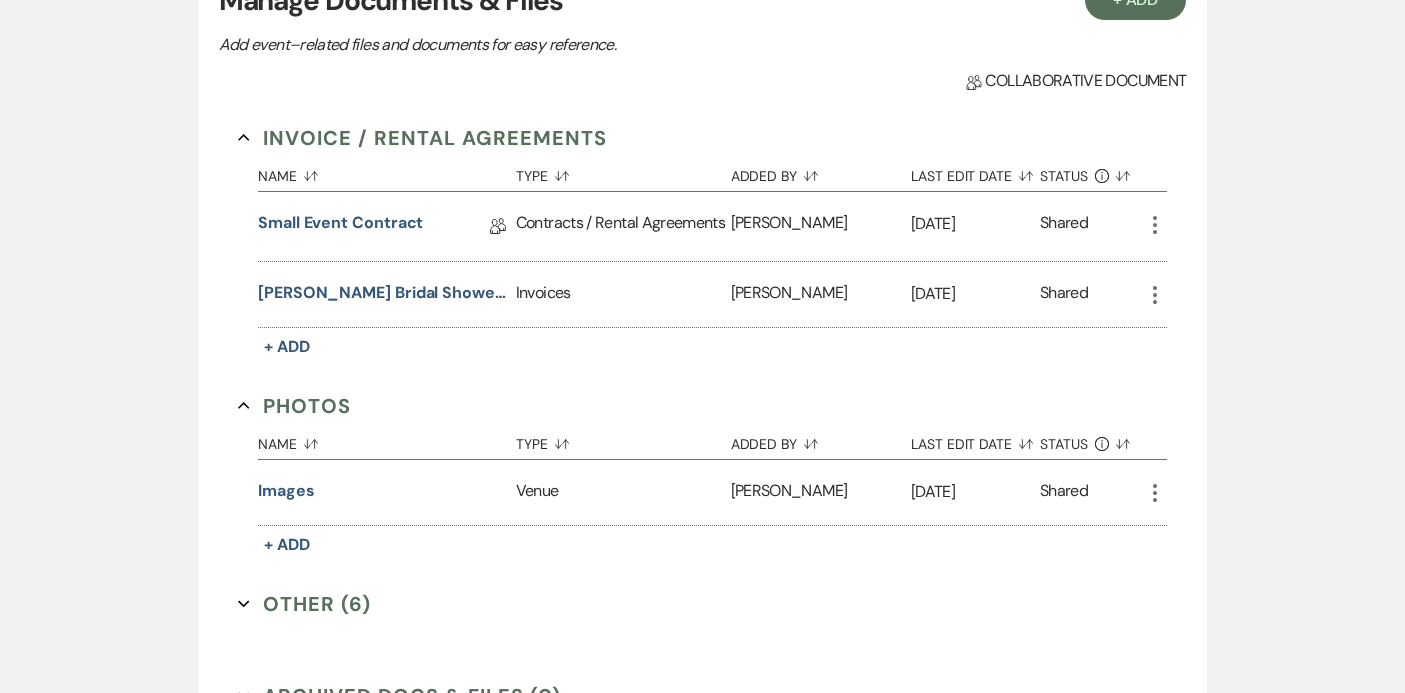 click on "Other (6) Expand" at bounding box center [304, 604] 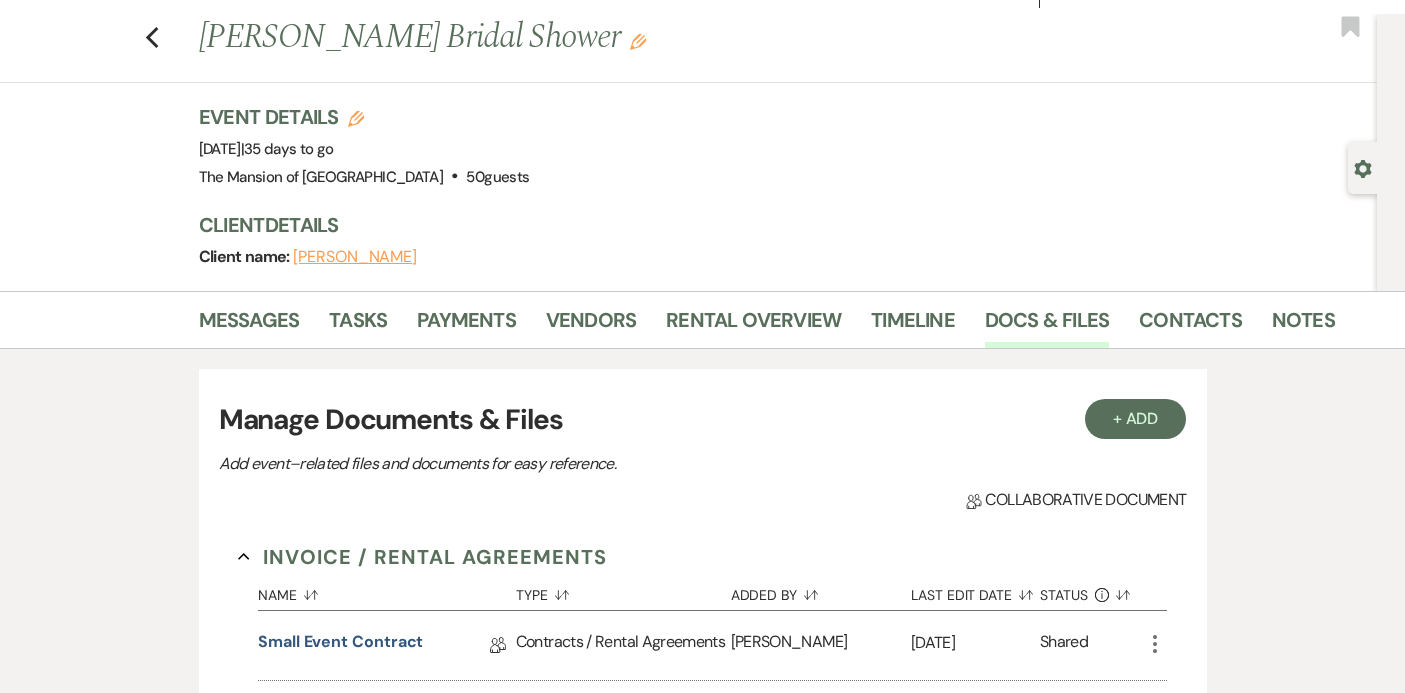scroll, scrollTop: 31, scrollLeft: 0, axis: vertical 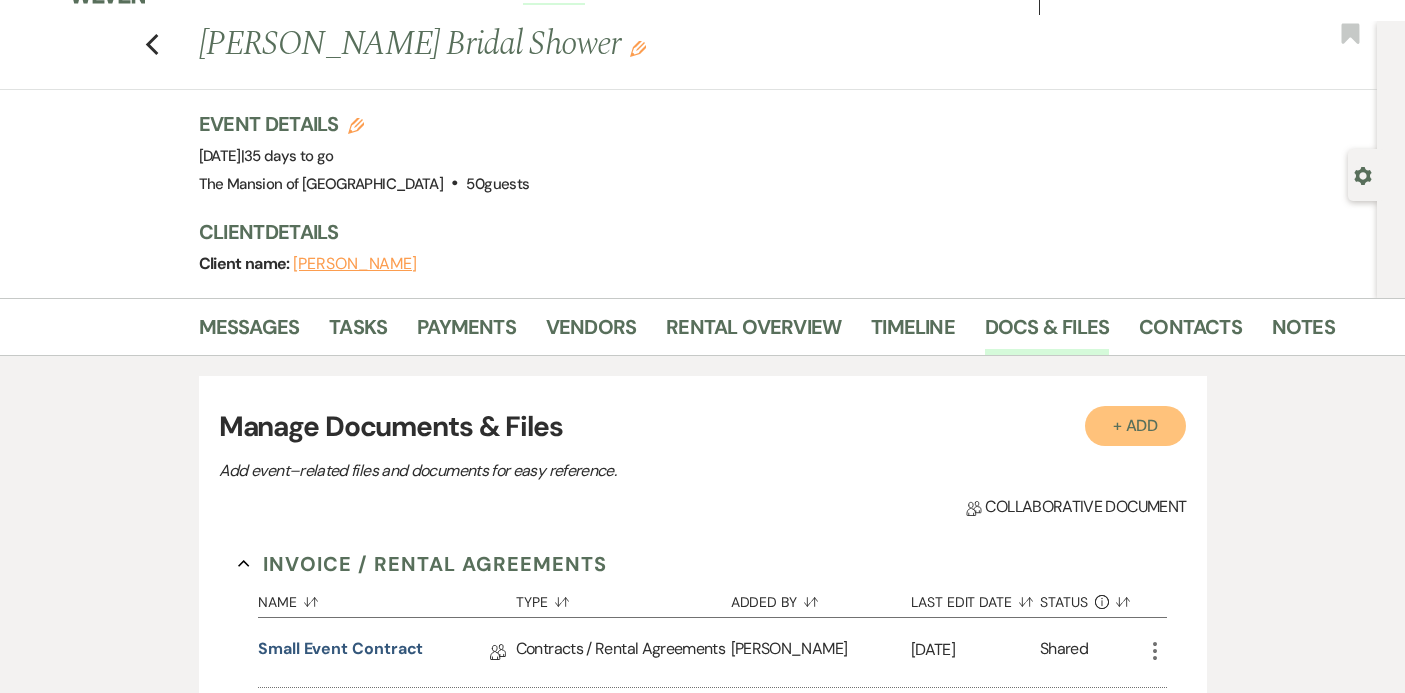 click on "+ Add" at bounding box center [1136, 426] 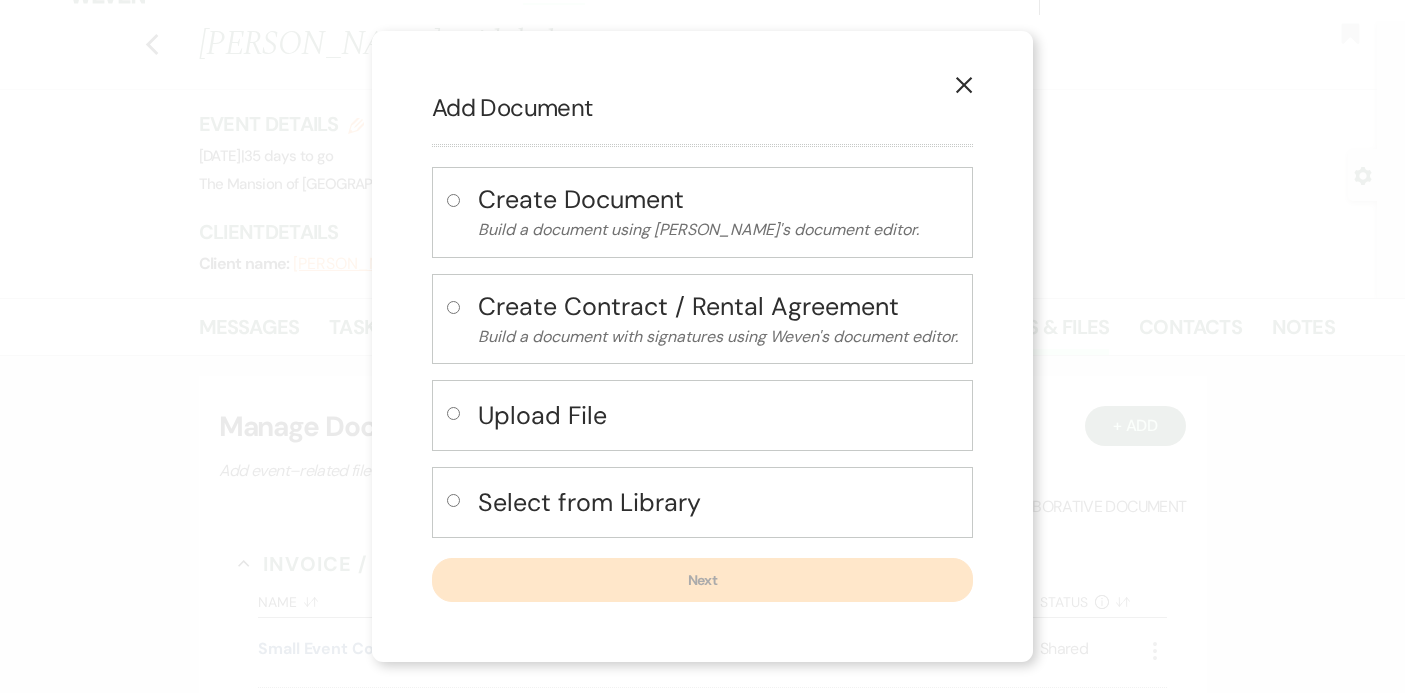 click at bounding box center [453, 500] 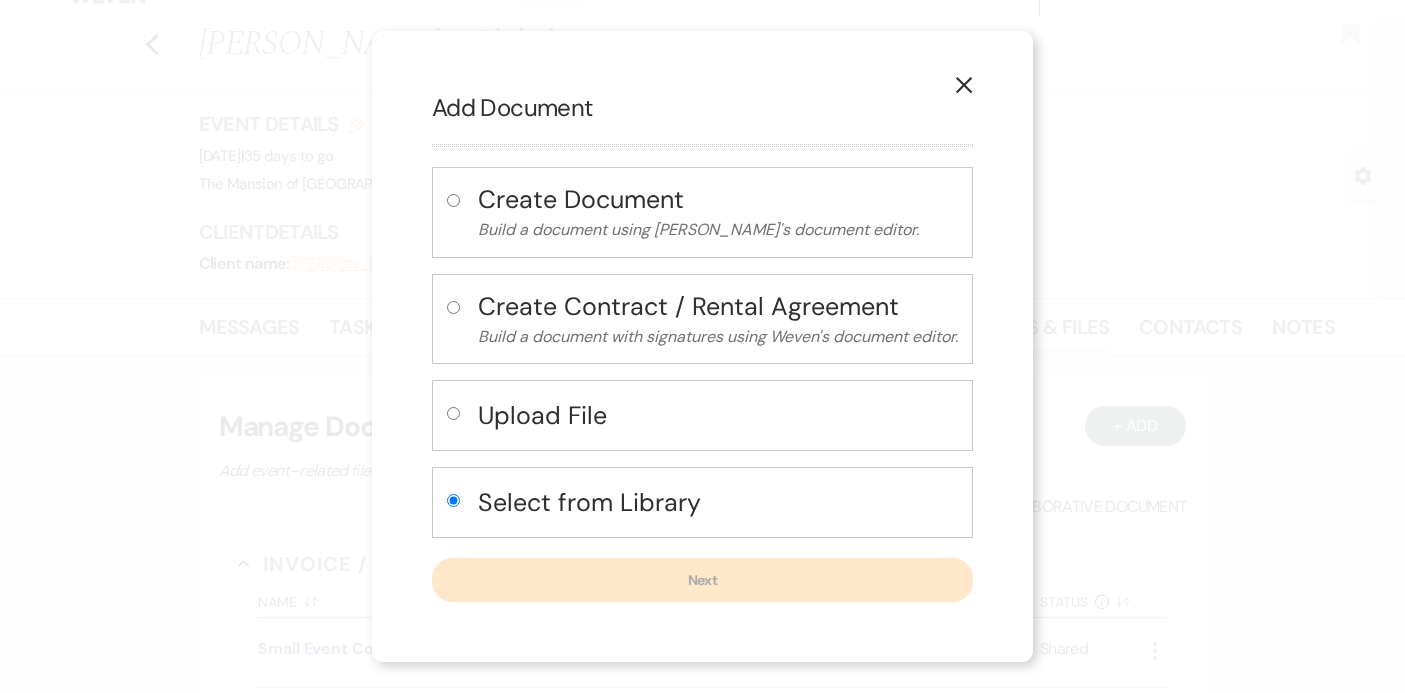 radio on "true" 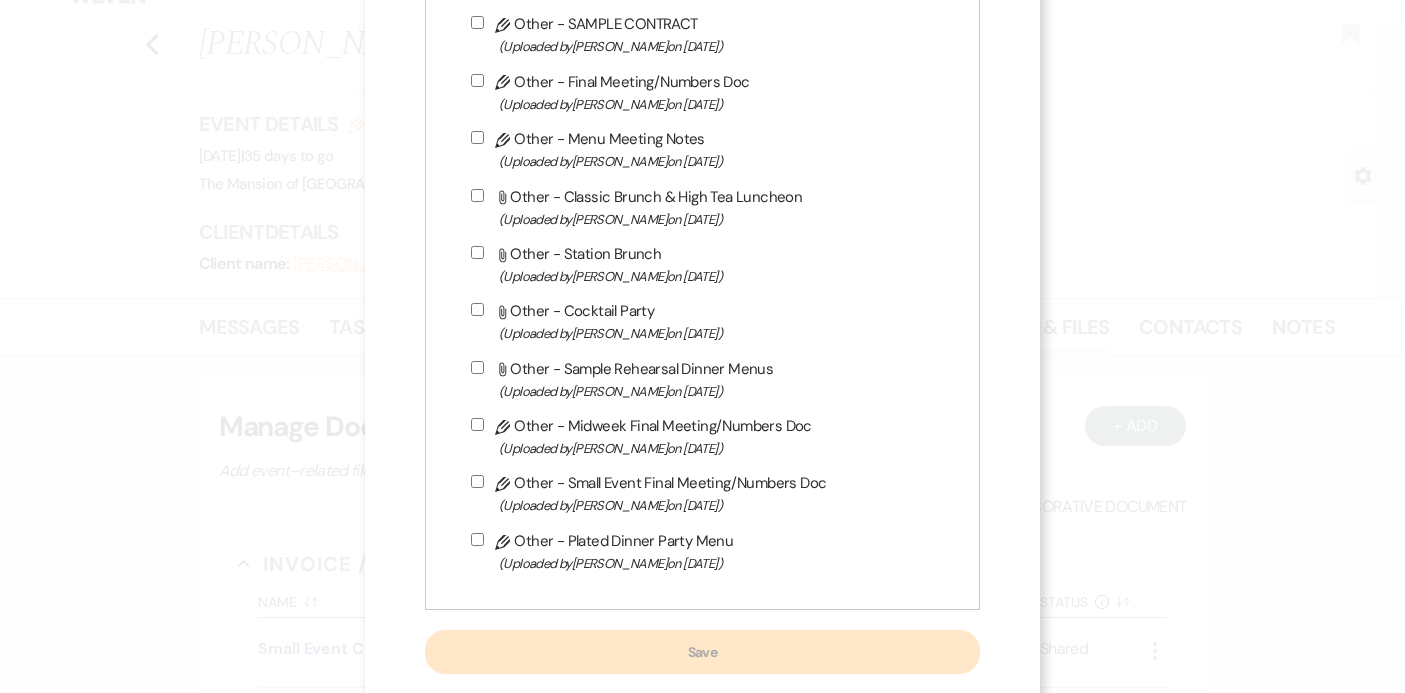 scroll, scrollTop: 3349, scrollLeft: 0, axis: vertical 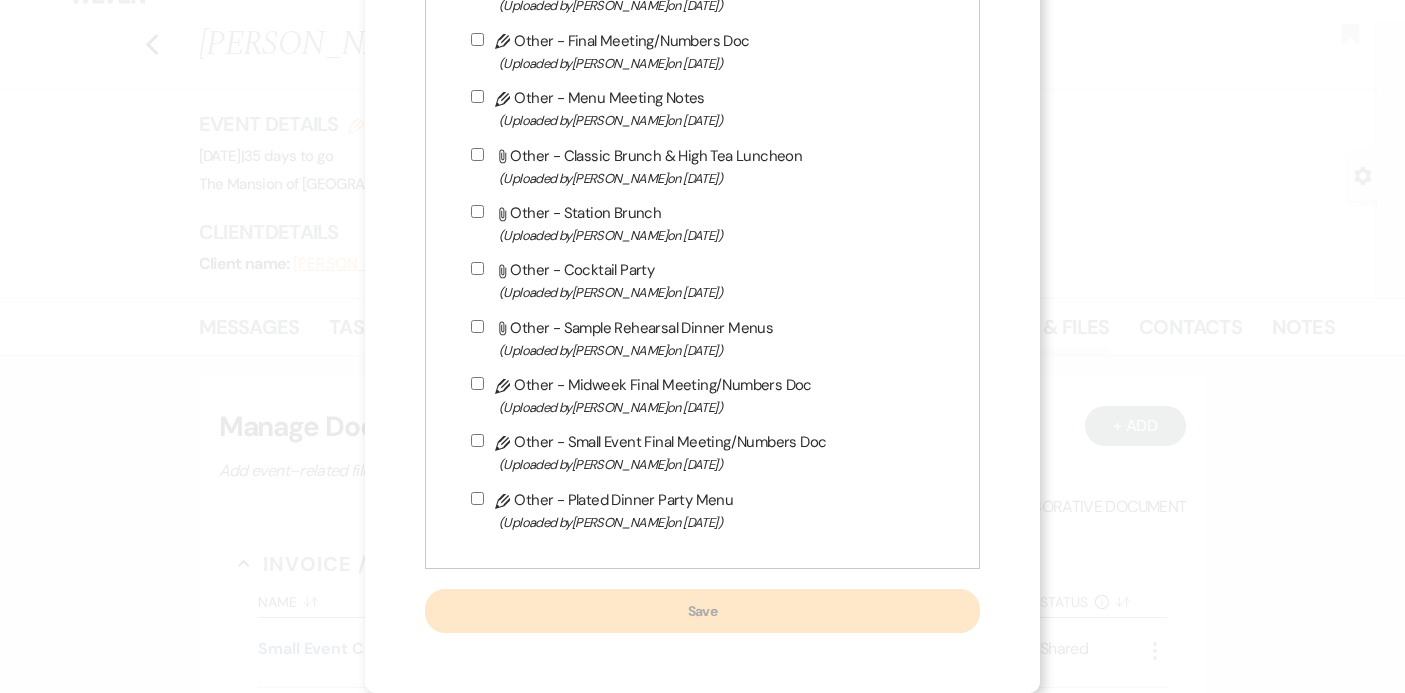 click on "Pencil Other - Small Event Final Meeting/Numbers Doc (Uploaded by  [PERSON_NAME]  on   [DATE] )" at bounding box center [477, 440] 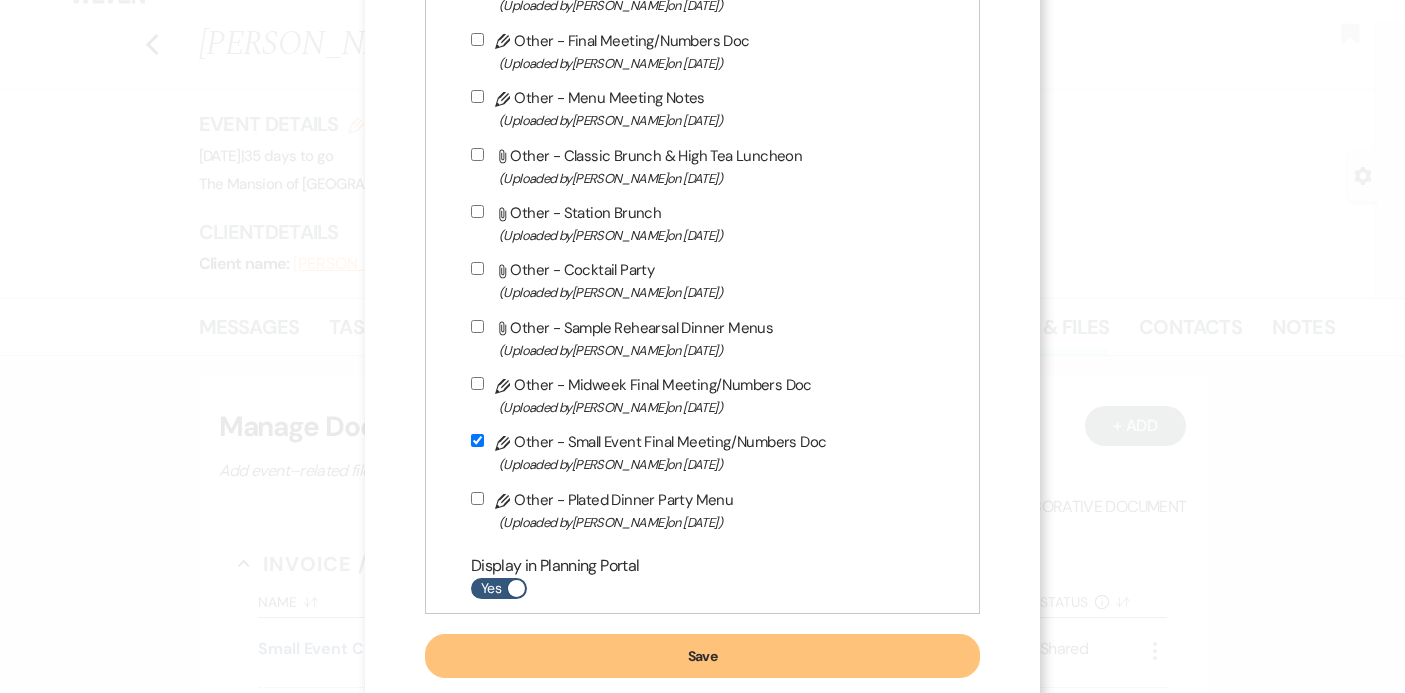 scroll, scrollTop: 3394, scrollLeft: 0, axis: vertical 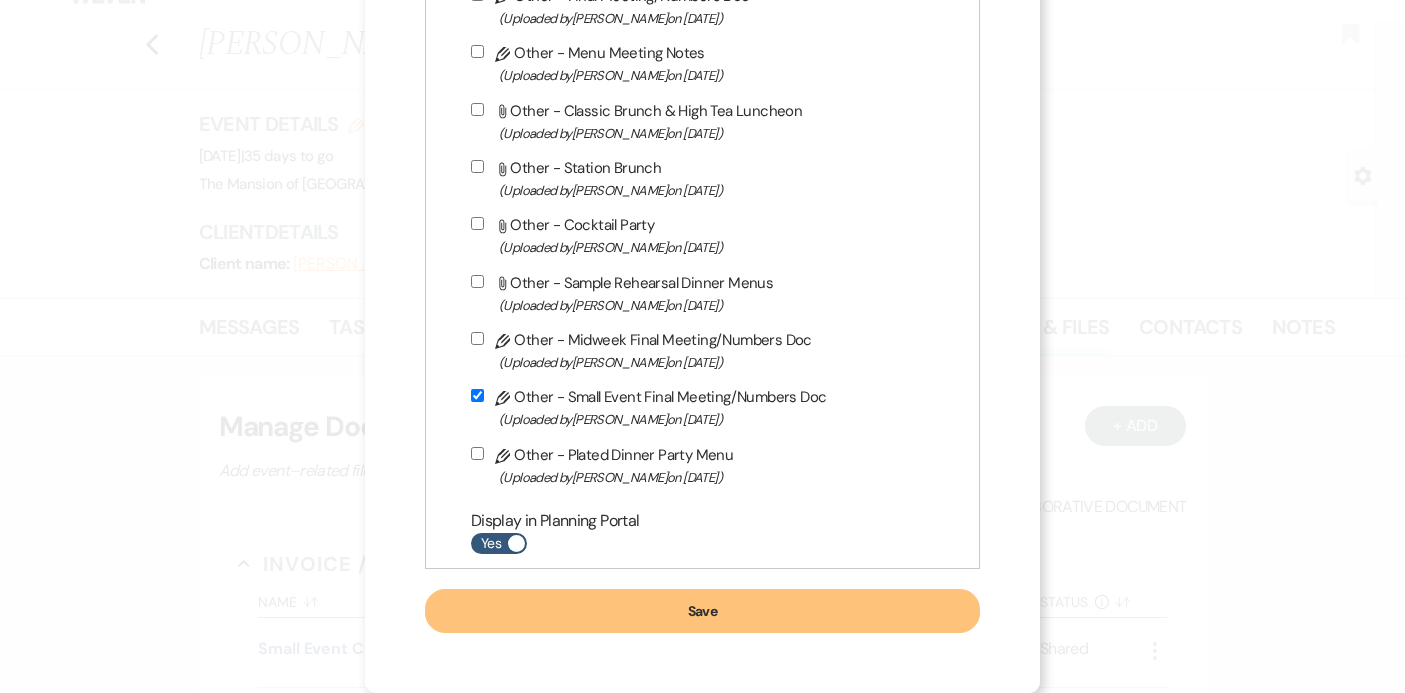 click on "Save" at bounding box center [702, 611] 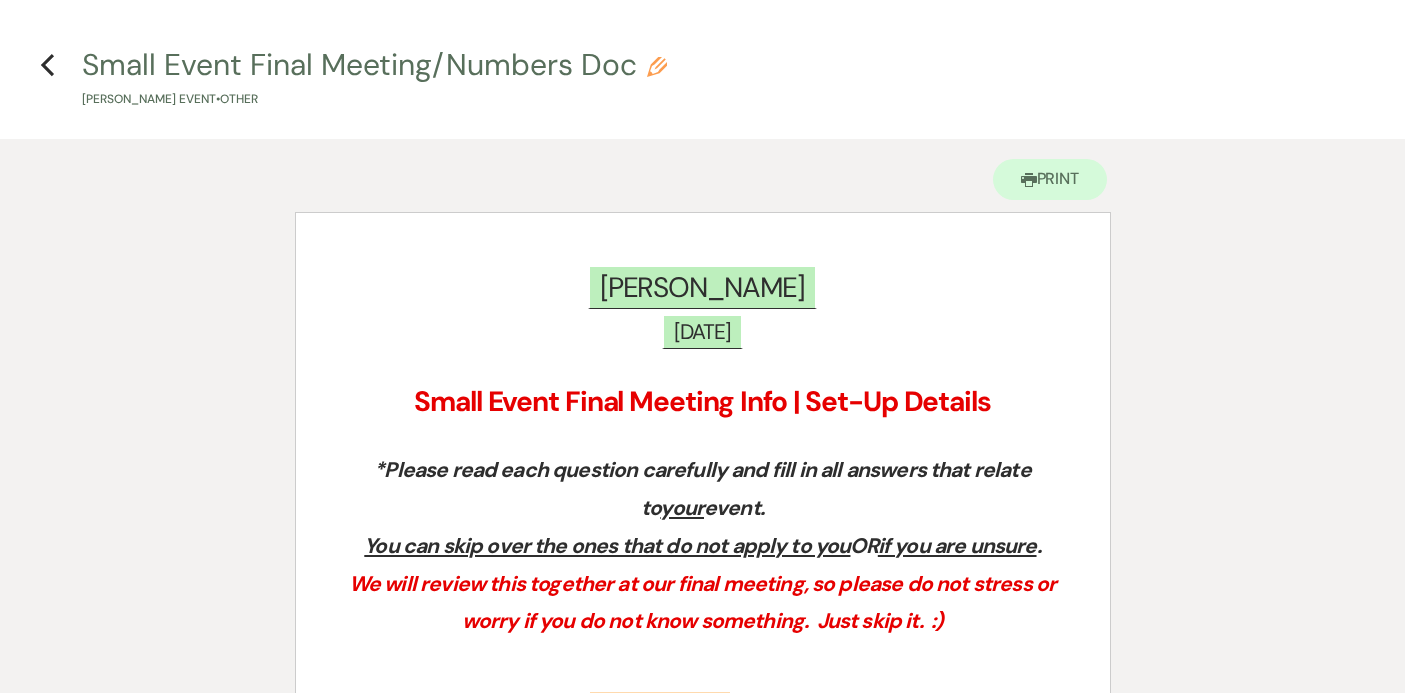 scroll, scrollTop: 0, scrollLeft: 0, axis: both 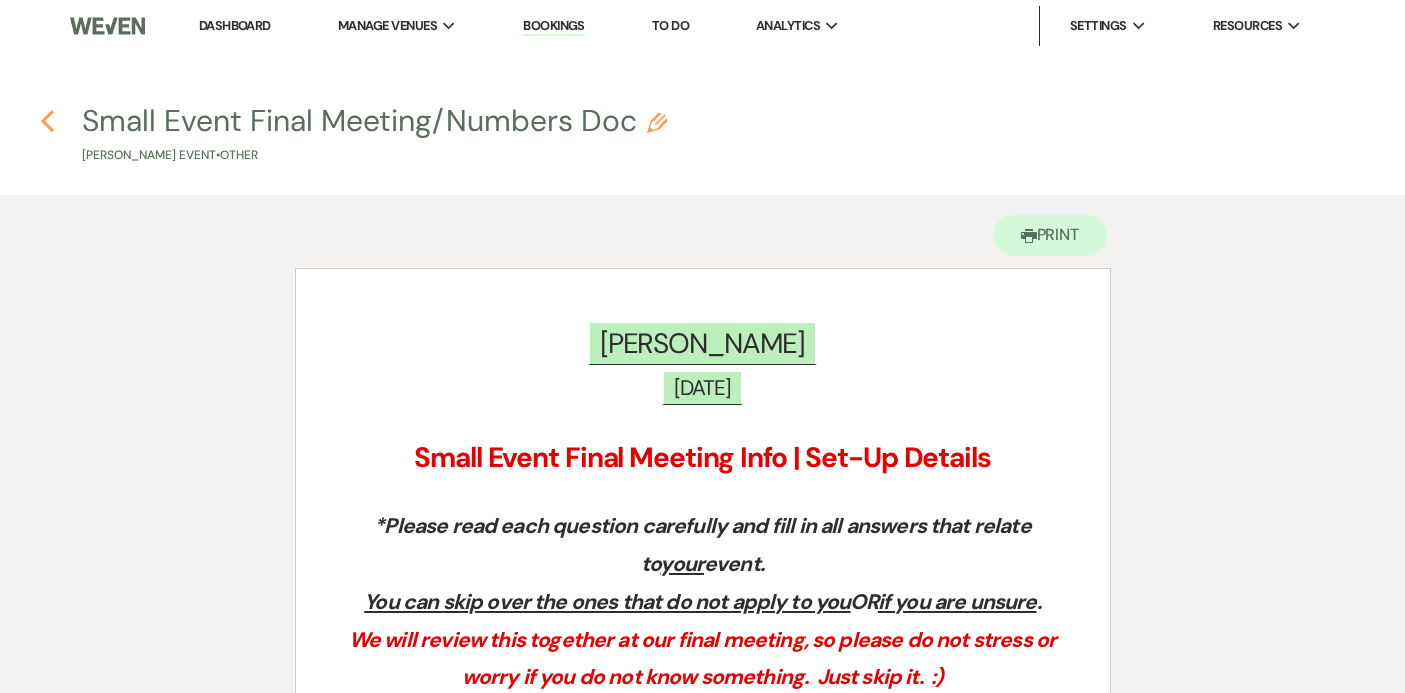 click on "Previous" 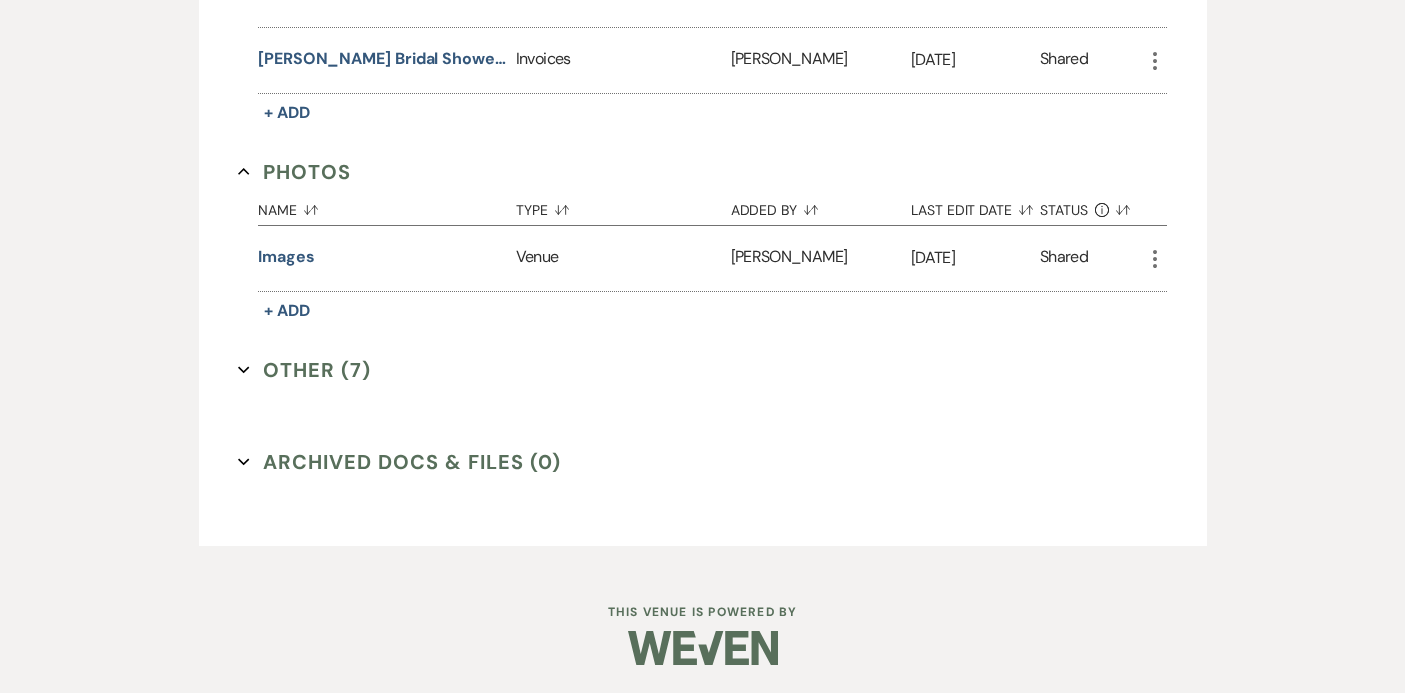 scroll, scrollTop: 693, scrollLeft: 0, axis: vertical 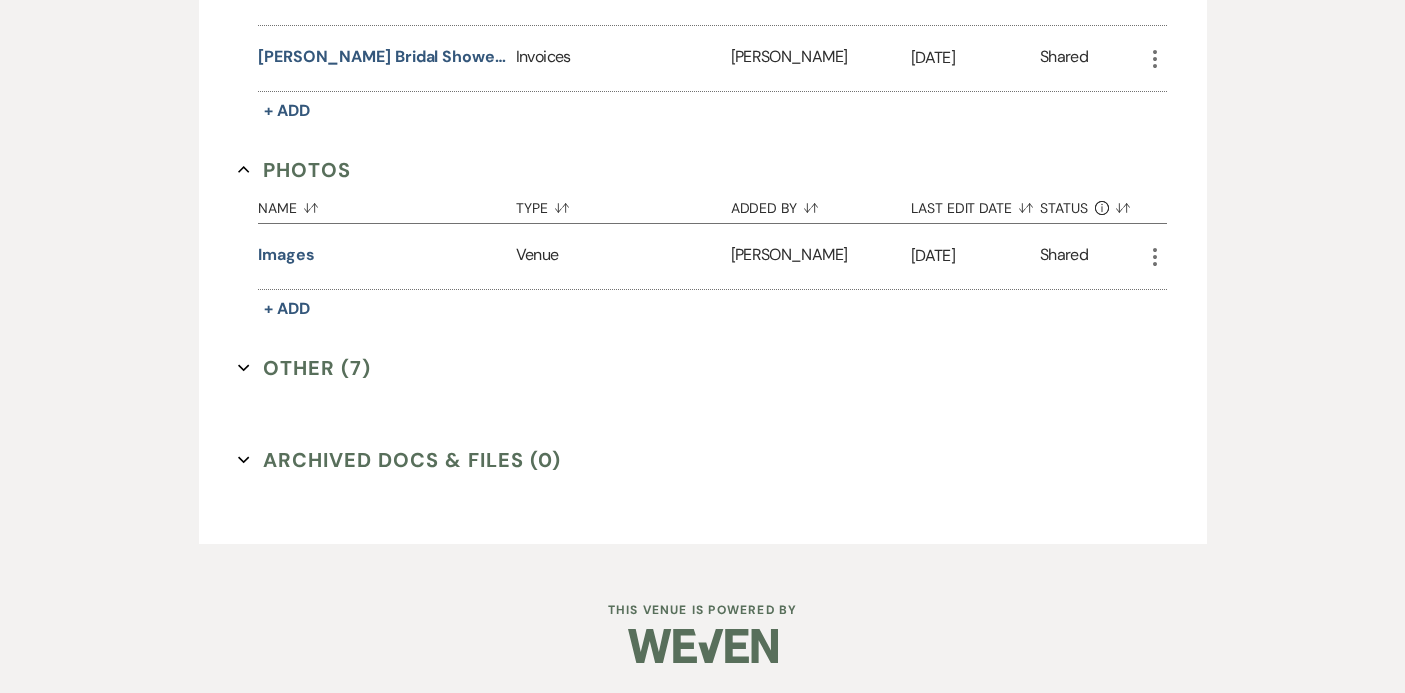 click on "Expand" 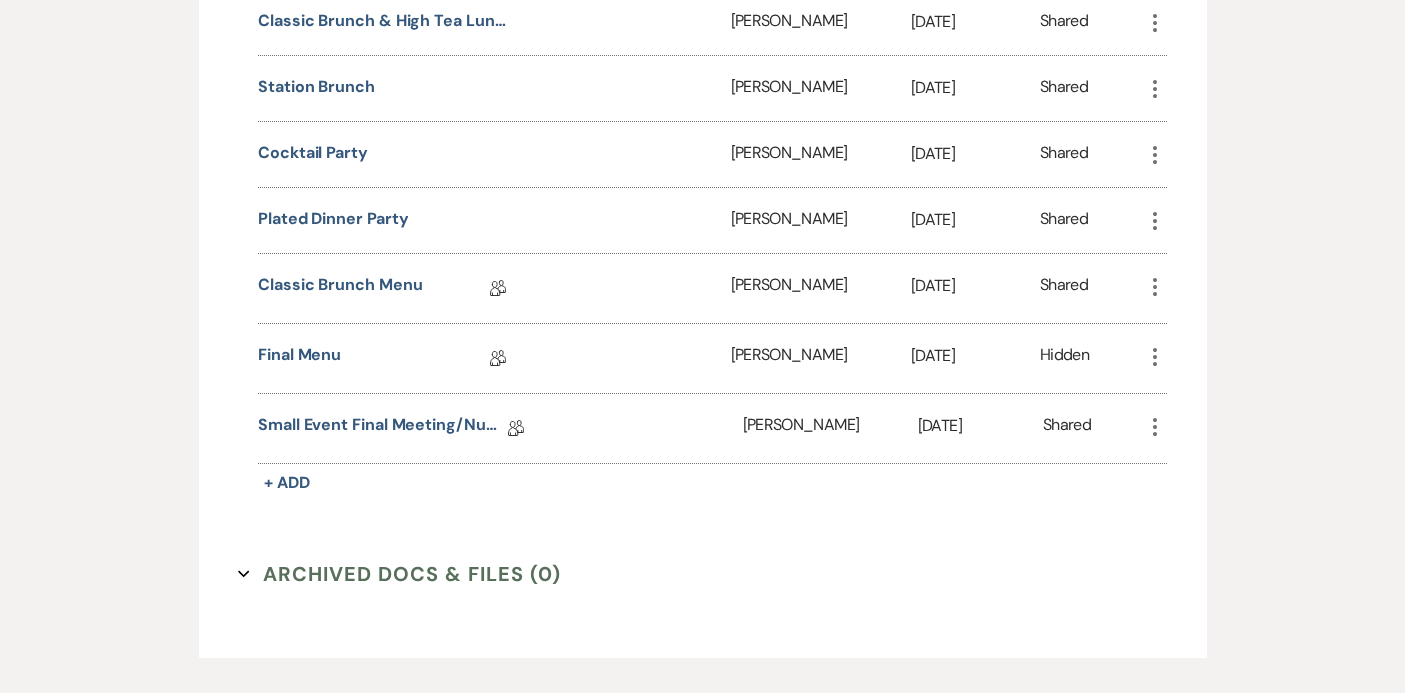 scroll, scrollTop: 1126, scrollLeft: 0, axis: vertical 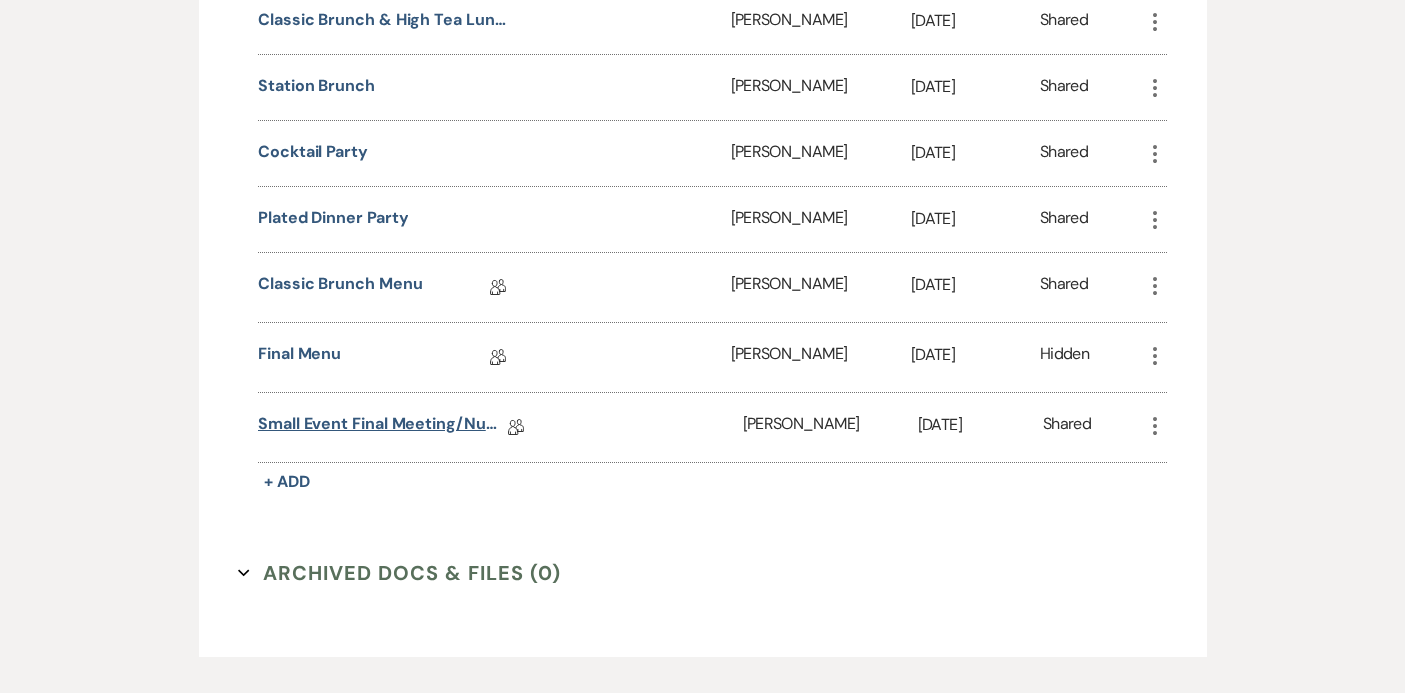 click on "Small Event Final Meeting/Numbers Doc" at bounding box center (383, 427) 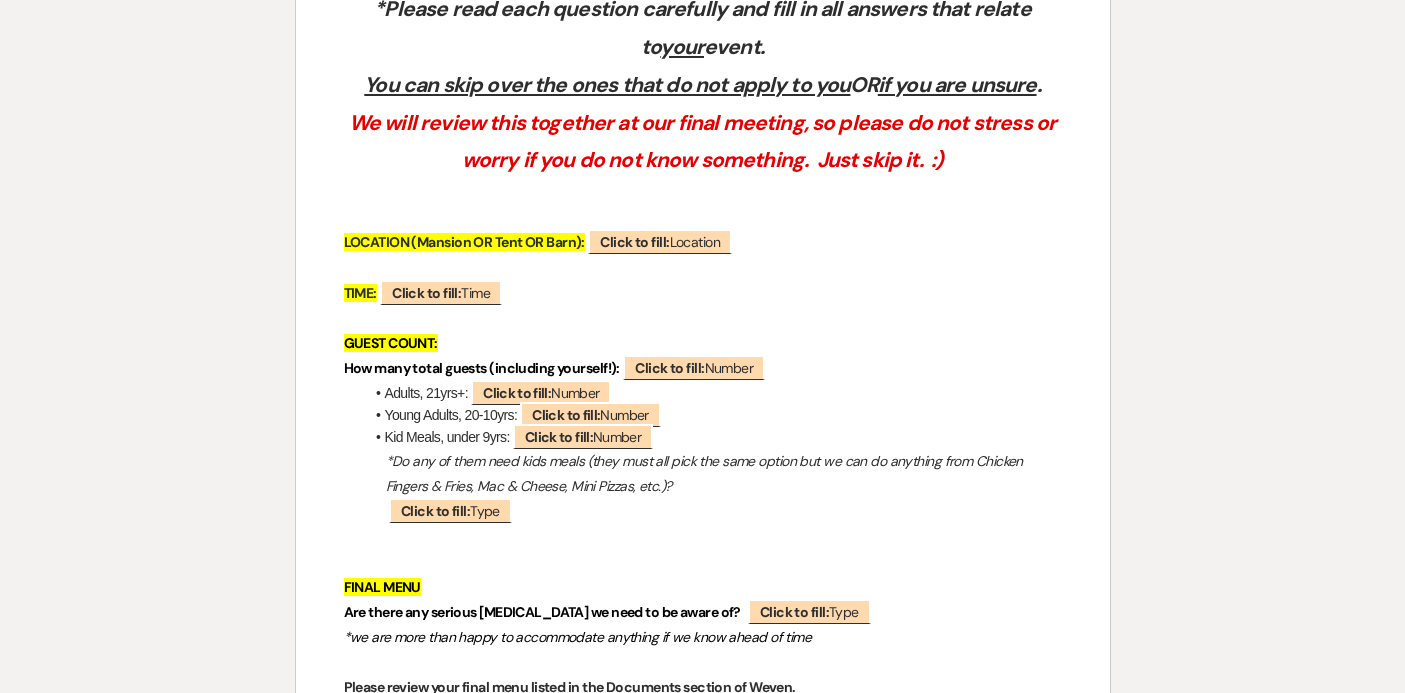 scroll, scrollTop: 519, scrollLeft: 0, axis: vertical 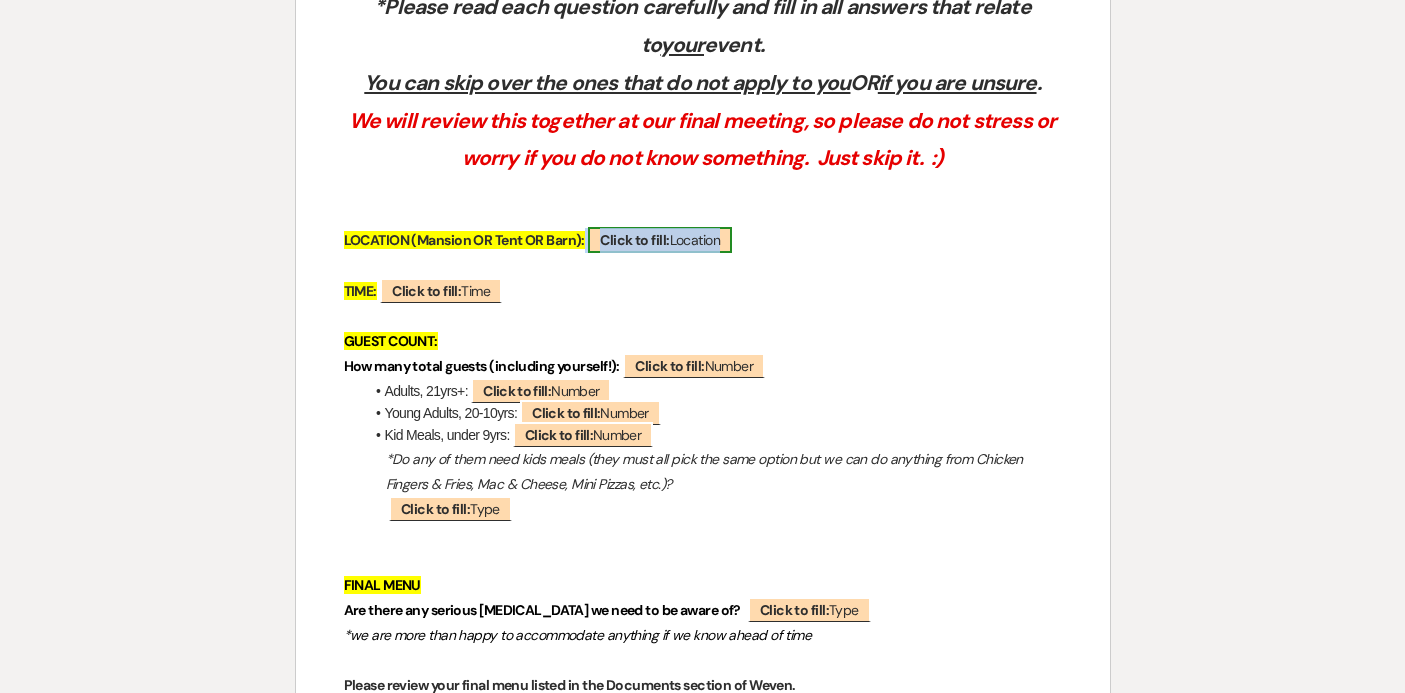 click on "Click to fill:
Location" at bounding box center (660, 240) 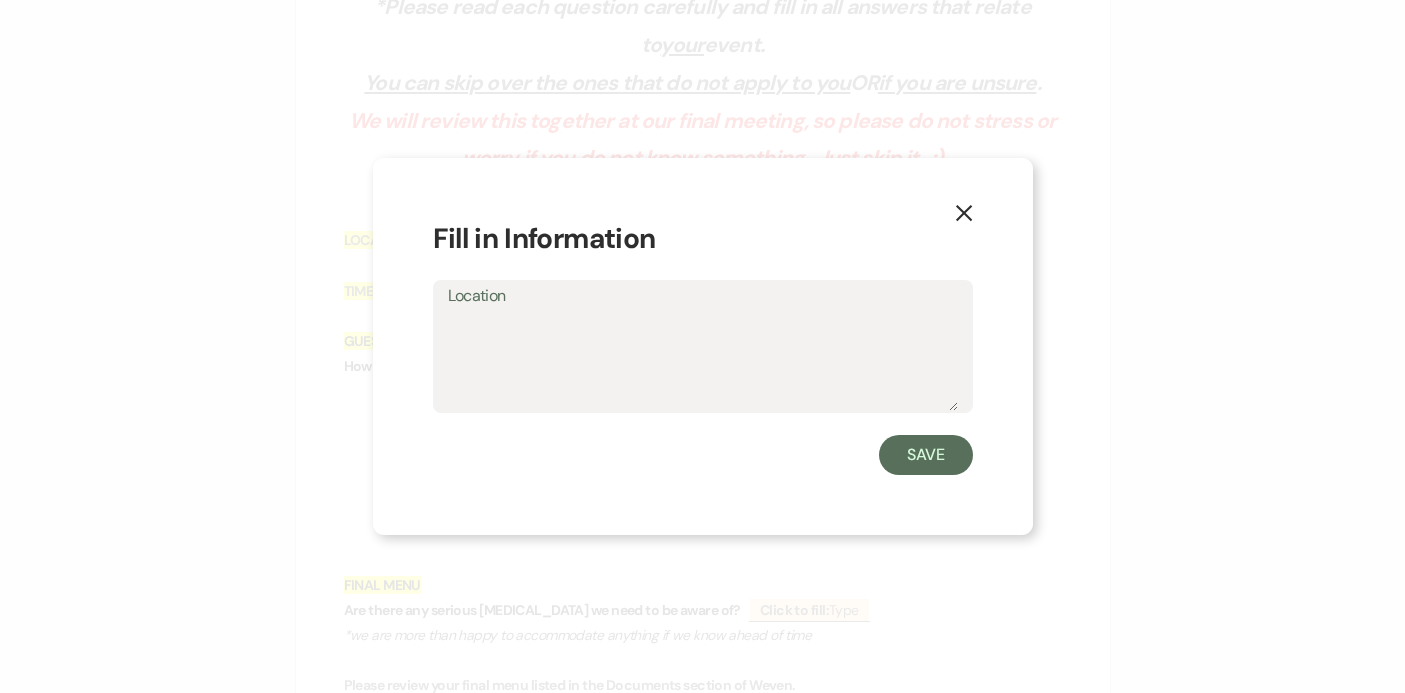 click on "X" at bounding box center [964, 211] 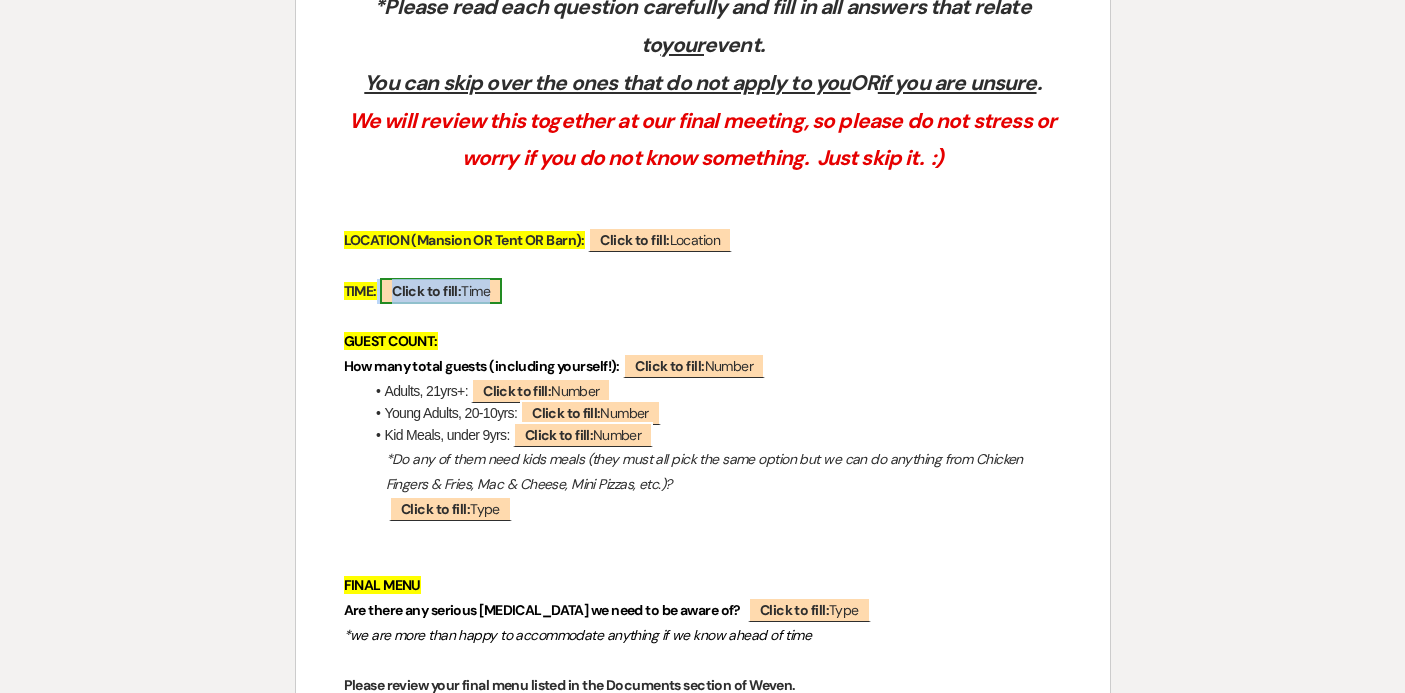 click on "Click to fill:
Time" at bounding box center [441, 291] 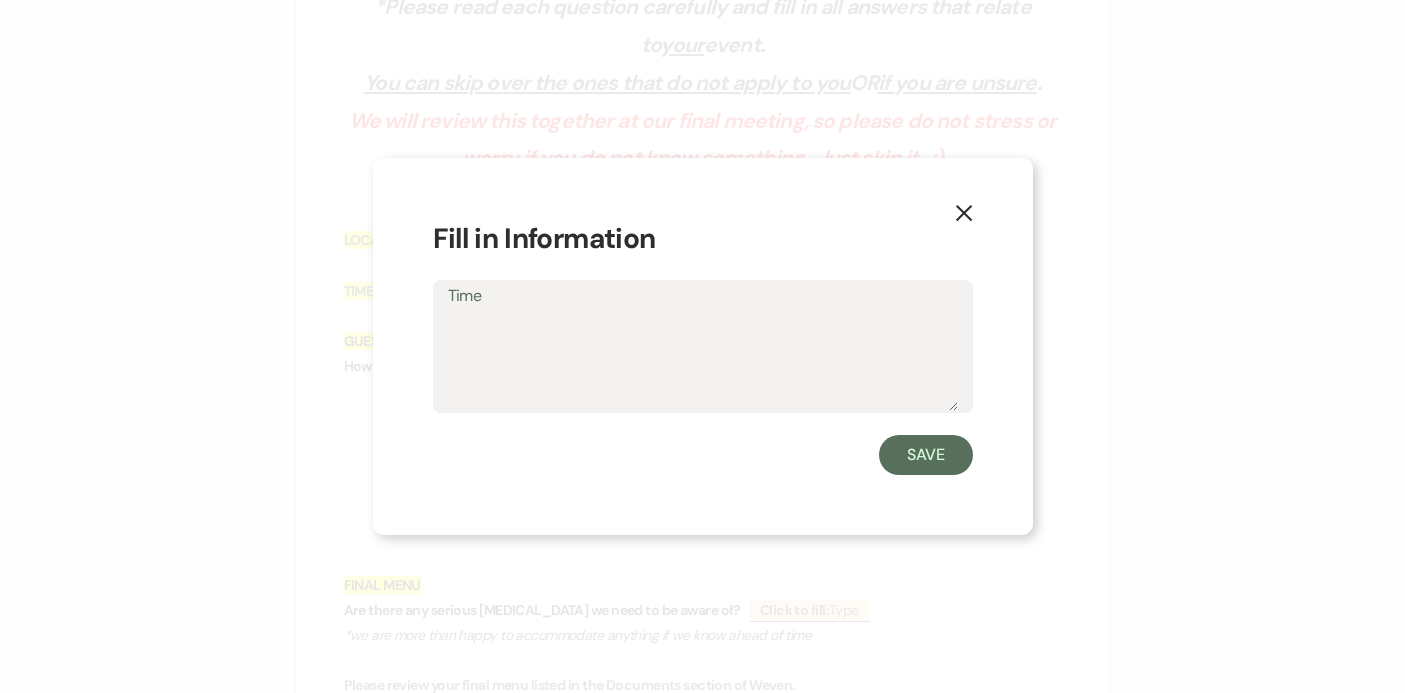 click on "X" 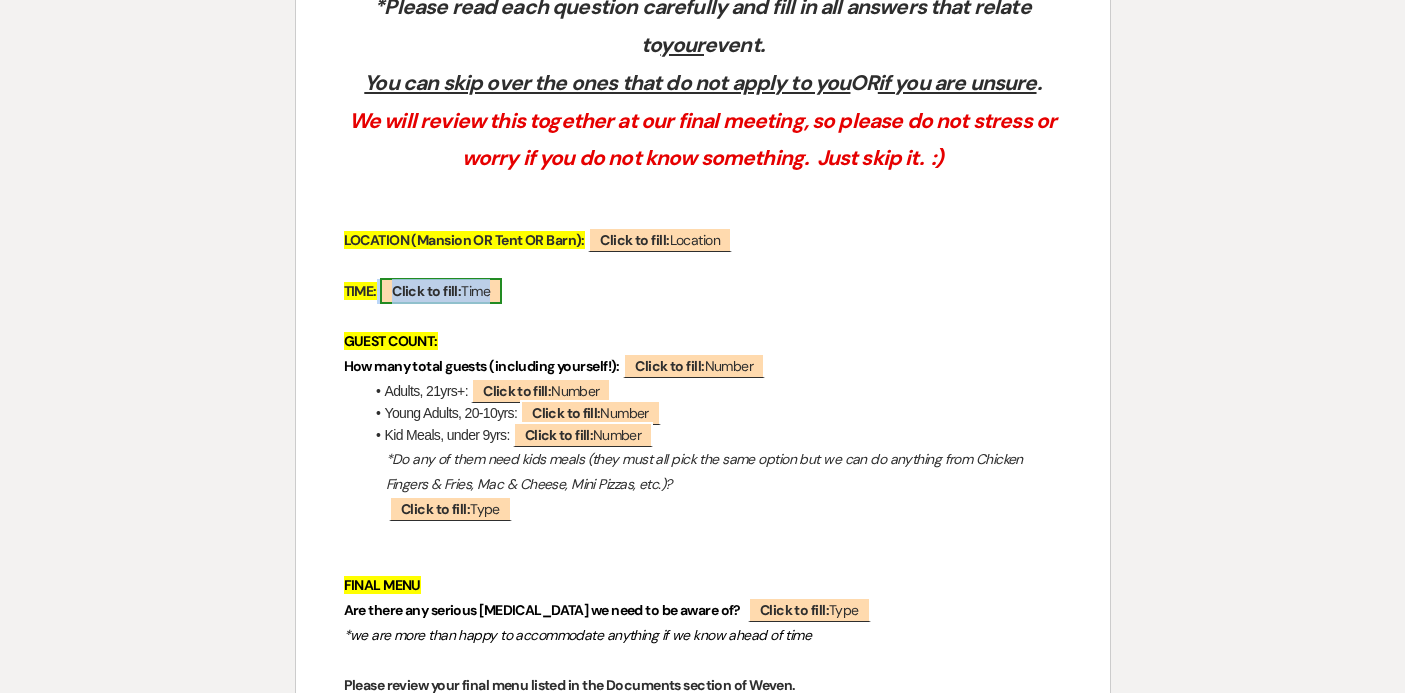 click on "Click to fill:
Time" at bounding box center (441, 291) 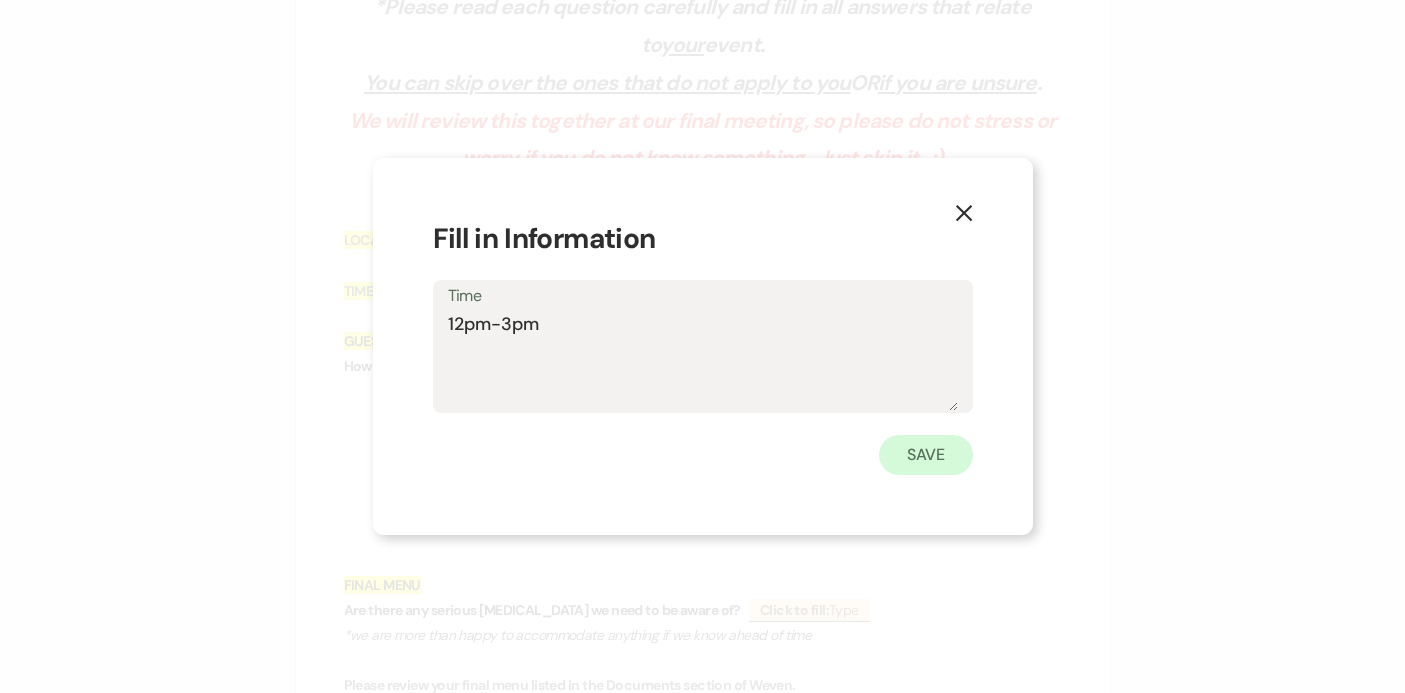 type on "12pm-3pm" 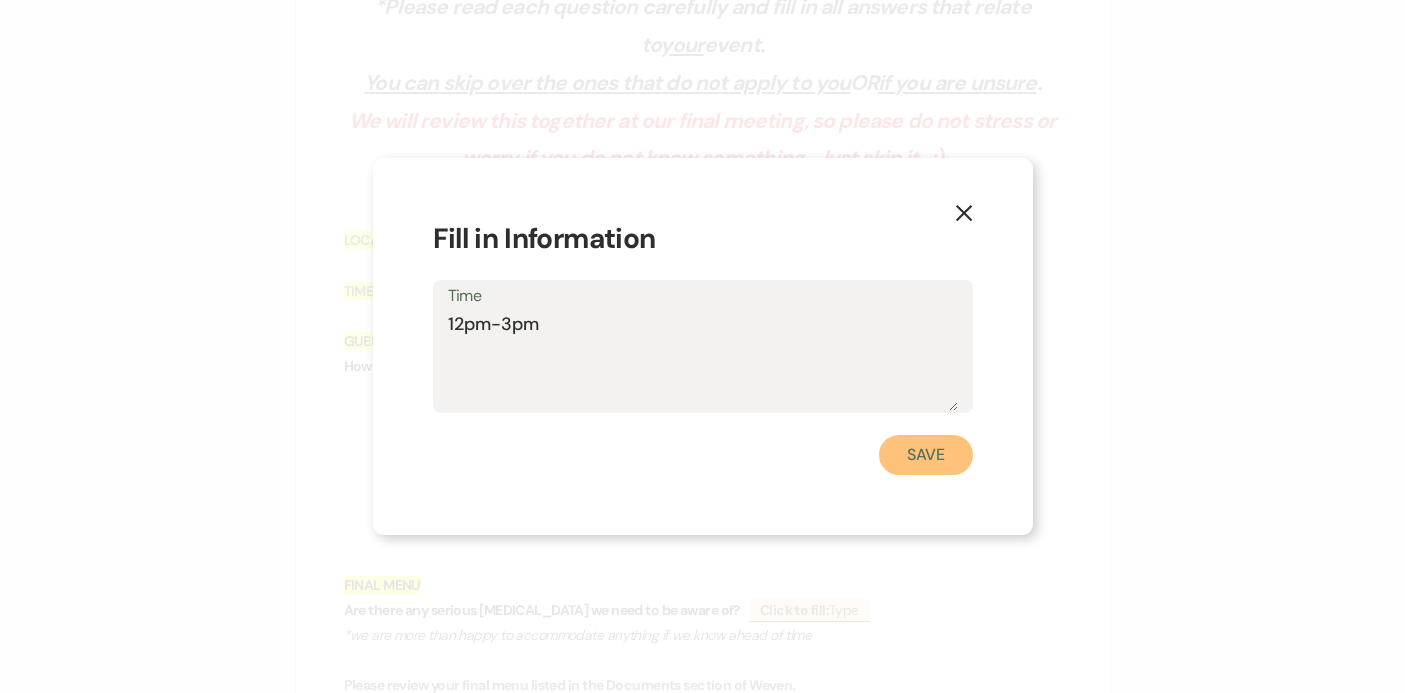 click on "Save" at bounding box center [926, 455] 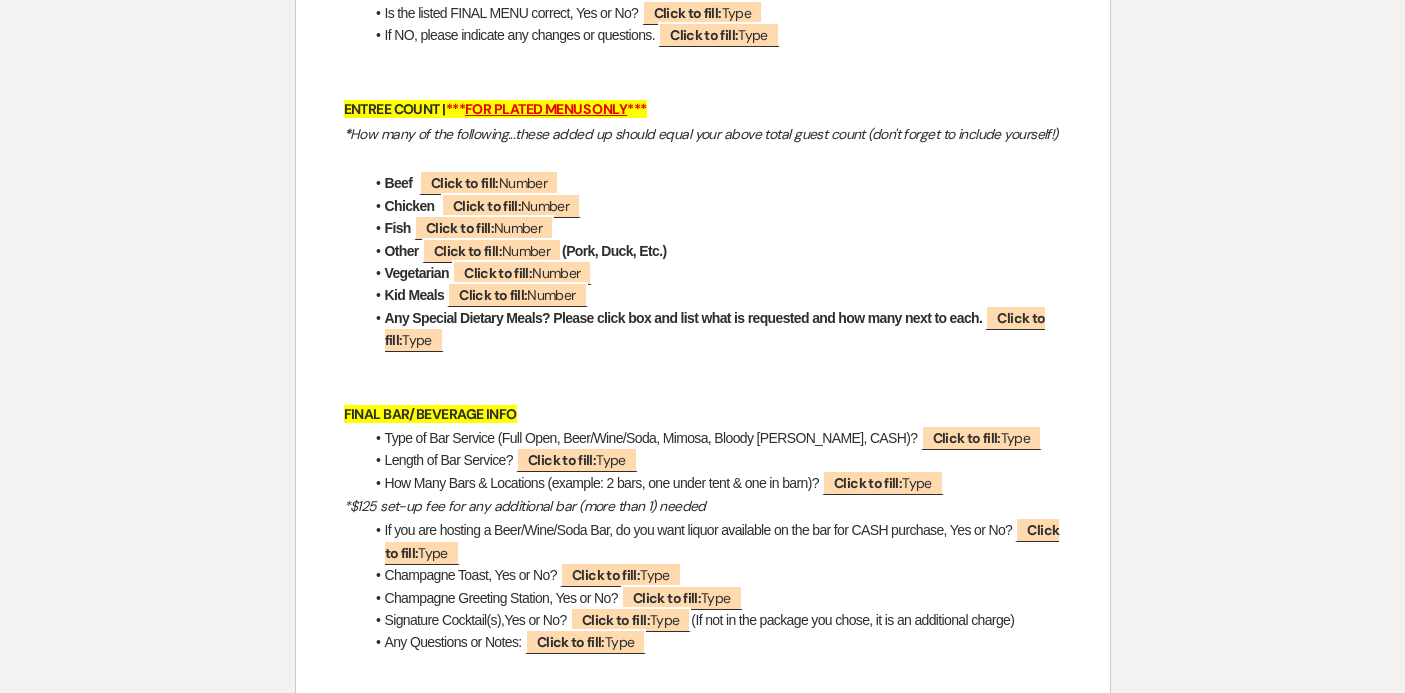 scroll, scrollTop: 1262, scrollLeft: 0, axis: vertical 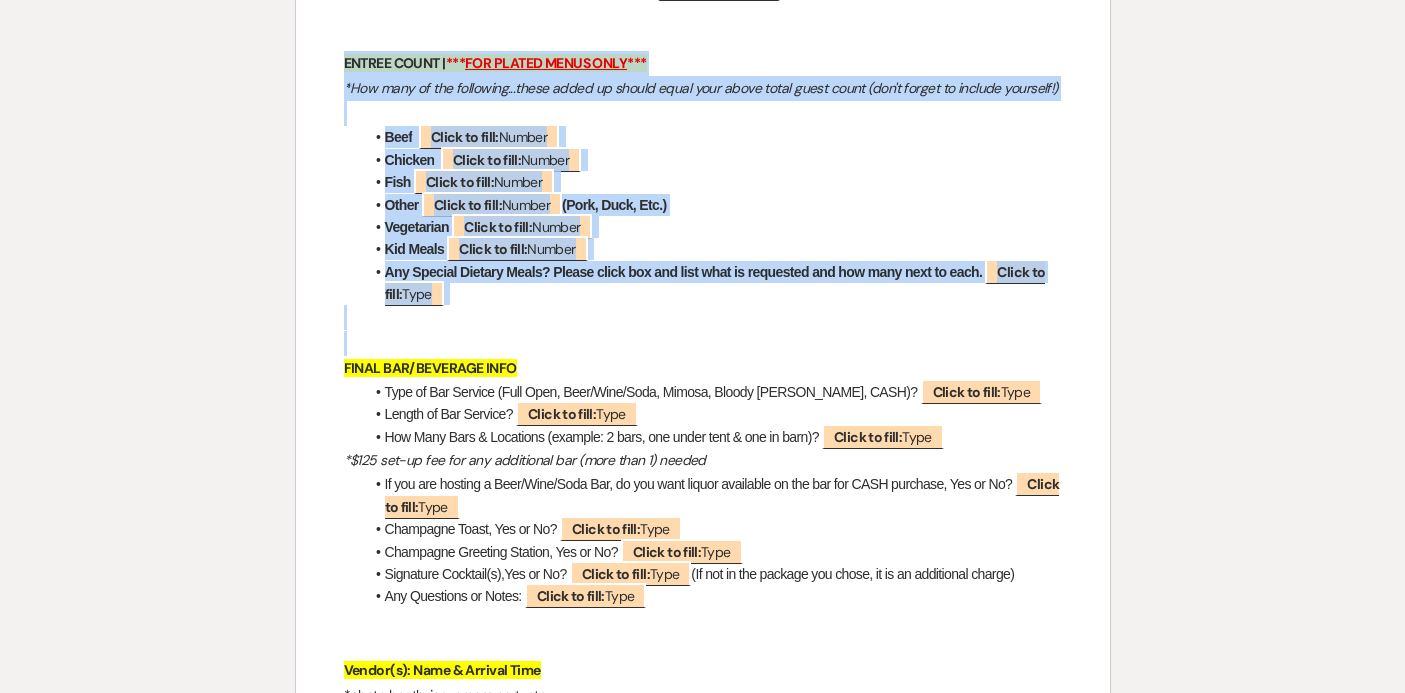 drag, startPoint x: 342, startPoint y: 58, endPoint x: 638, endPoint y: 349, distance: 415.08673 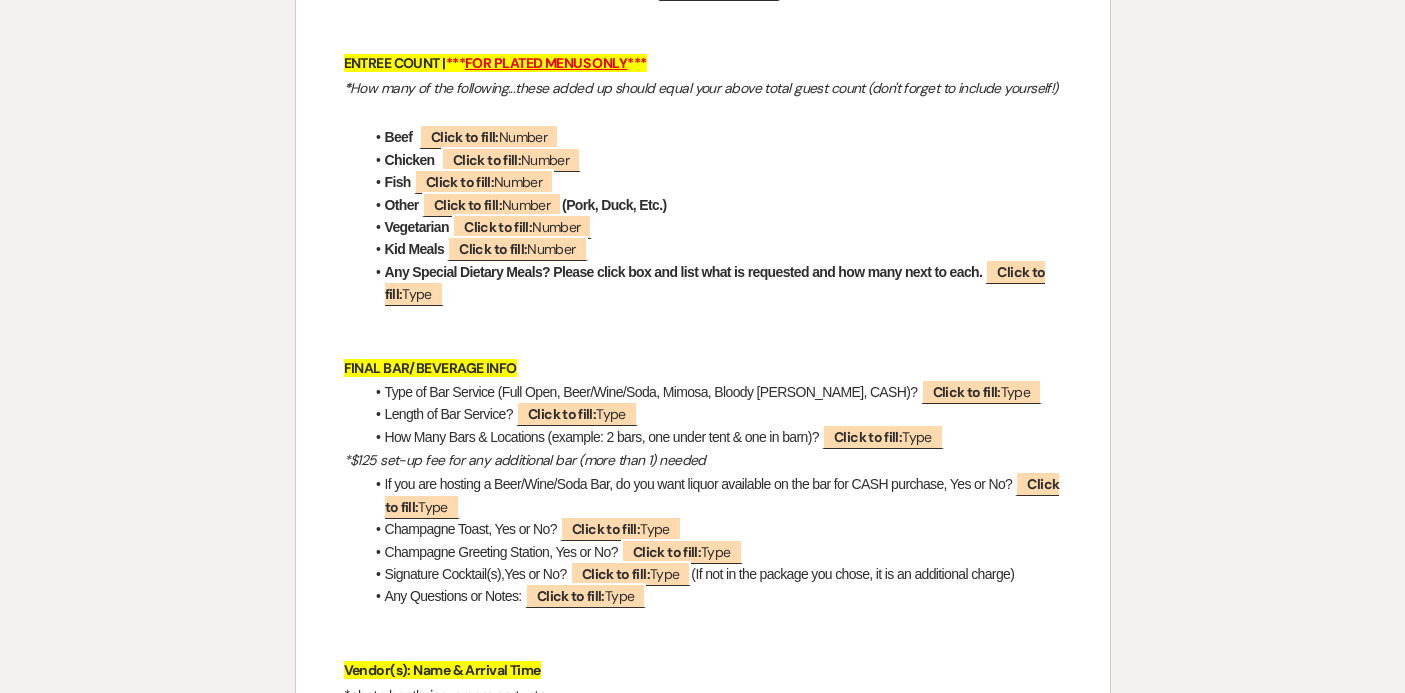 click on "﻿
[PERSON_NAME]
﻿   ﻿
[DATE]
﻿   Small Event Final Meeting Info | Set-Up Details *Please read each question carefully and fill in all answers that relate to  your  event.  You can skip over the ones that do not apply to you  OR  if you are unsure .  We will review this together at our final meeting, so please do not stress or worry if you do not know something.  Just skip it.  :)  LOCATION (Mansion OR [GEOGRAPHIC_DATA]):  ﻿
Click to fill:
Location
﻿   TIME:
12pm-3pm
GUEST COUNT: How many total guests (including yourself!):   ﻿
Click to fill:
Number
﻿   Adults, 21yrs+:  ﻿
Click to fill:
Number
﻿   Young Adults, 20-10yrs:  ﻿
Click to fill:
Number
﻿   Kid Meals, under 9yrs:  ﻿
Number" at bounding box center [703, 948] 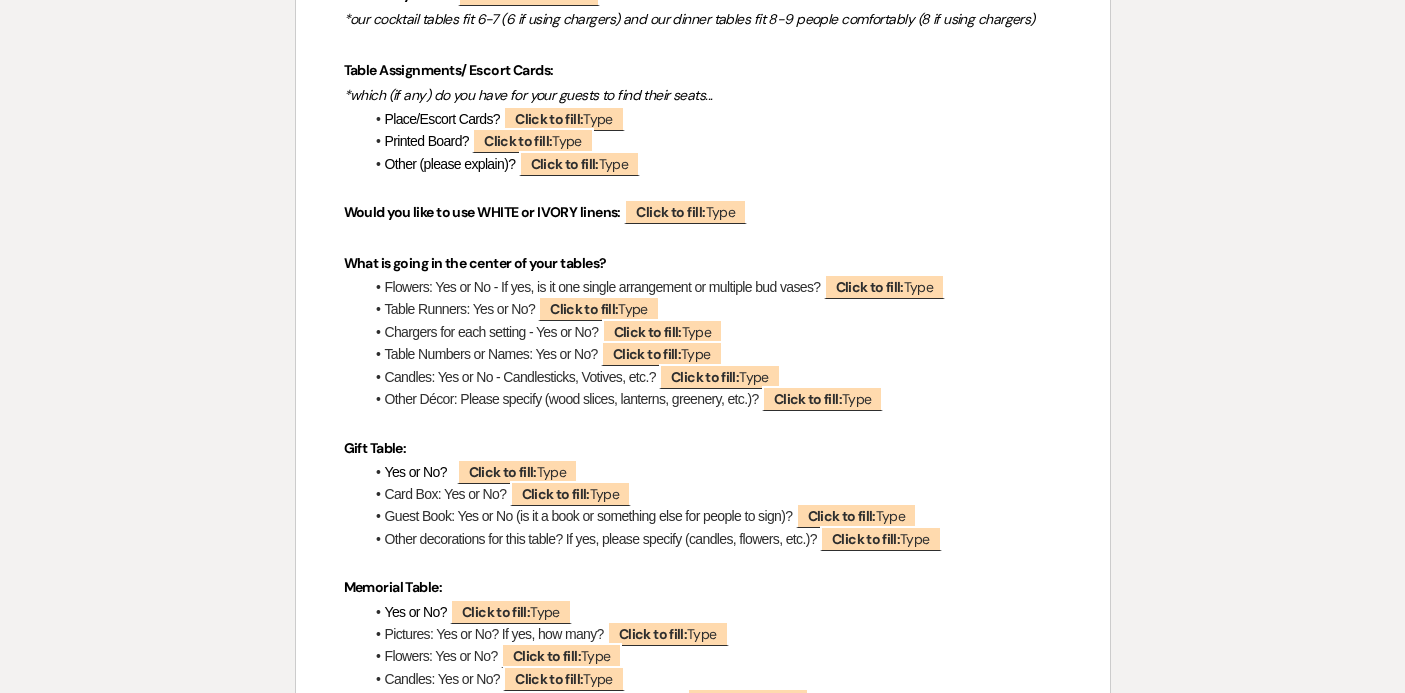 scroll, scrollTop: 2351, scrollLeft: 0, axis: vertical 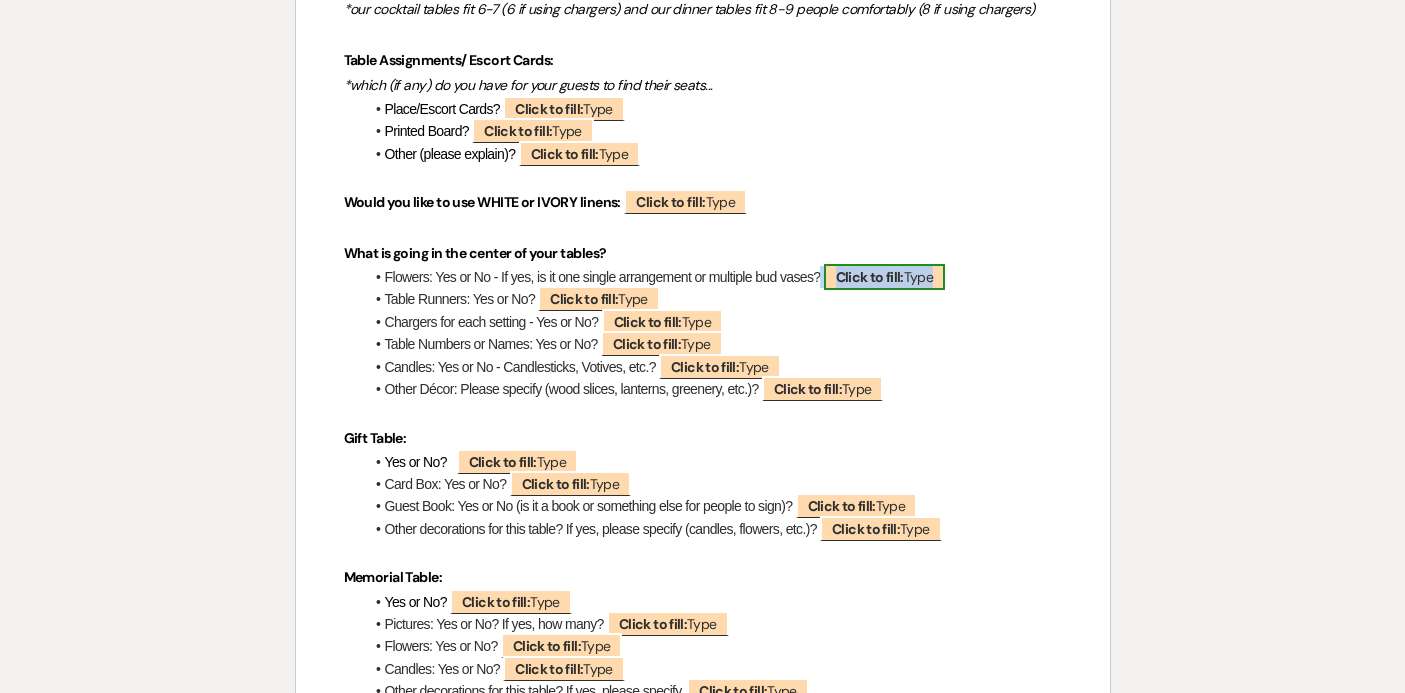 click on "Click to fill:" at bounding box center [870, 277] 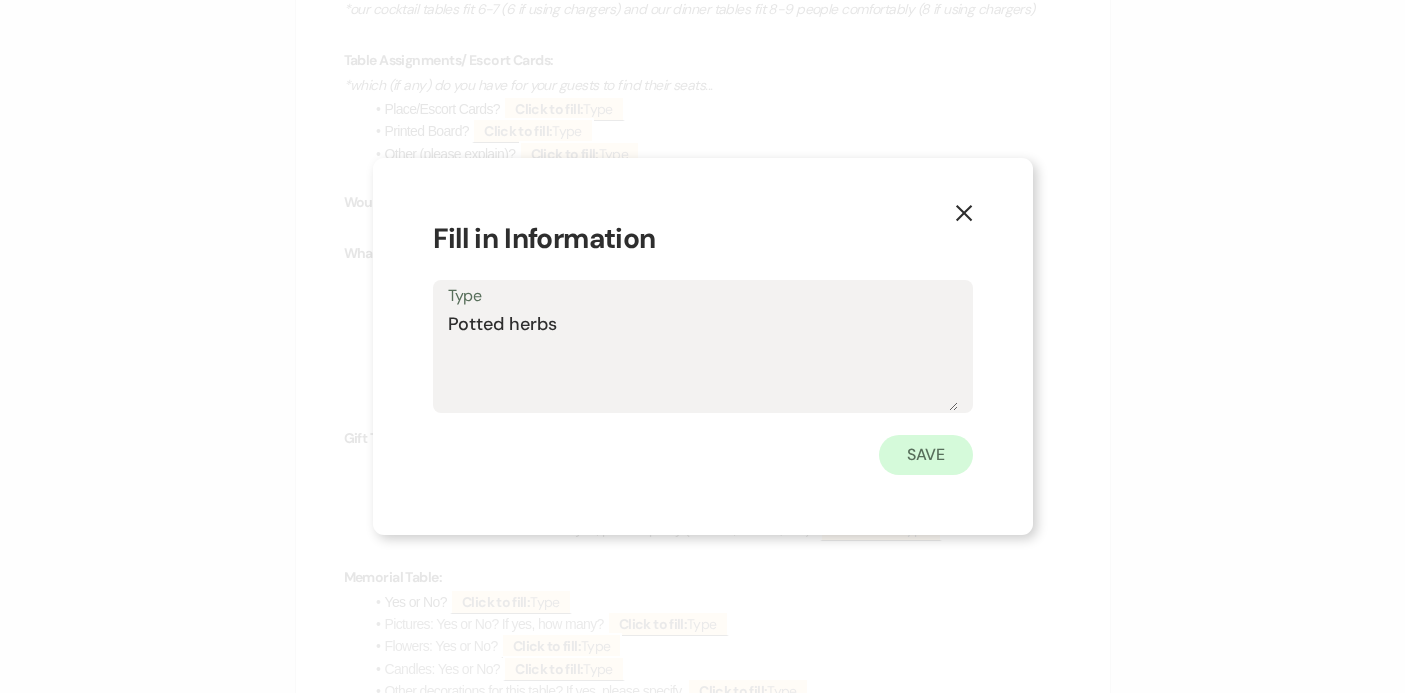 type on "Potted herbs" 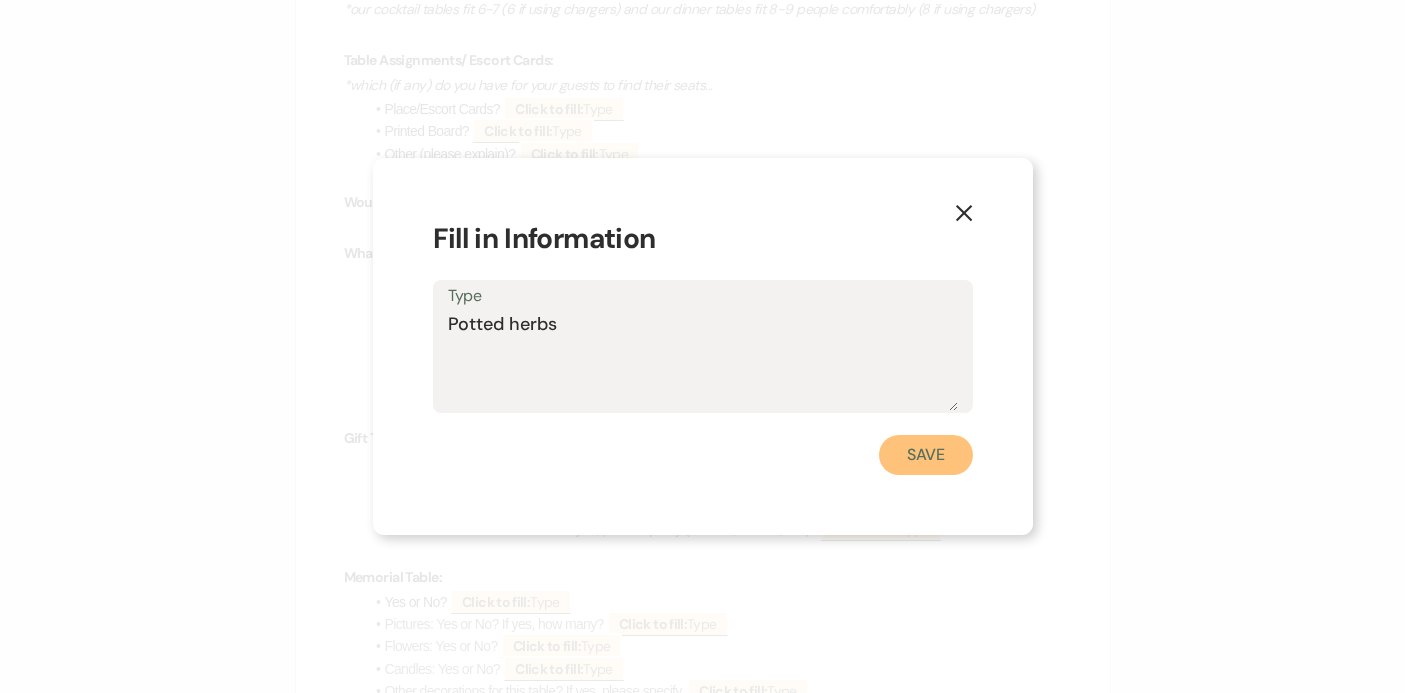 click on "Save" at bounding box center (926, 455) 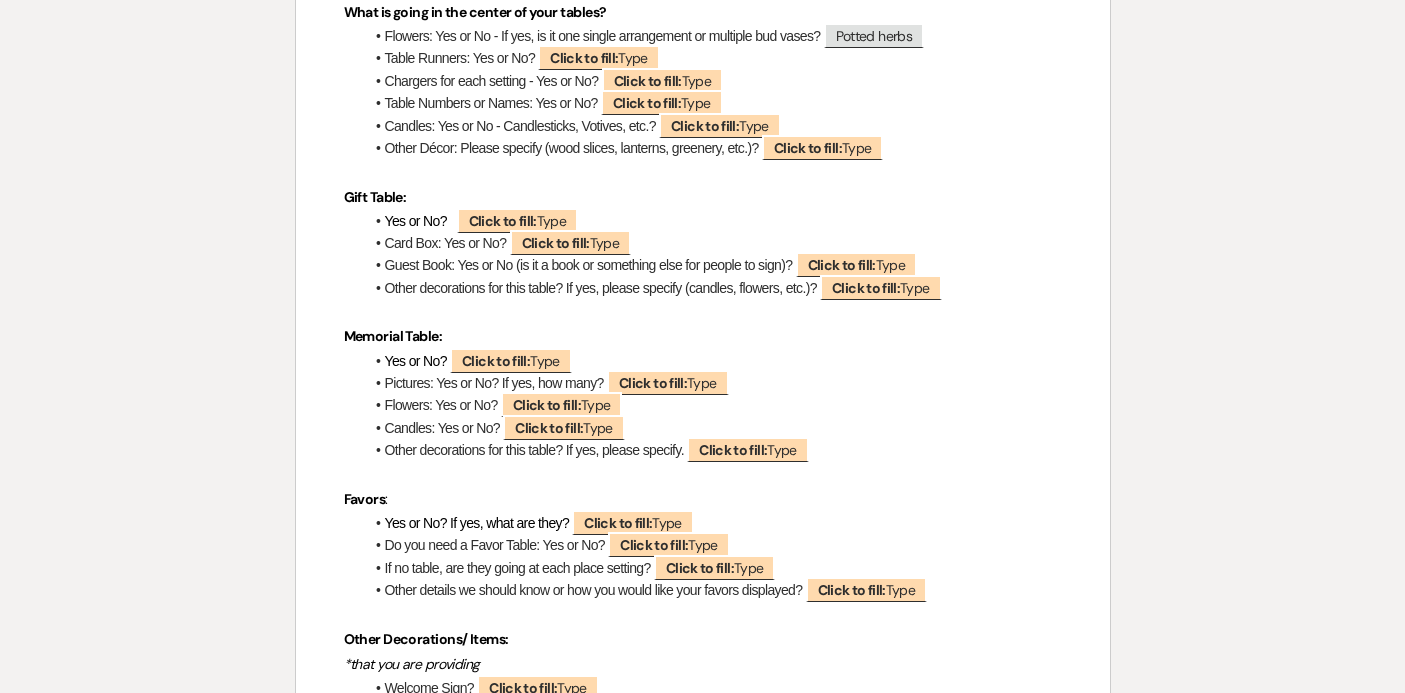 scroll, scrollTop: 2594, scrollLeft: 0, axis: vertical 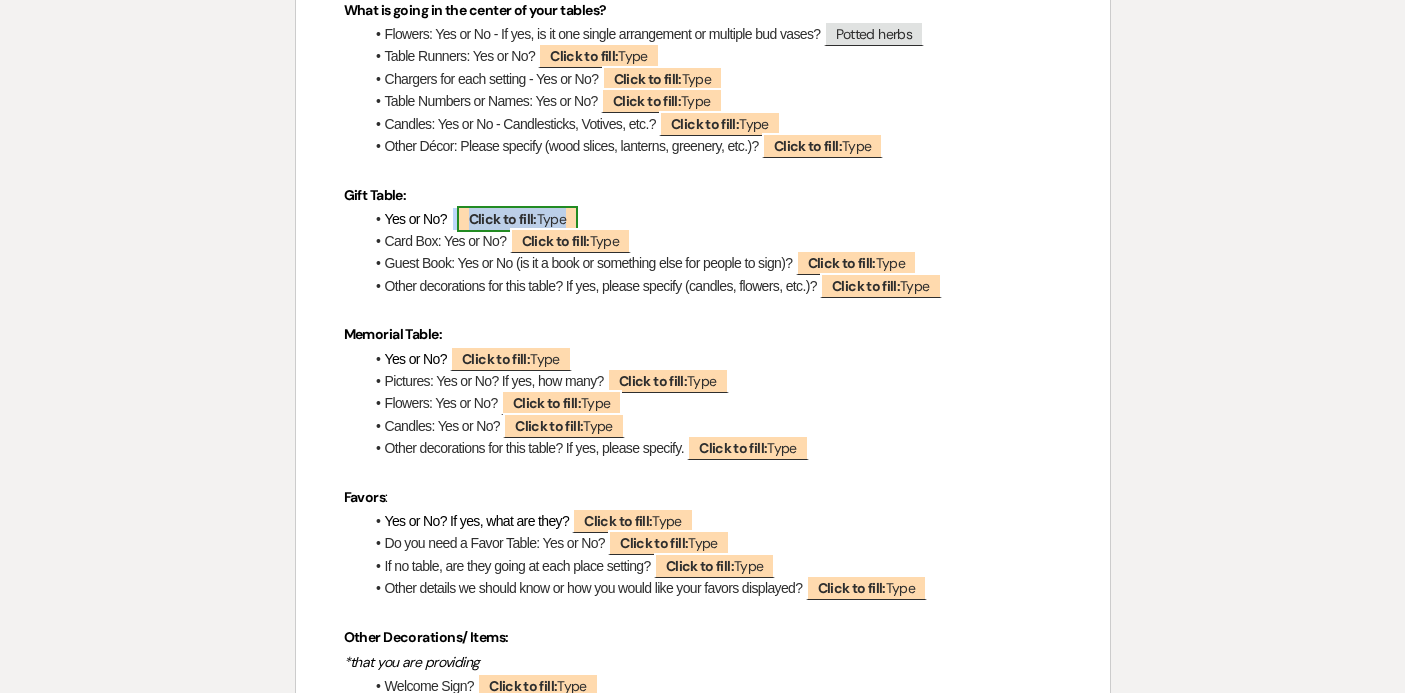 click on "Click to fill:" at bounding box center (503, 219) 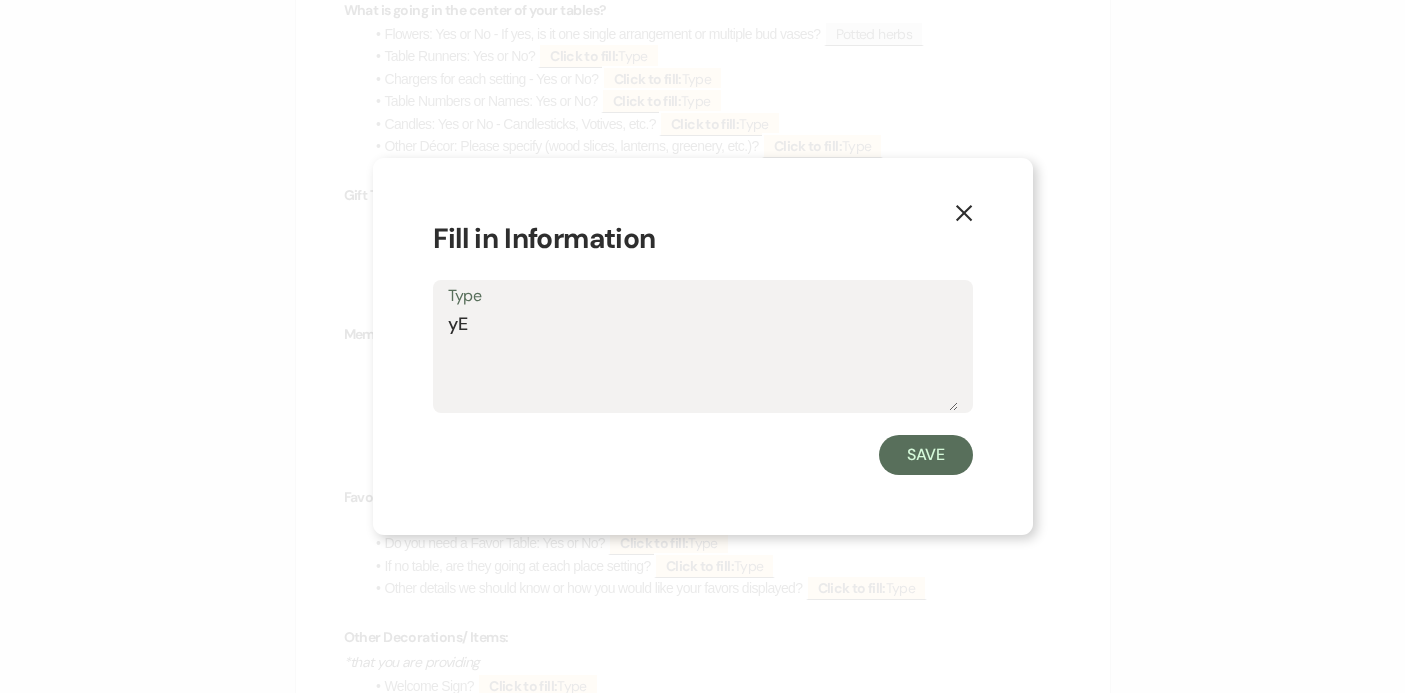 type on "y" 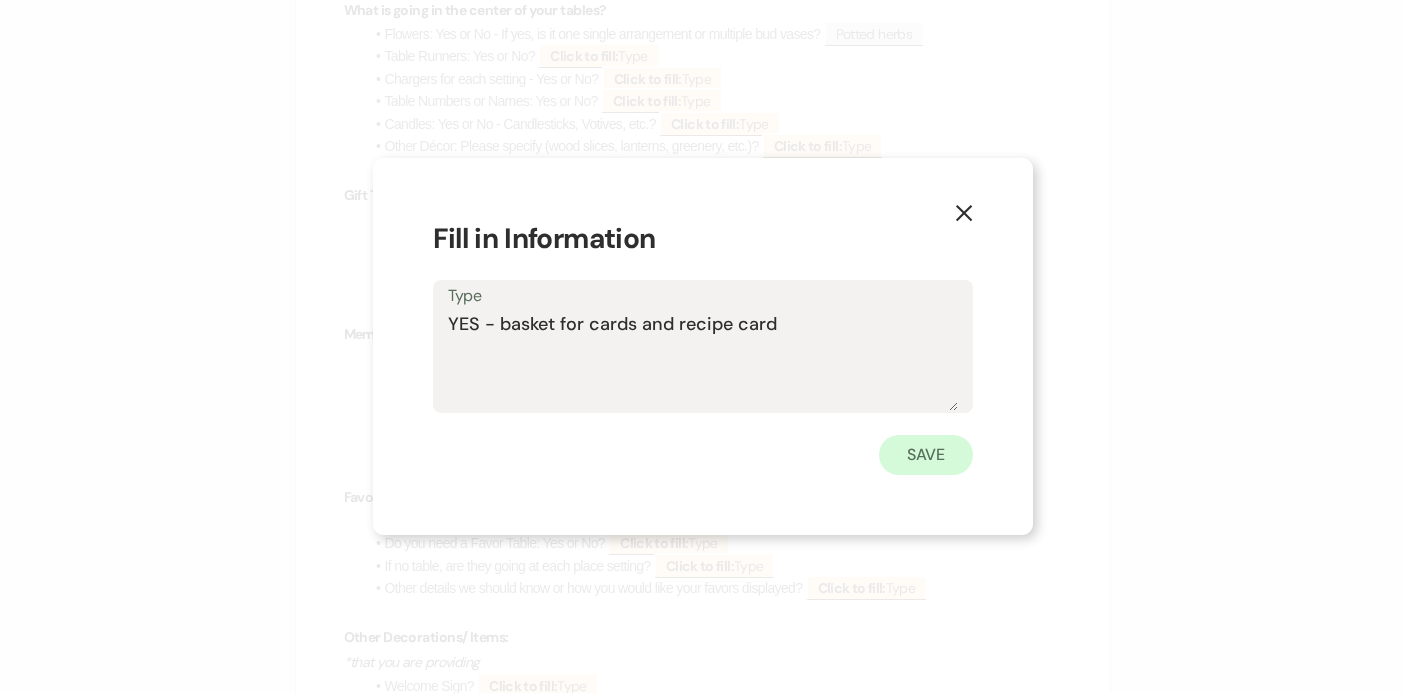 type on "YES - basket for cards and recipe card" 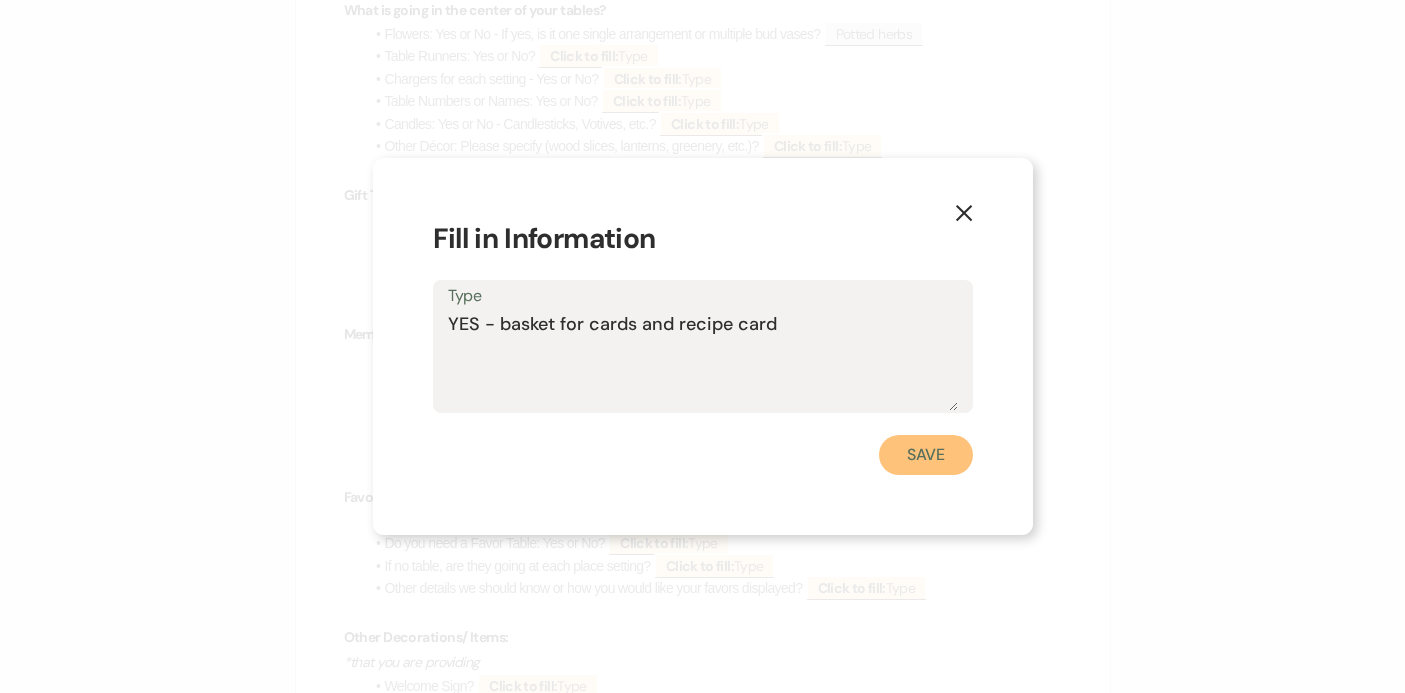 click on "Save" at bounding box center [926, 455] 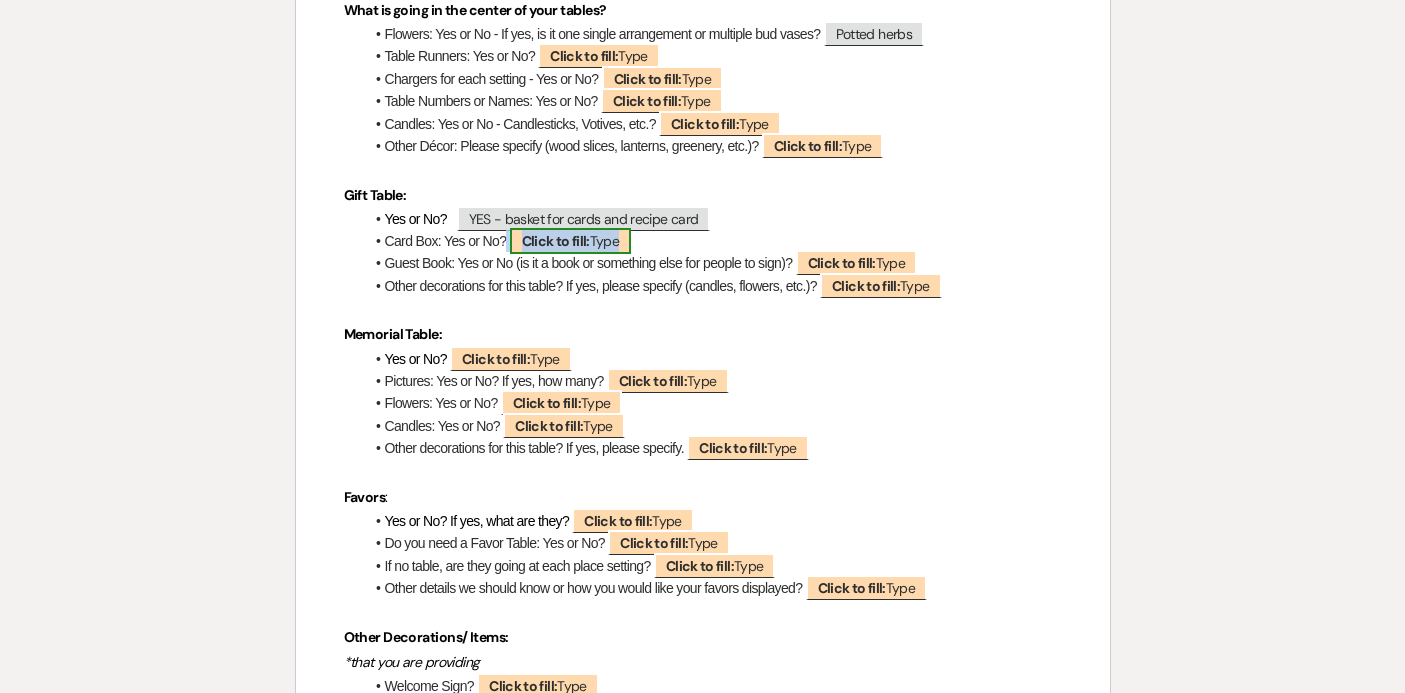 click on "Click to fill:
Type" at bounding box center [571, 241] 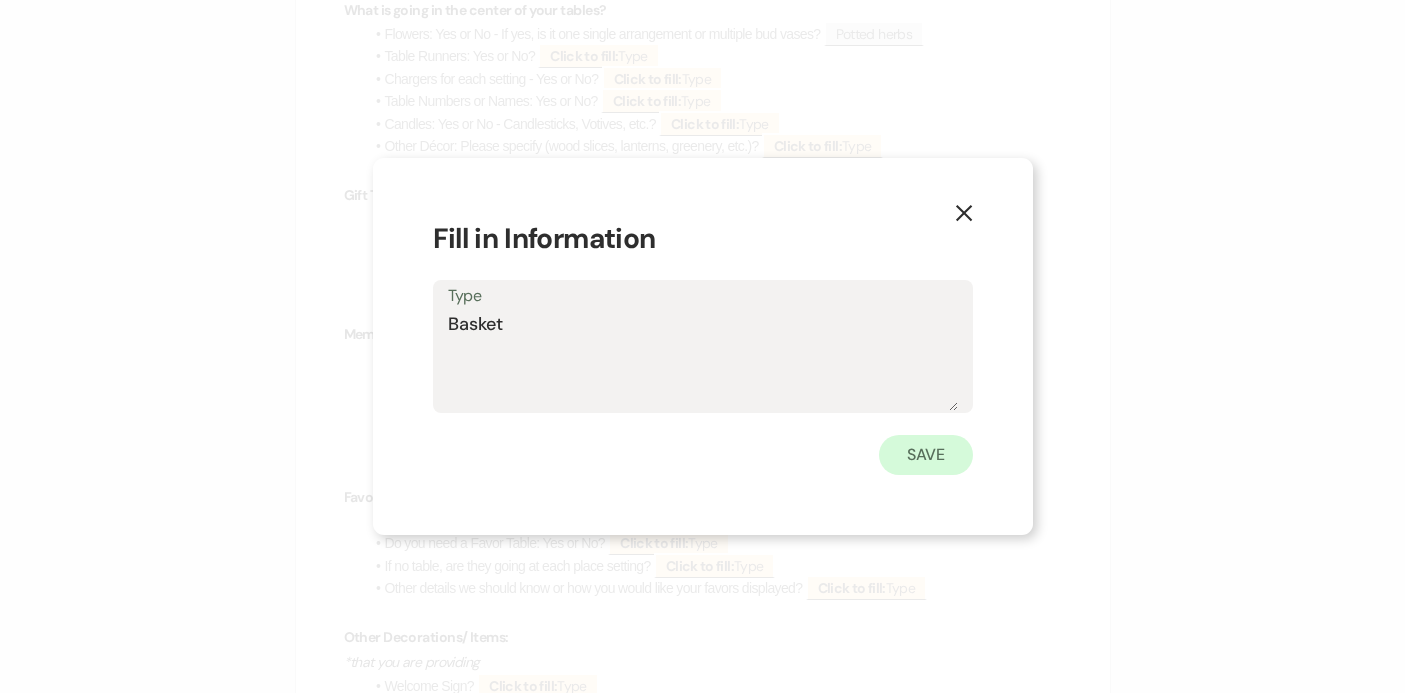 type on "Basket" 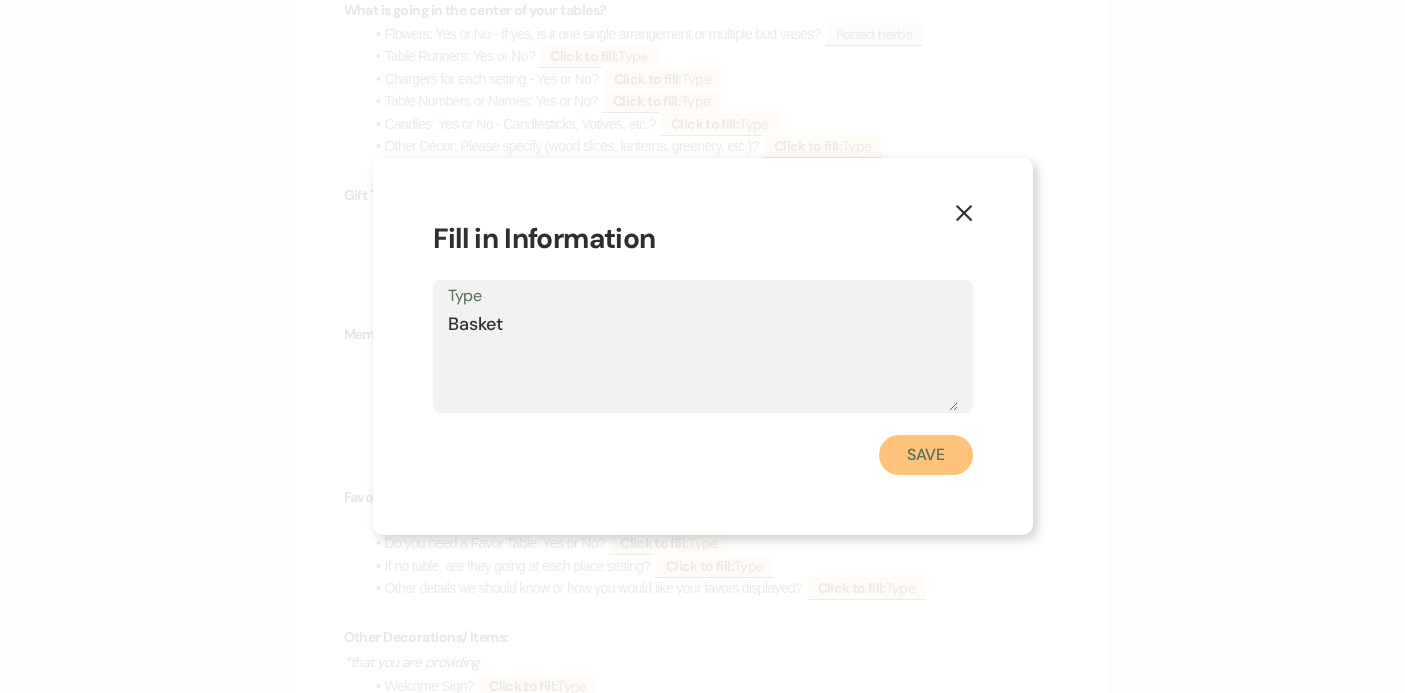 click on "Save" at bounding box center (926, 455) 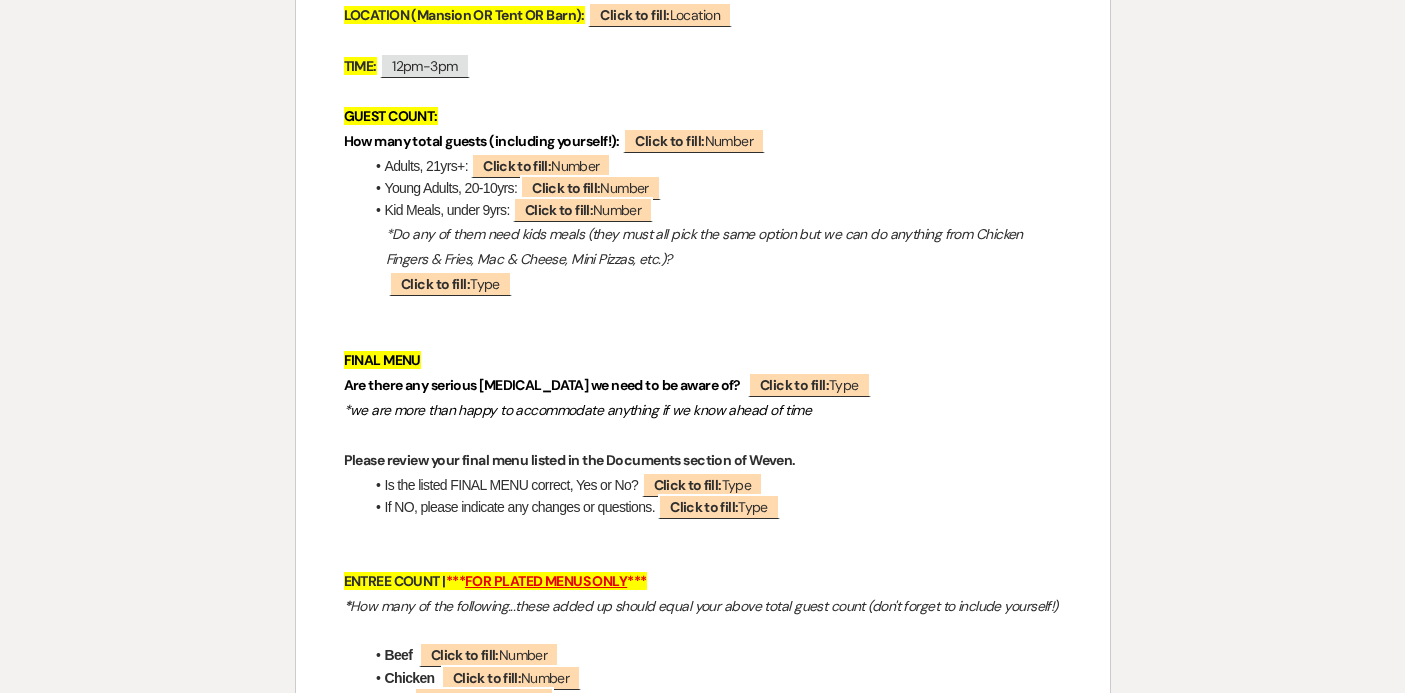 scroll, scrollTop: 0, scrollLeft: 0, axis: both 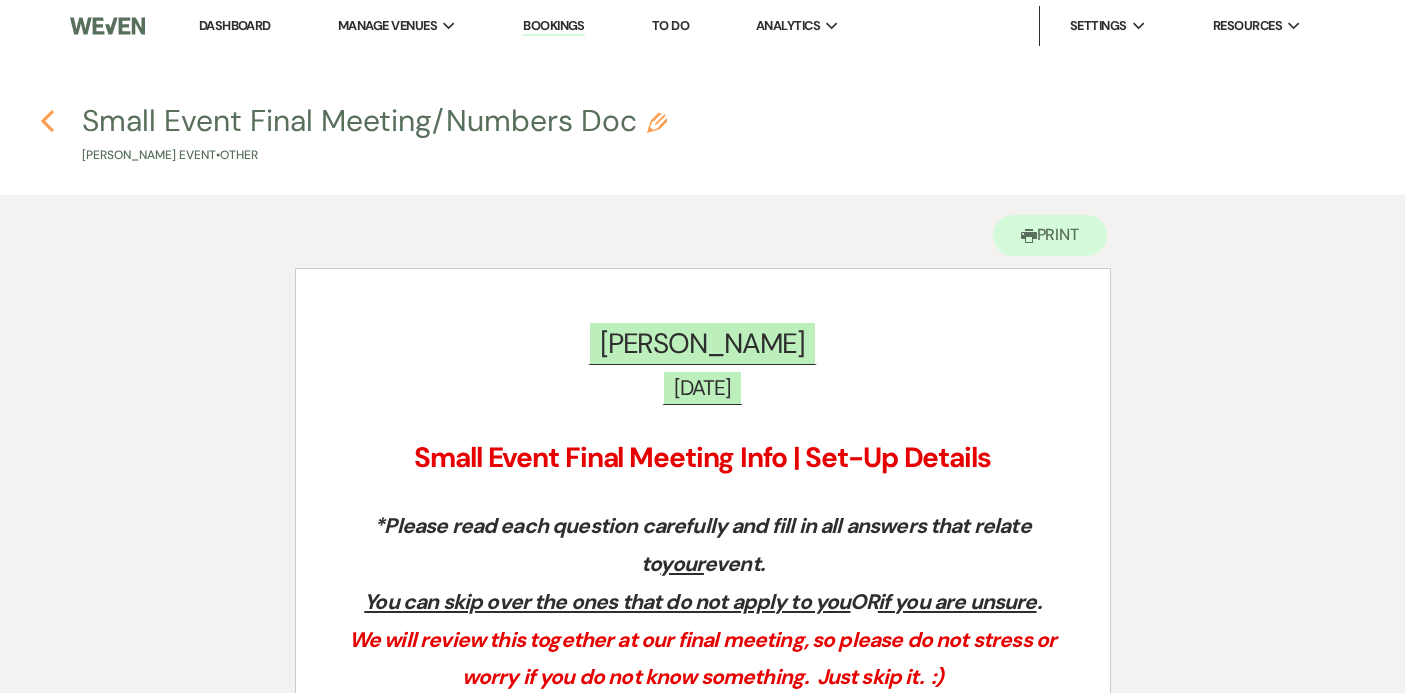 click on "Previous" 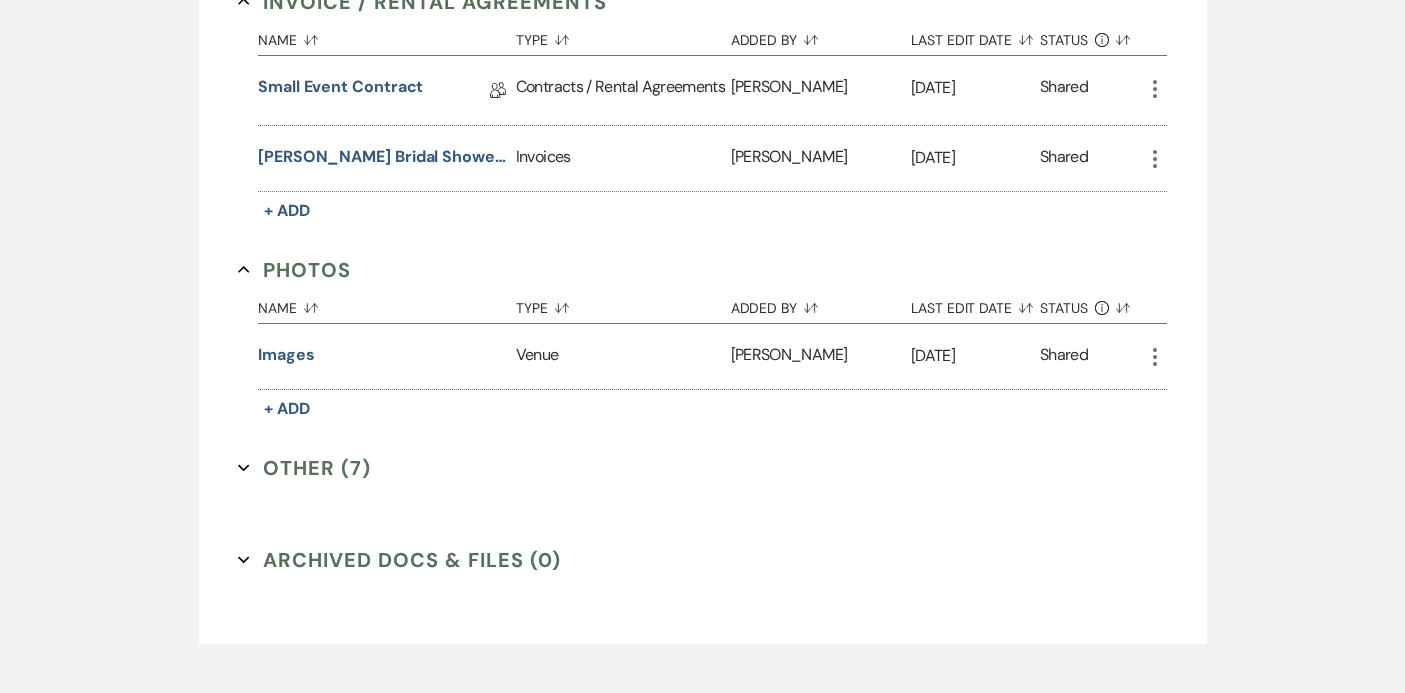 scroll, scrollTop: 693, scrollLeft: 0, axis: vertical 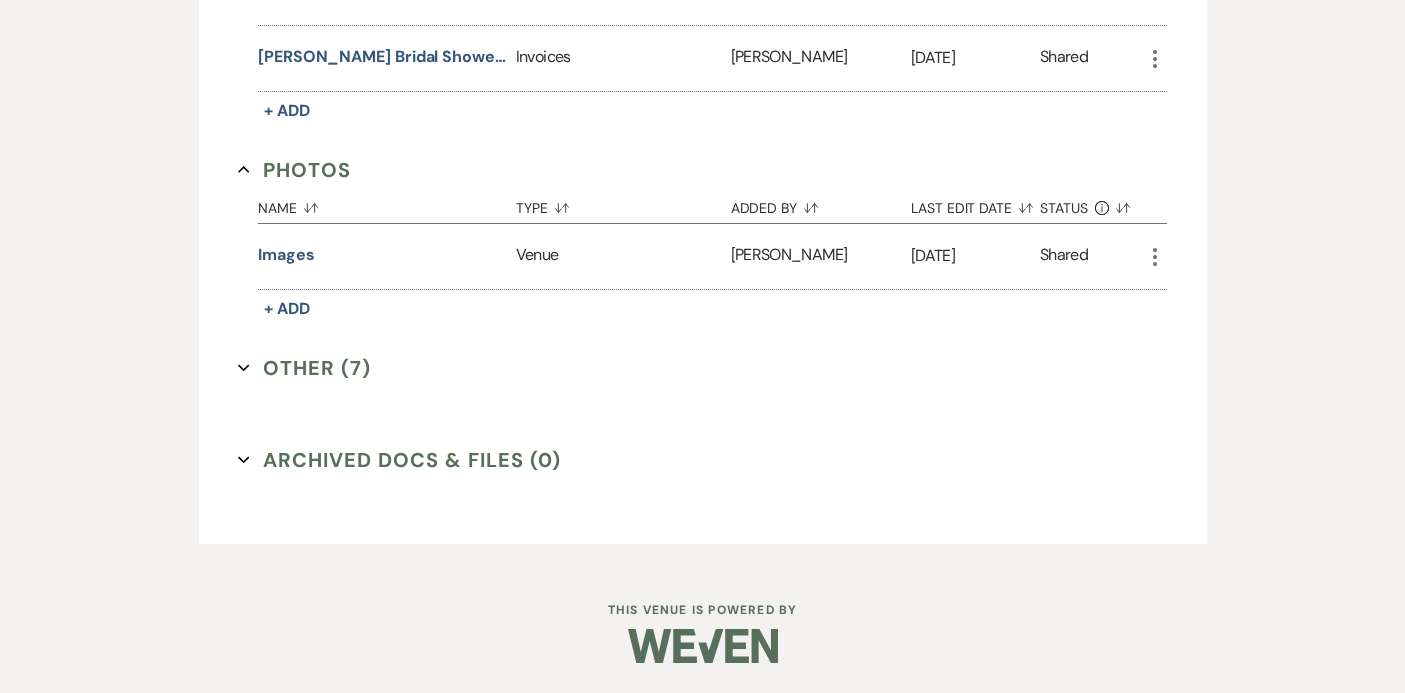 click on "Expand" 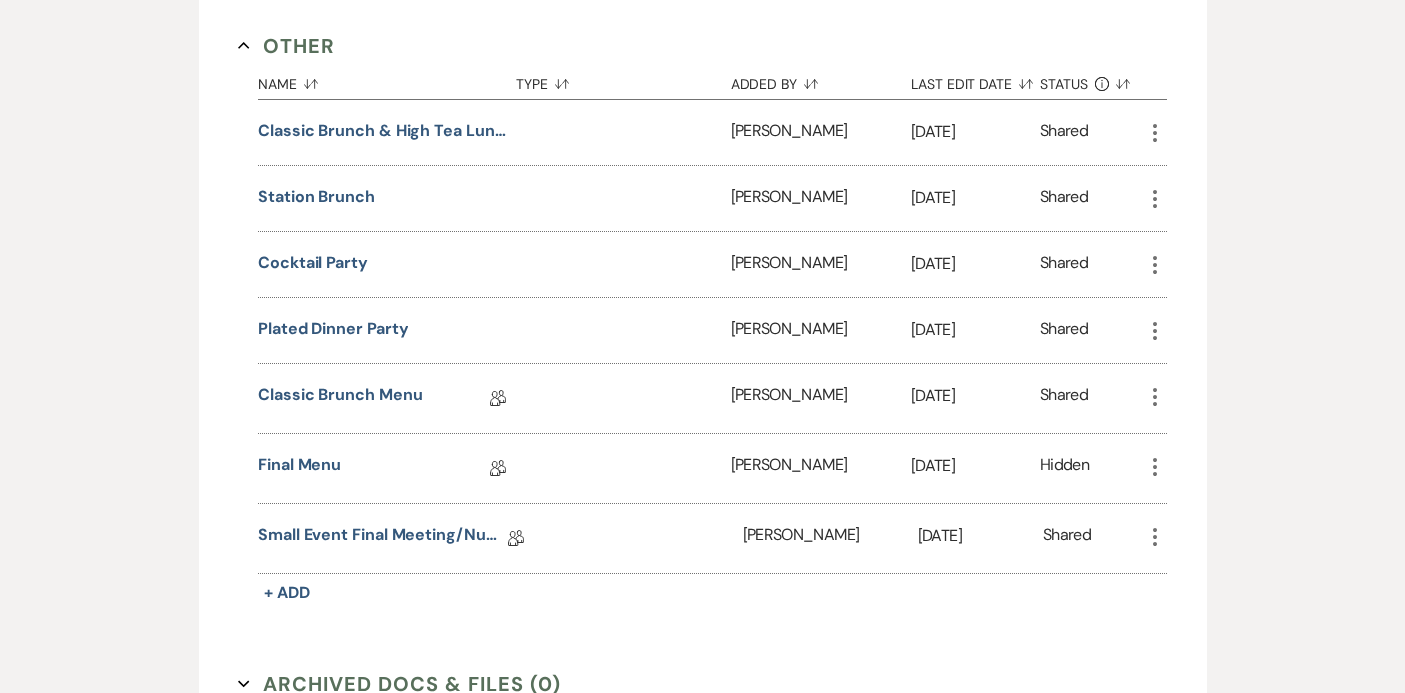 scroll, scrollTop: 1019, scrollLeft: 0, axis: vertical 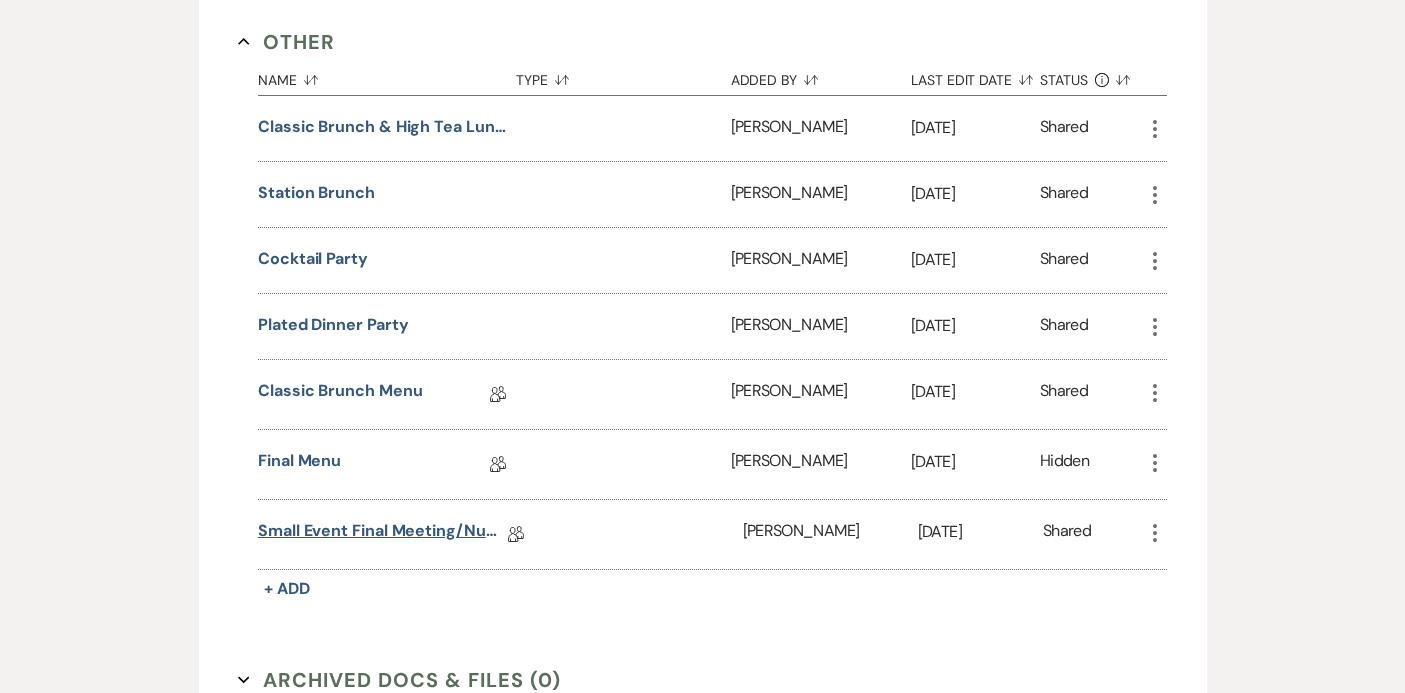 click on "Small Event Final Meeting/Numbers Doc" at bounding box center (383, 534) 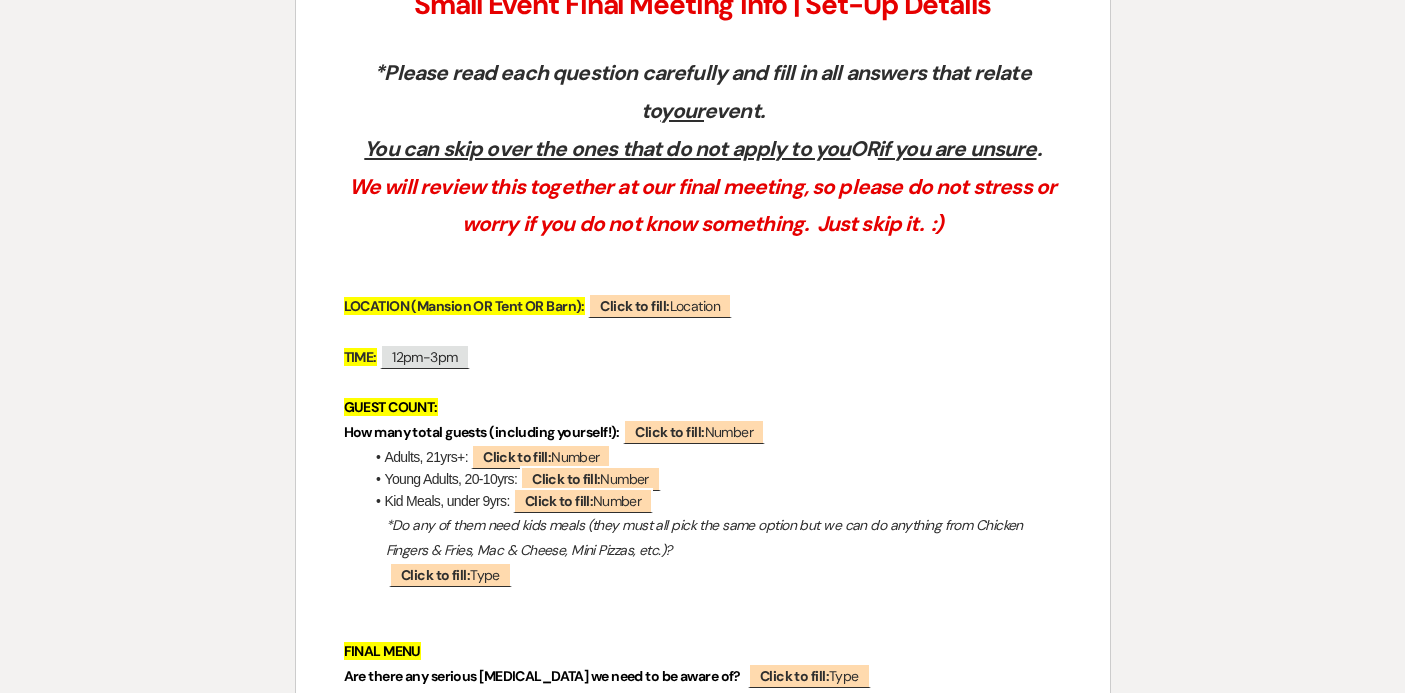scroll, scrollTop: 594, scrollLeft: 0, axis: vertical 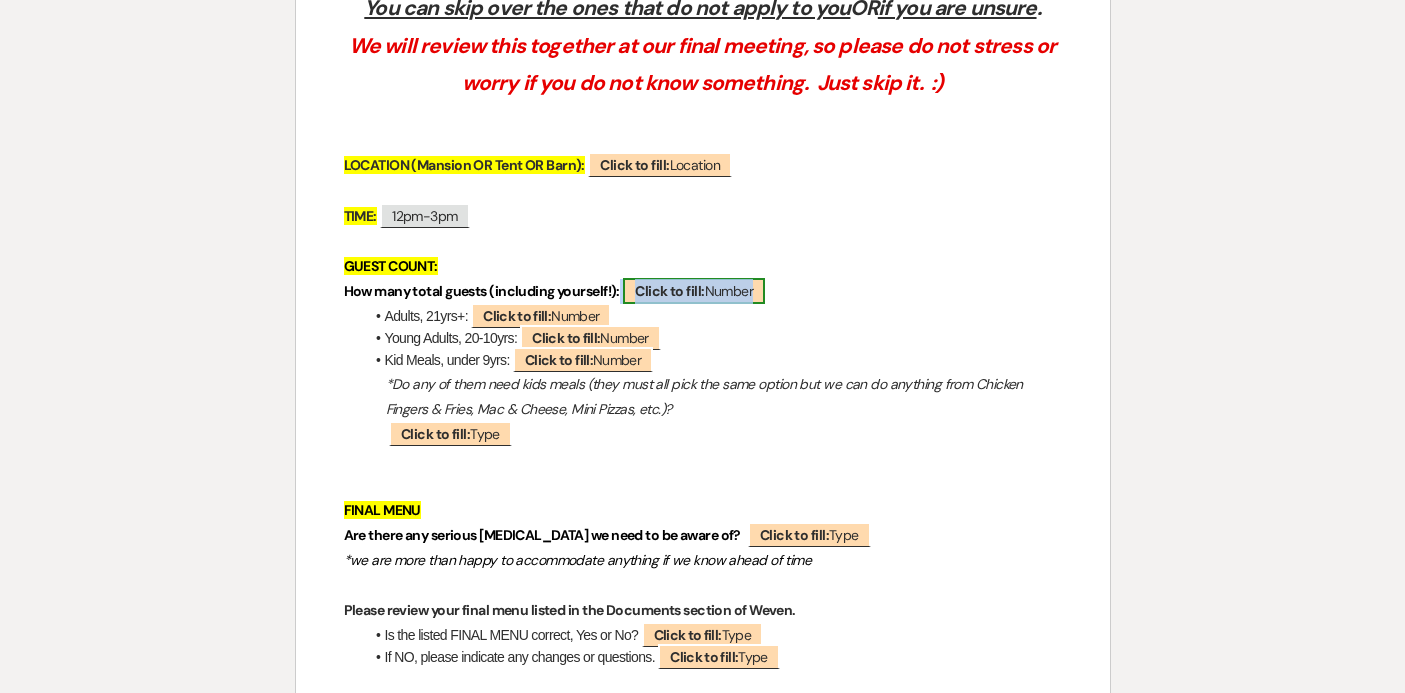 click on "Click to fill:" at bounding box center (669, 291) 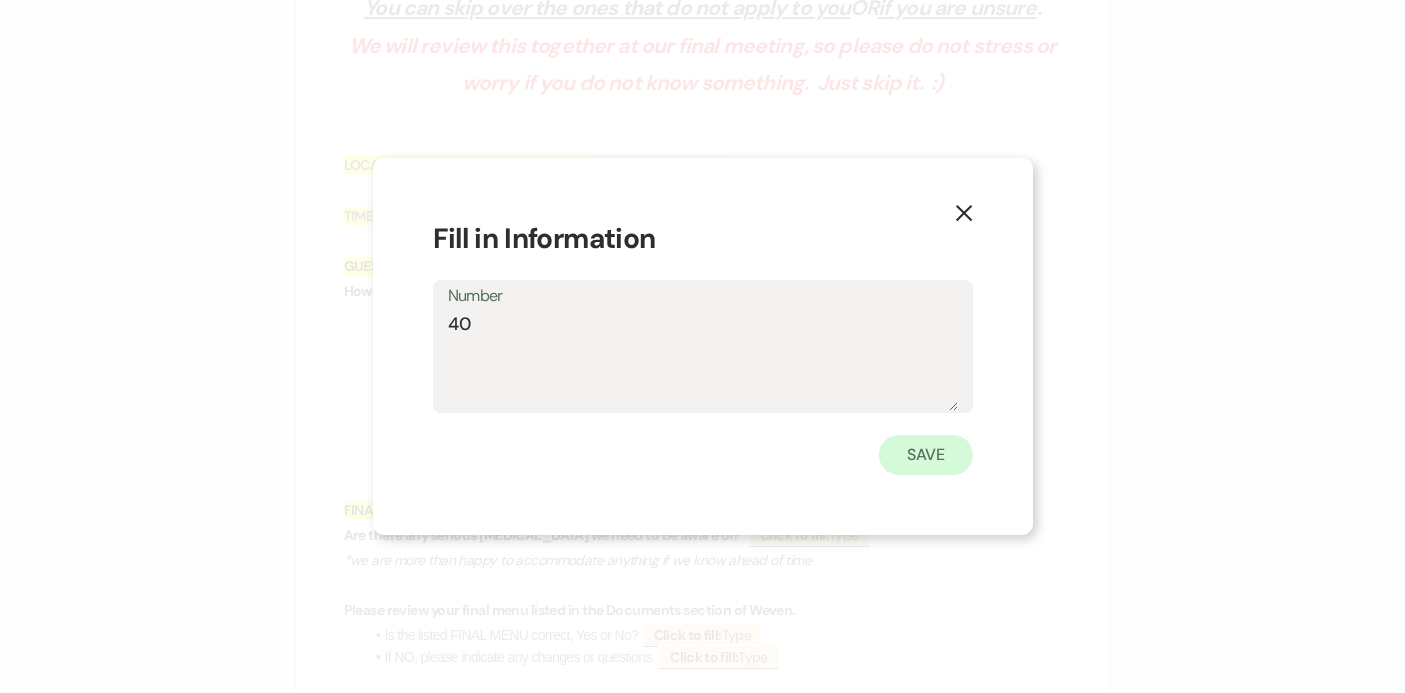 type on "40" 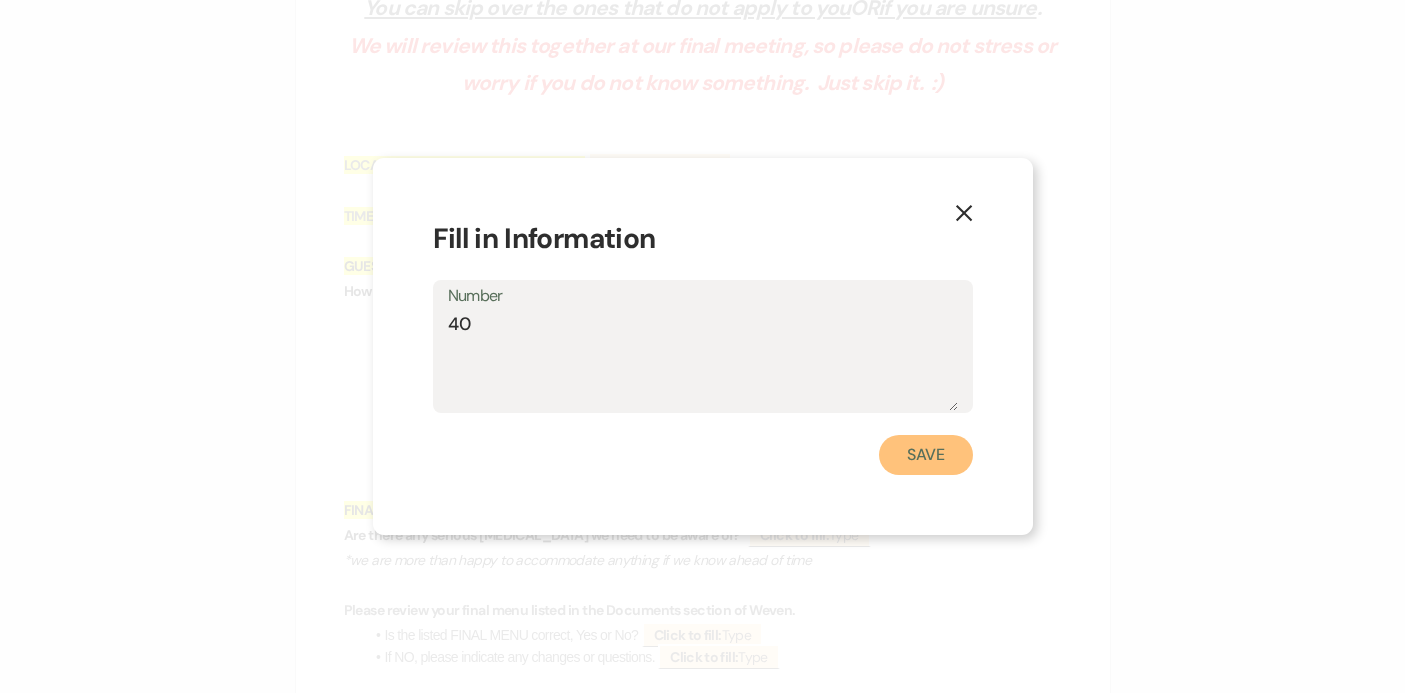 click on "Save" at bounding box center (926, 455) 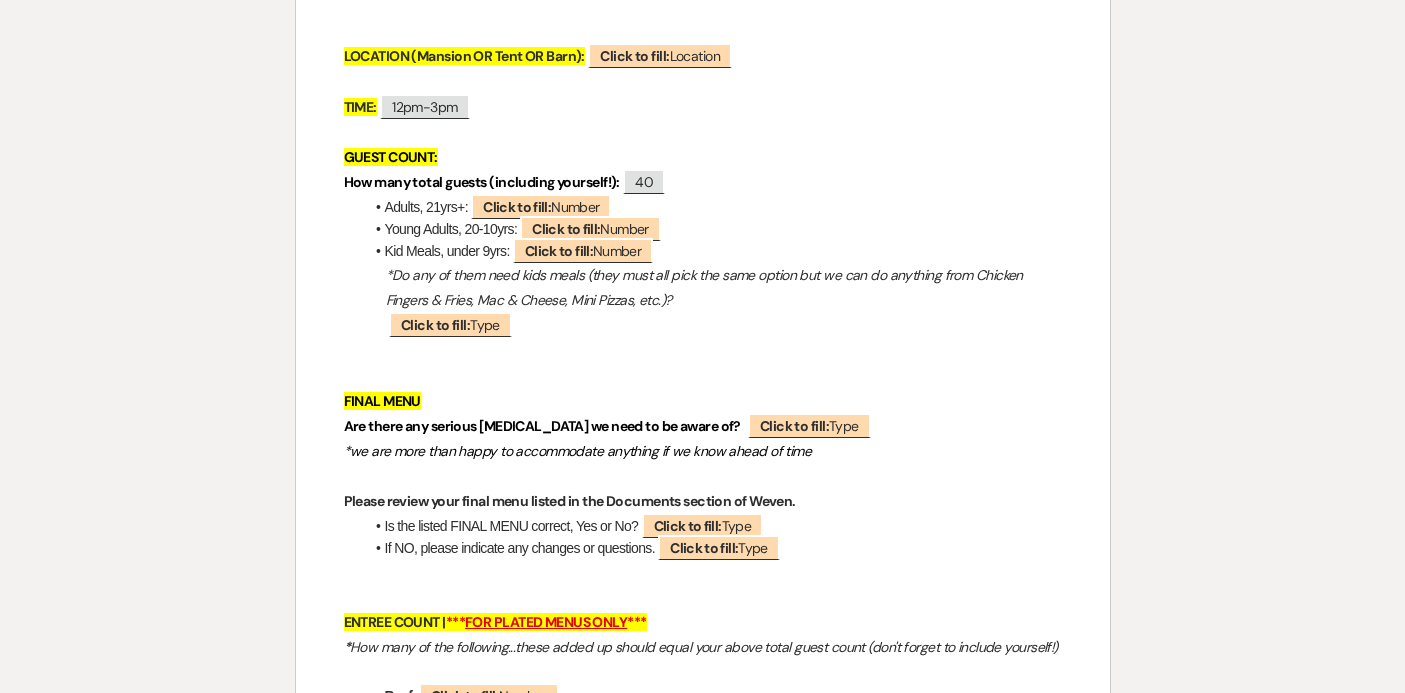 scroll, scrollTop: 702, scrollLeft: 0, axis: vertical 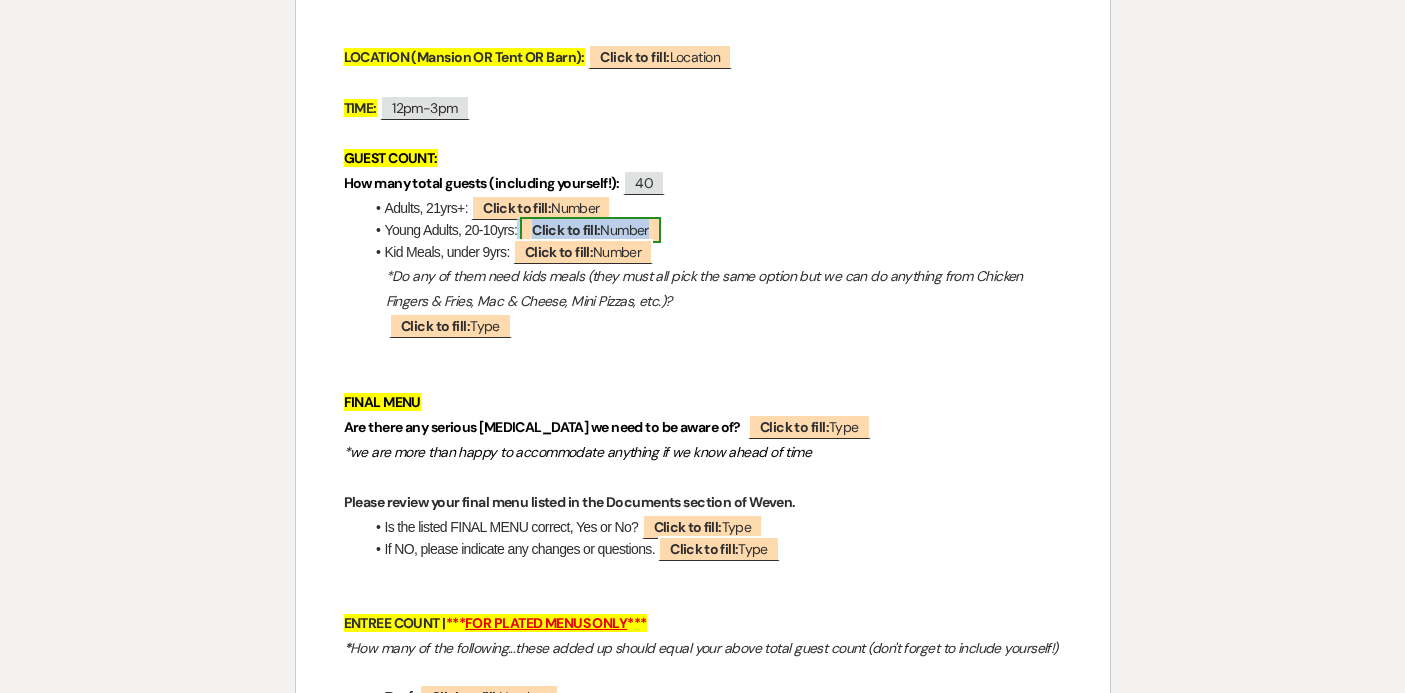 click on "Click to fill:" at bounding box center [566, 230] 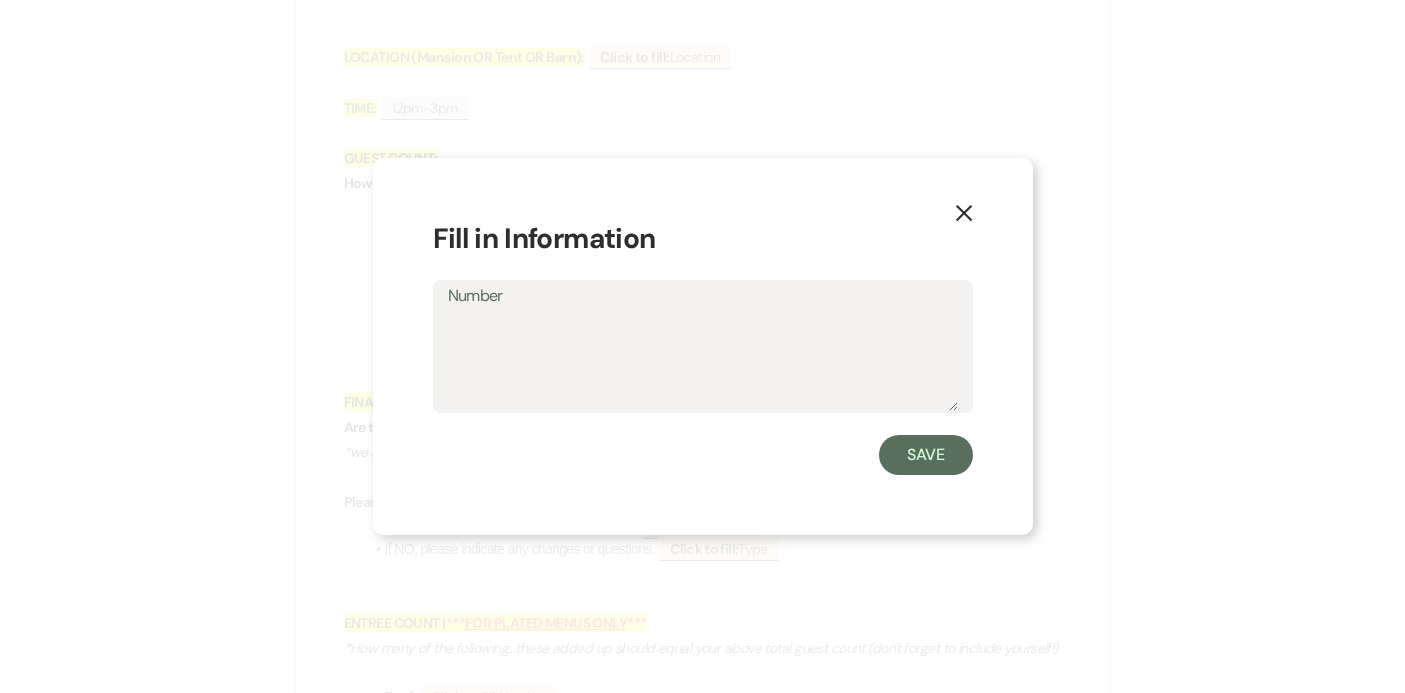 click on "X" 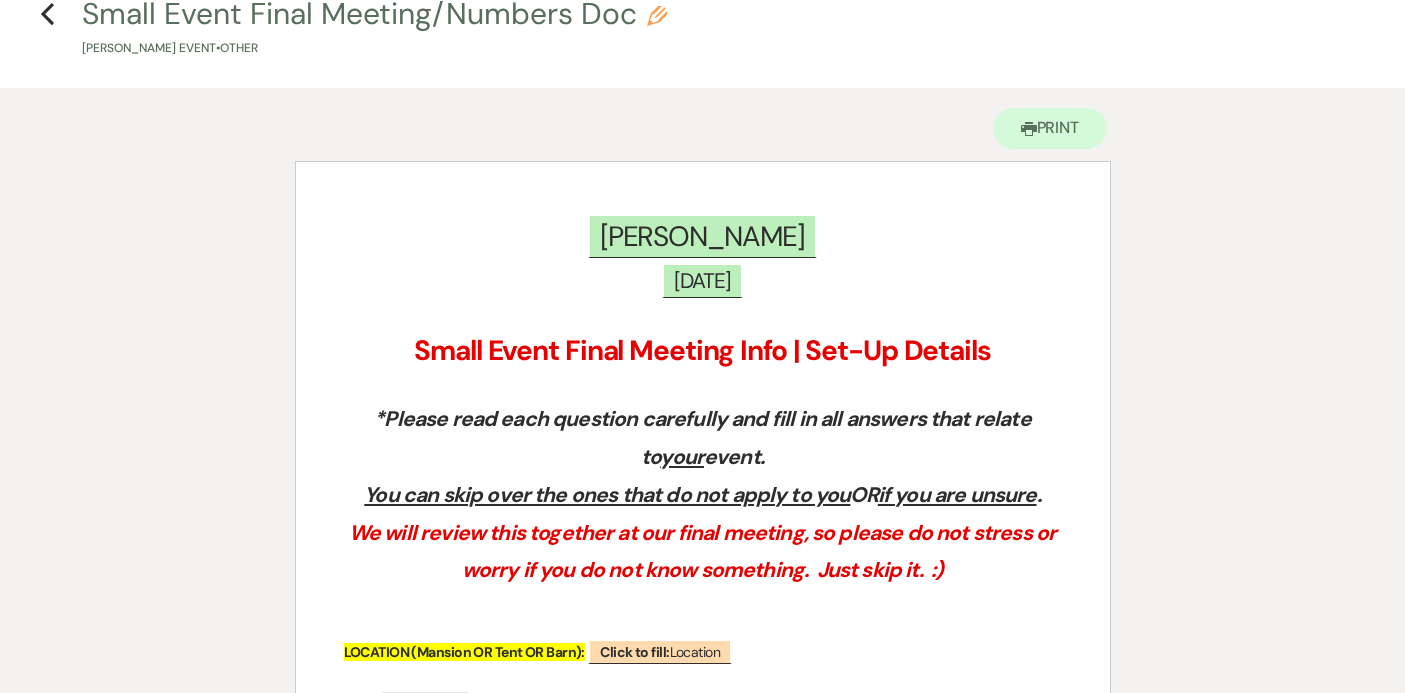 scroll, scrollTop: 0, scrollLeft: 0, axis: both 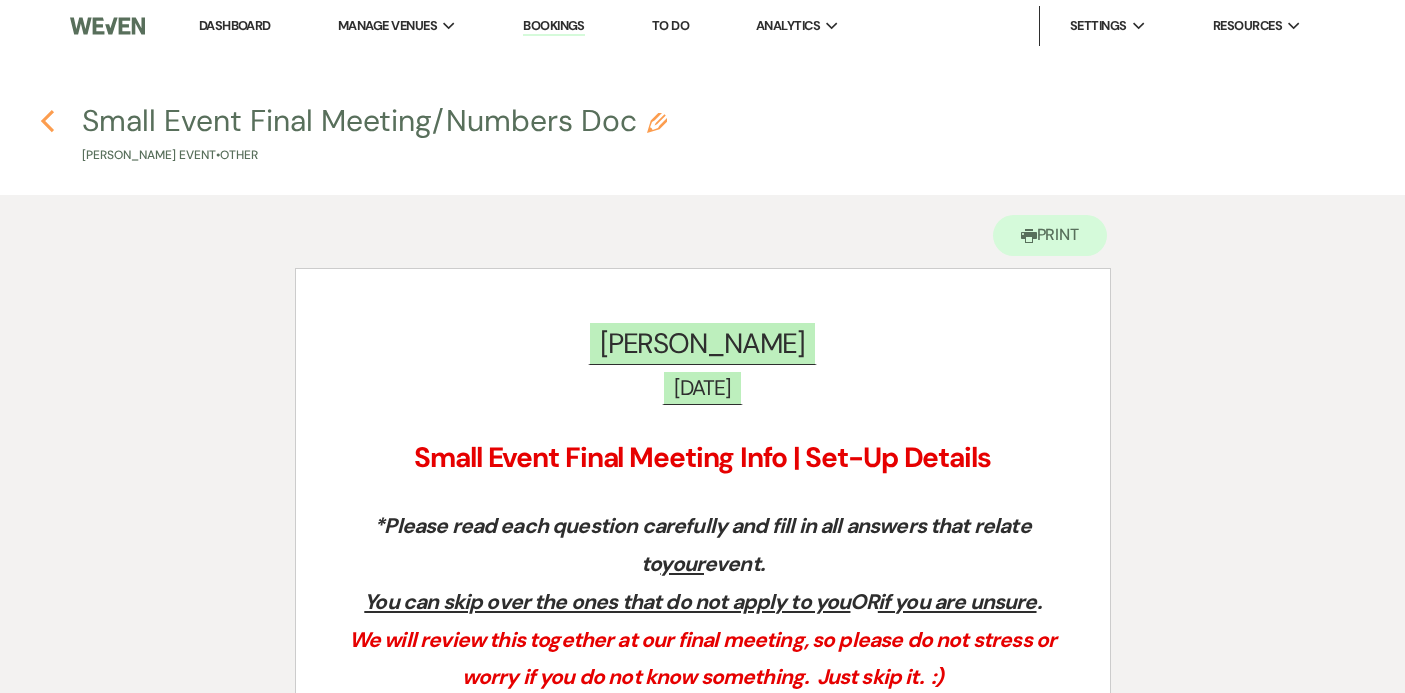 click on "Previous" 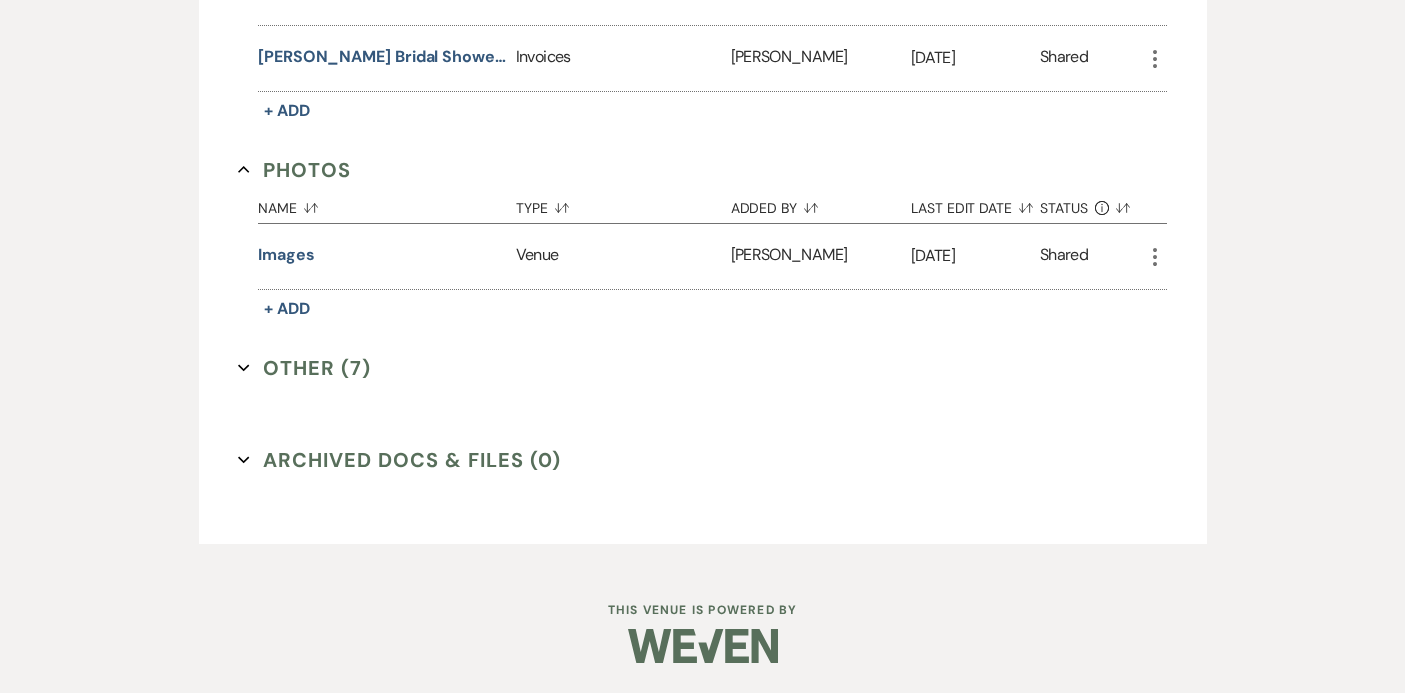 click on "Expand" 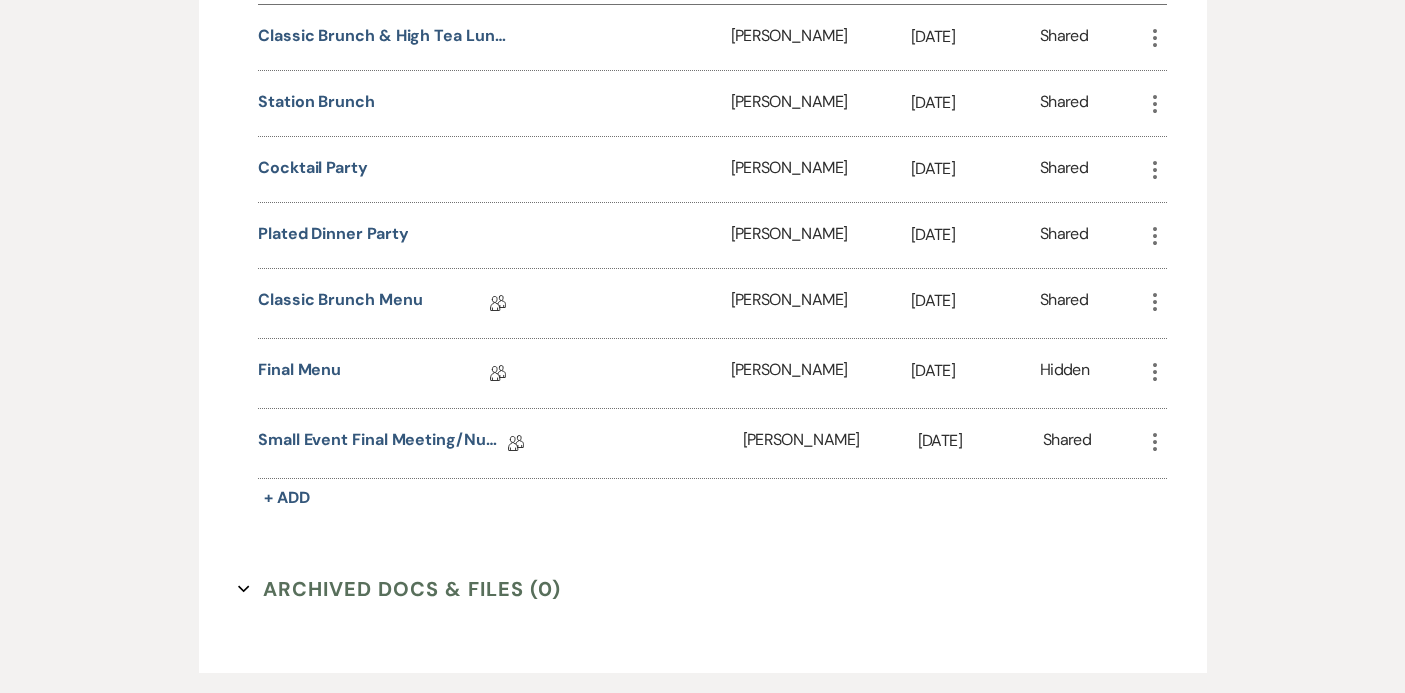 scroll, scrollTop: 1136, scrollLeft: 0, axis: vertical 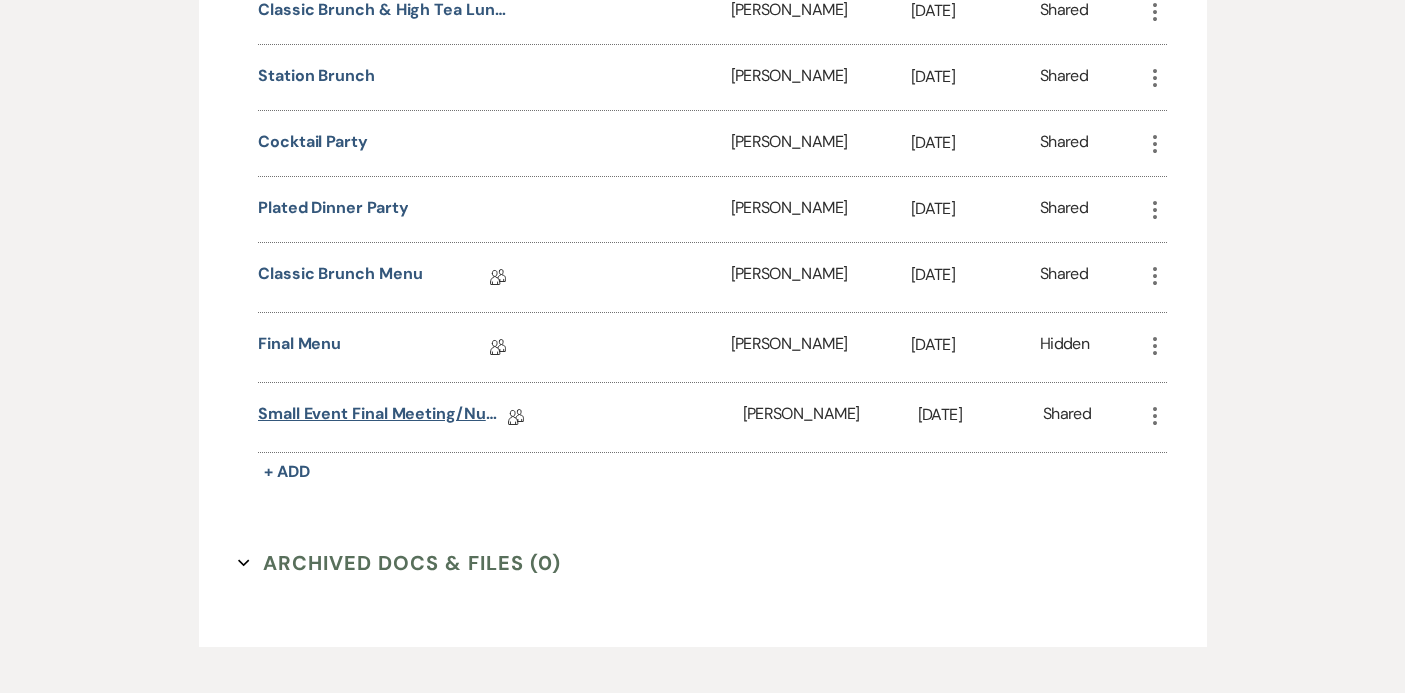 click on "Small Event Final Meeting/Numbers Doc" at bounding box center (383, 417) 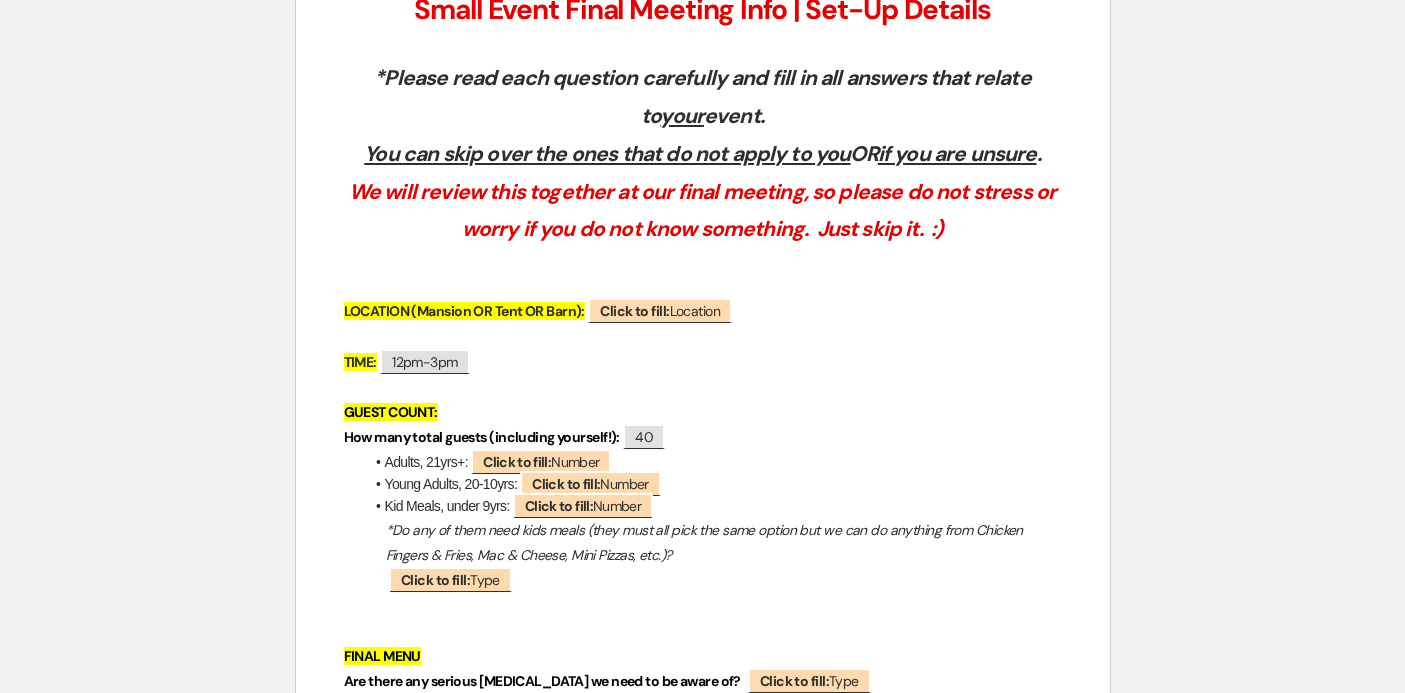 scroll, scrollTop: 477, scrollLeft: 0, axis: vertical 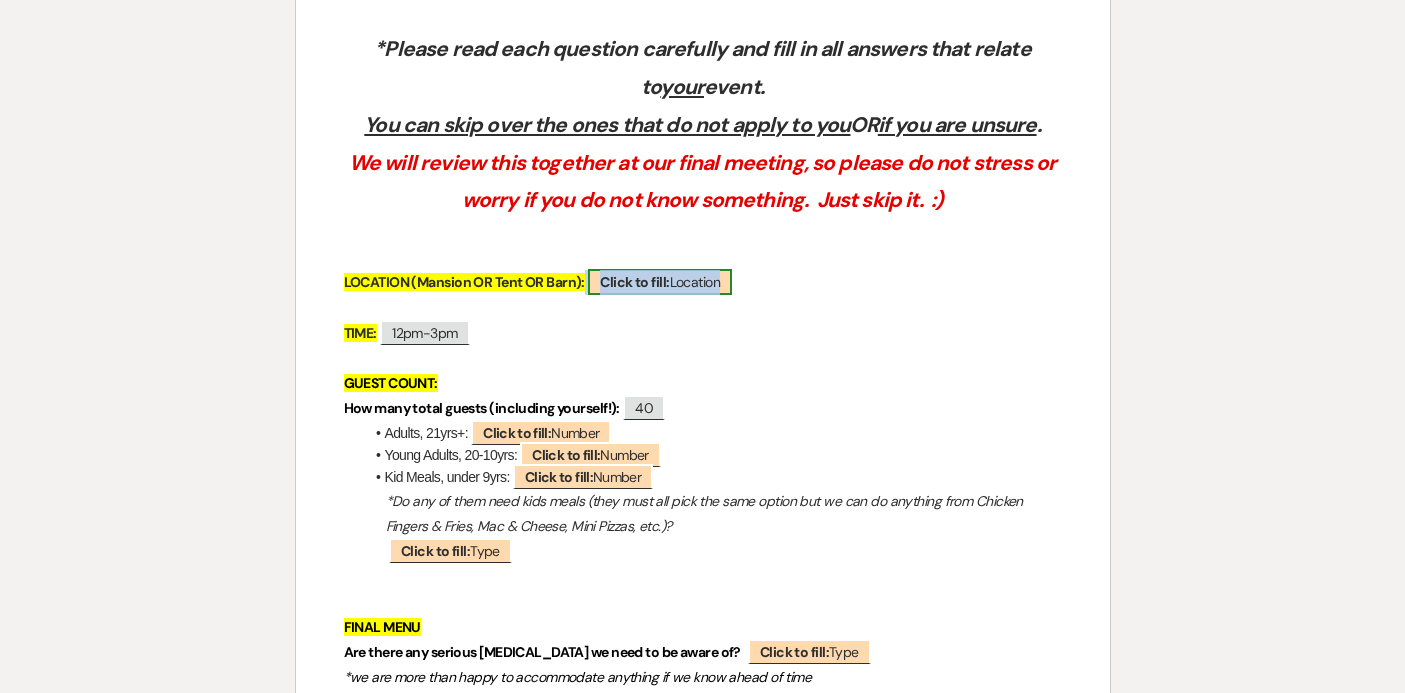 click on "Click to fill:" at bounding box center (634, 282) 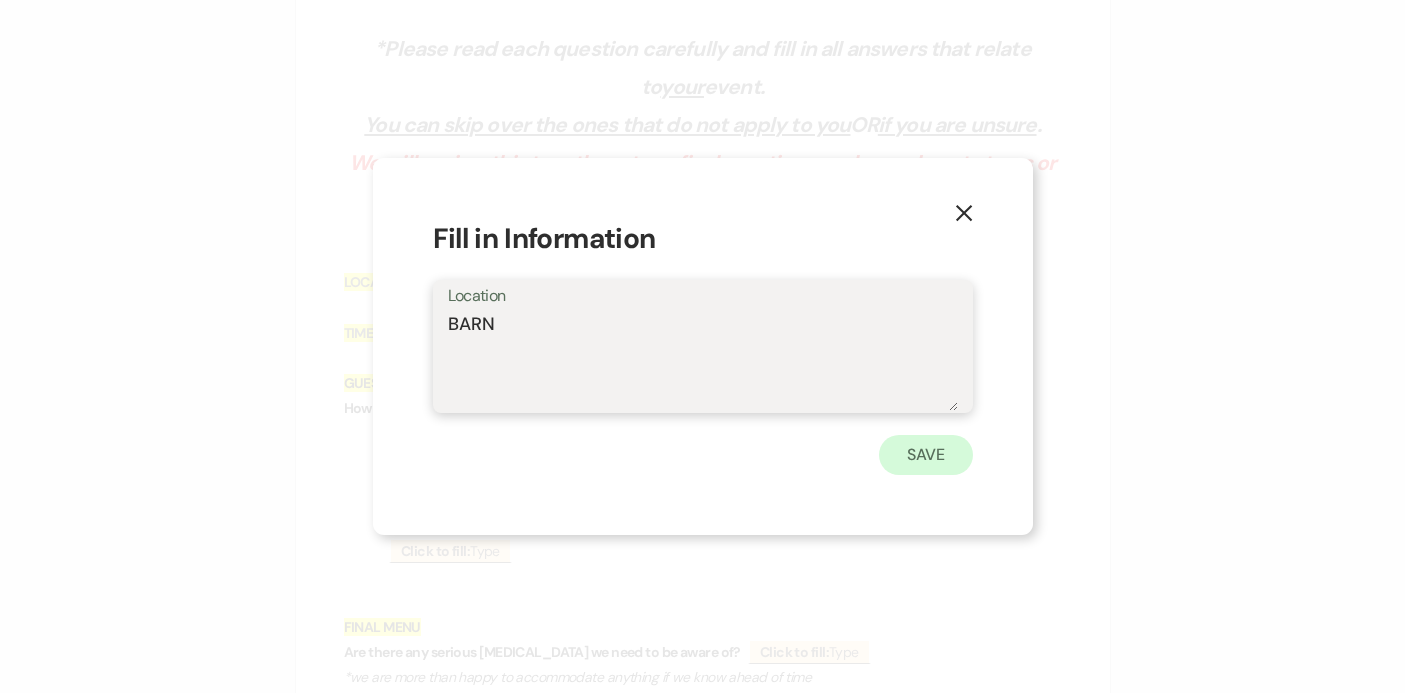 type on "BARN" 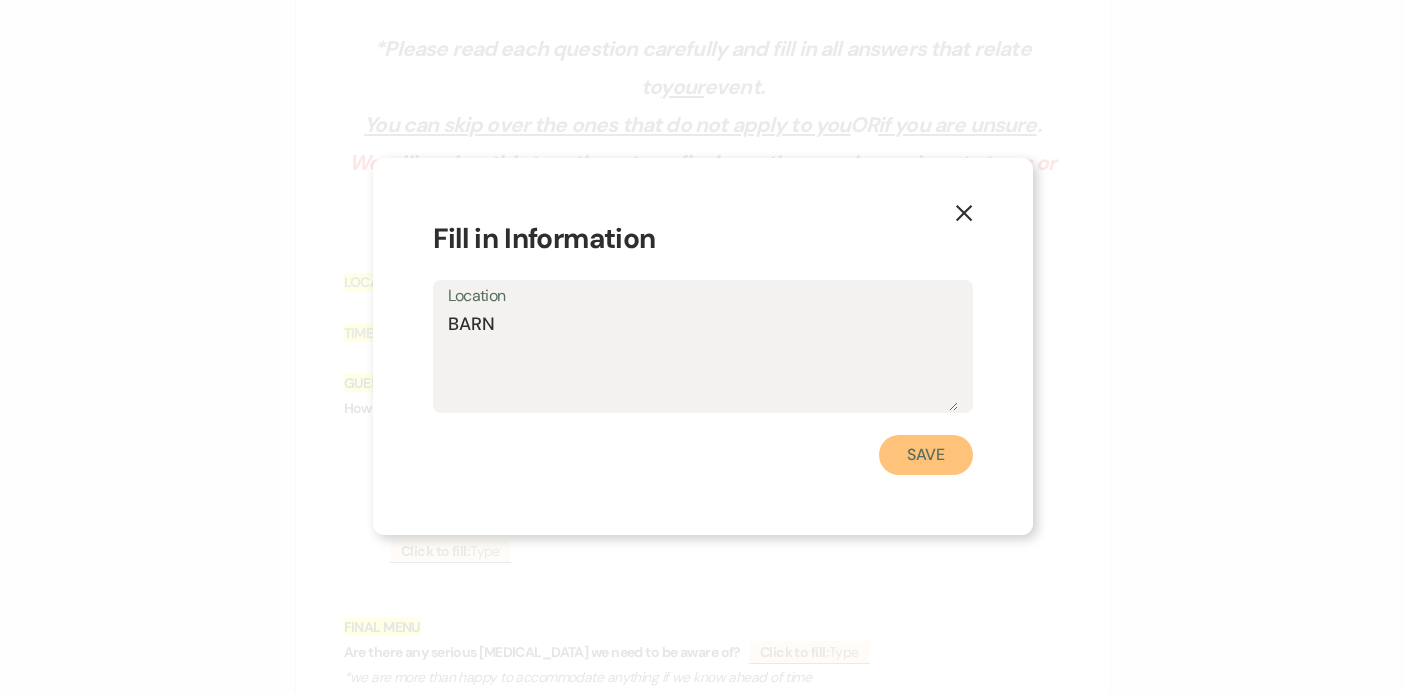 click on "Save" at bounding box center (926, 455) 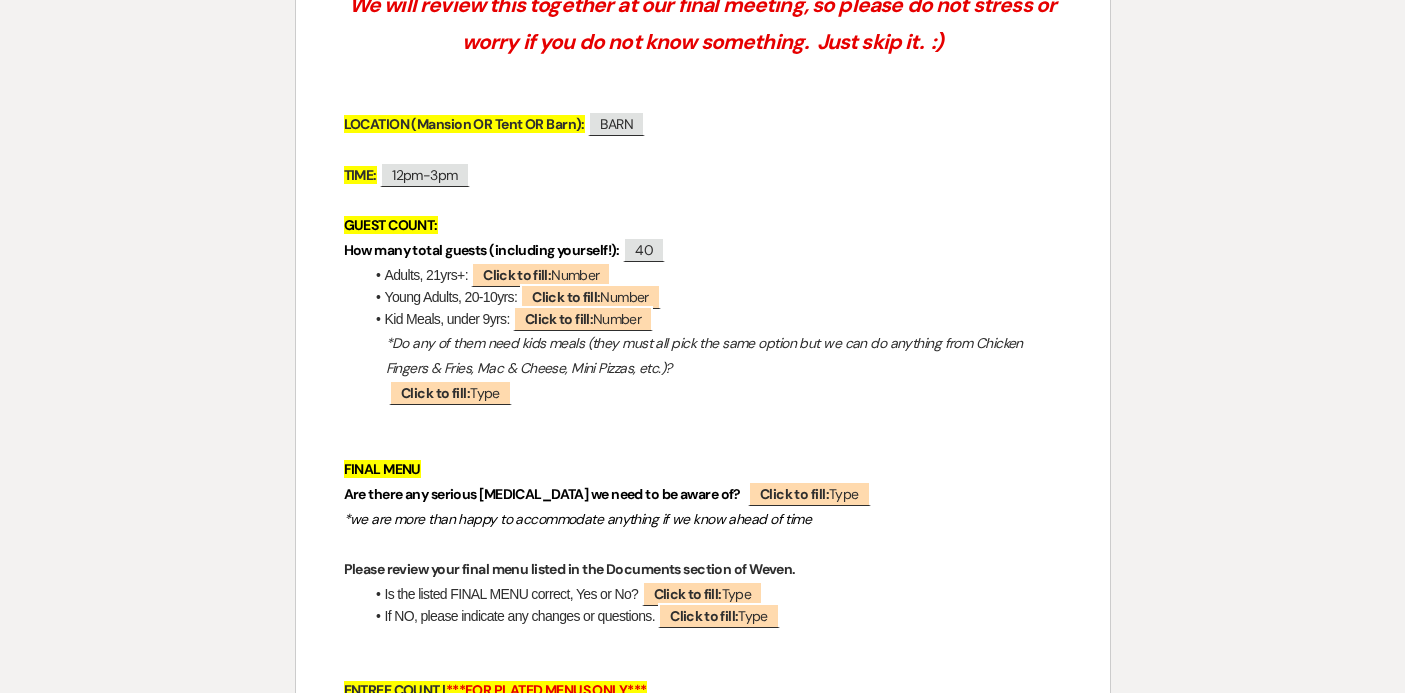 scroll, scrollTop: 822, scrollLeft: 0, axis: vertical 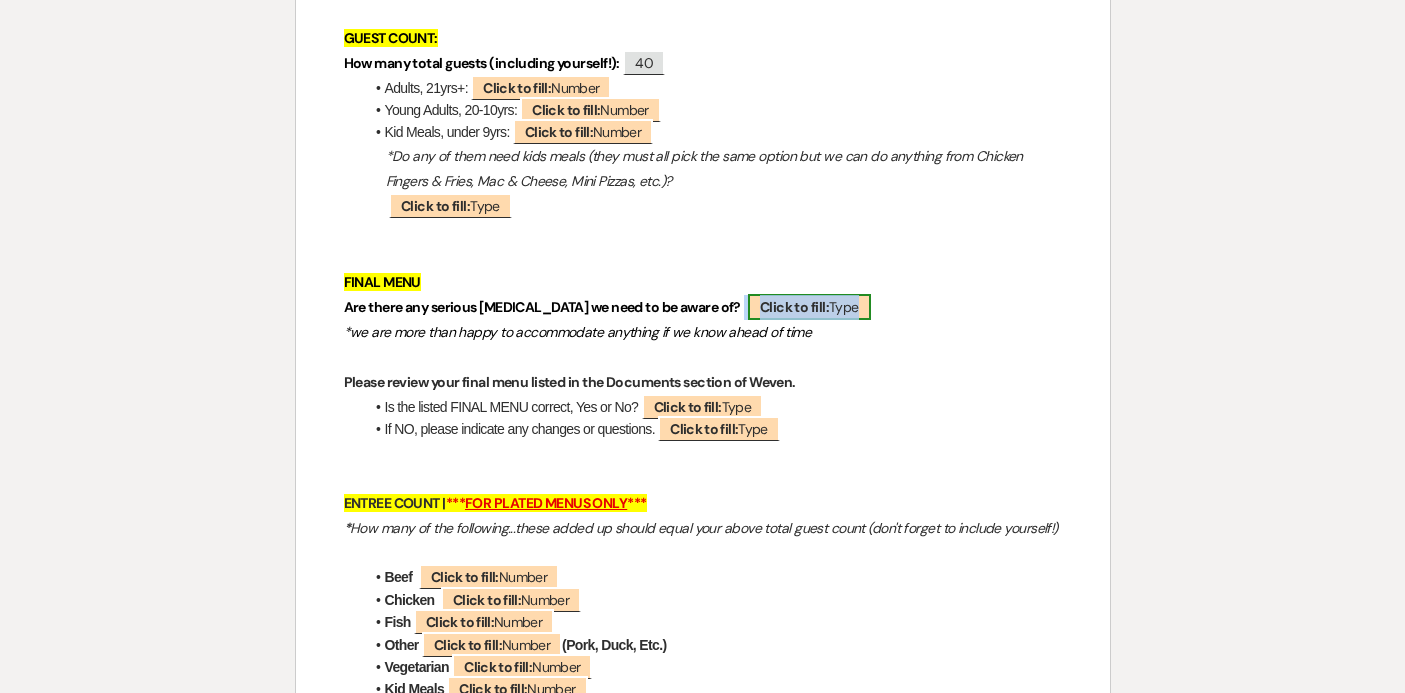 click on "Click to fill:" at bounding box center [794, 307] 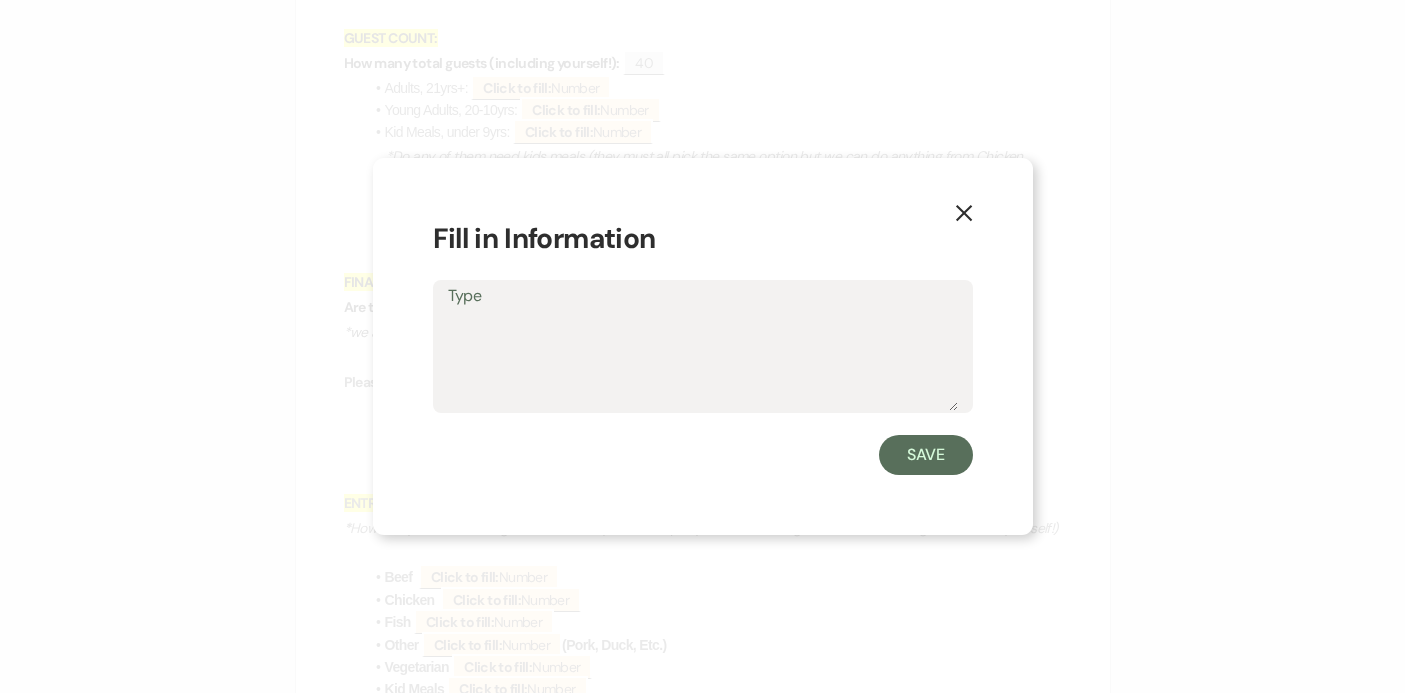 click on "X" 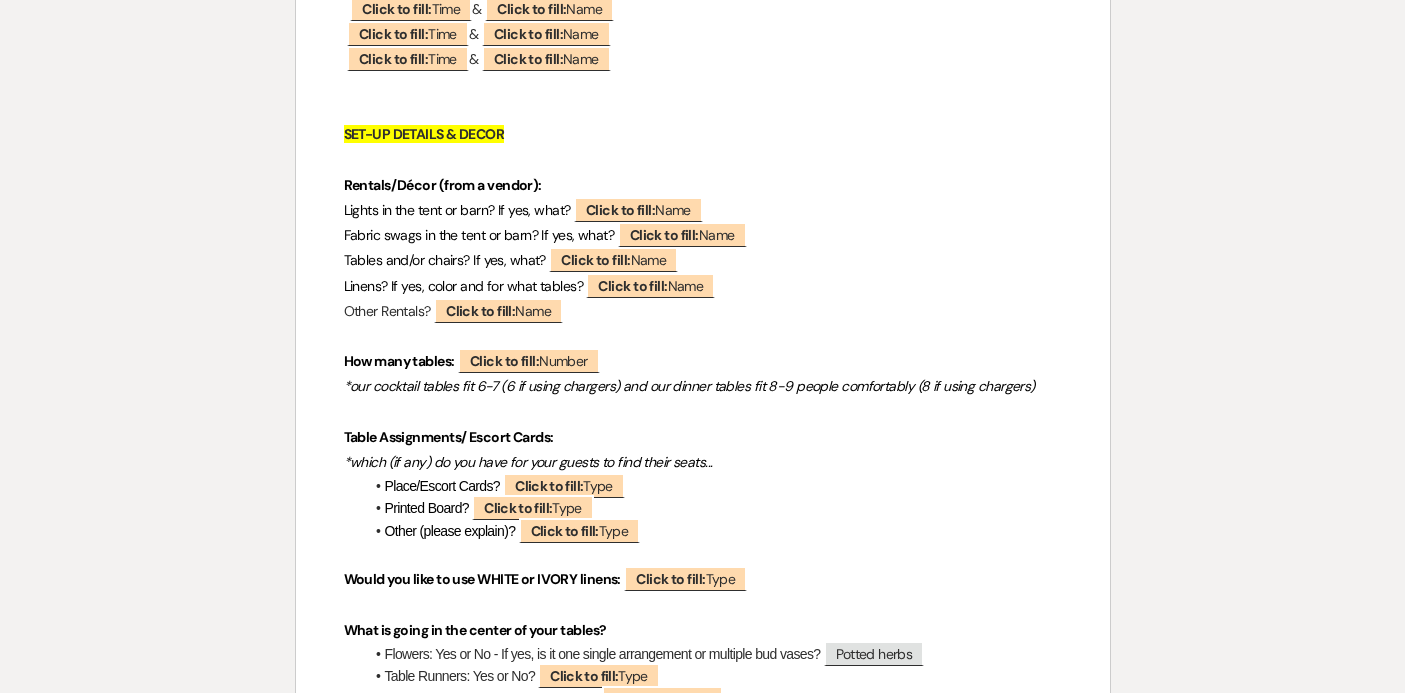 scroll, scrollTop: 1959, scrollLeft: 0, axis: vertical 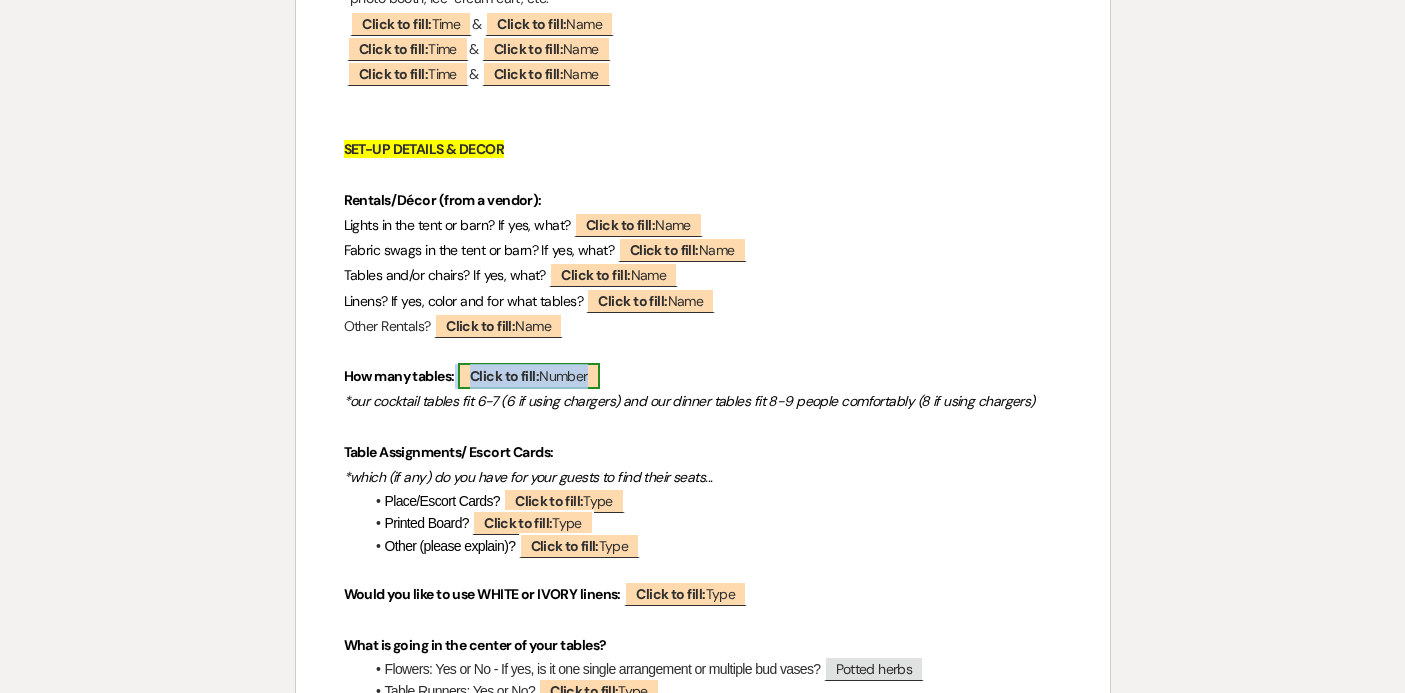 click on "Click to fill:
Number" at bounding box center (529, 376) 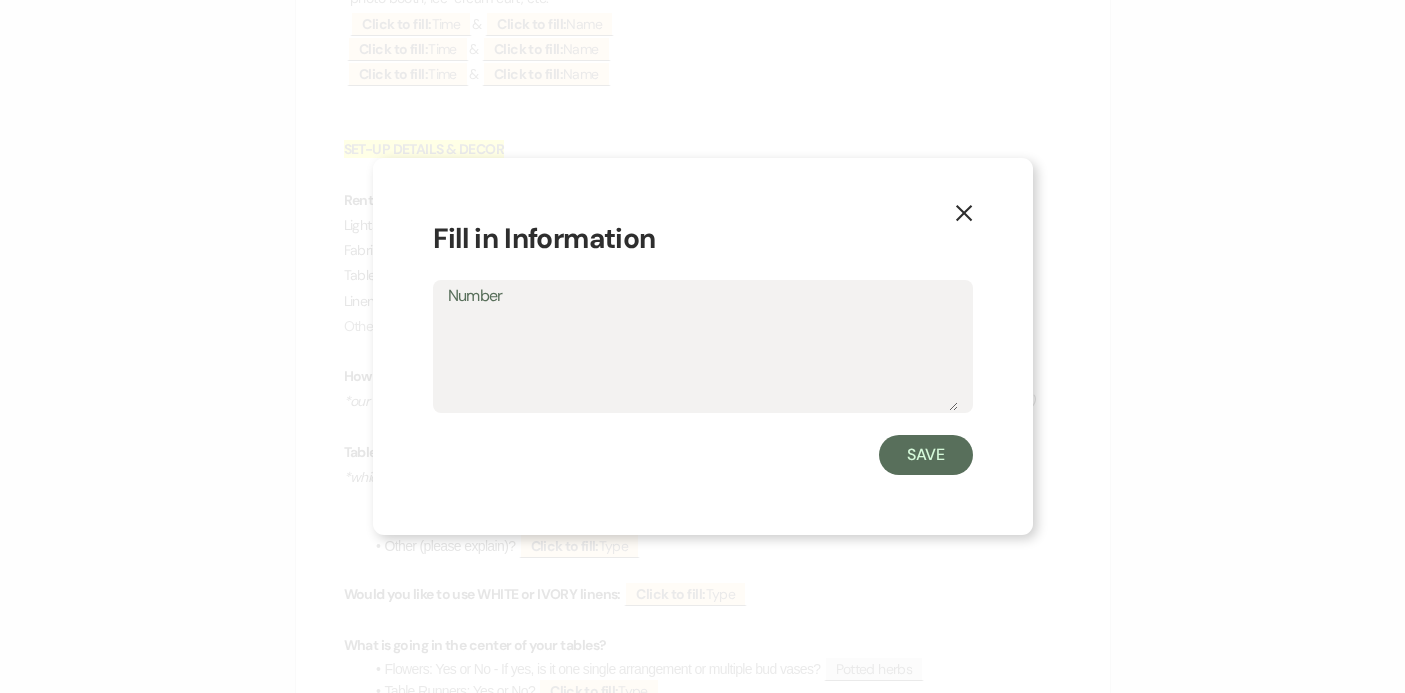 click 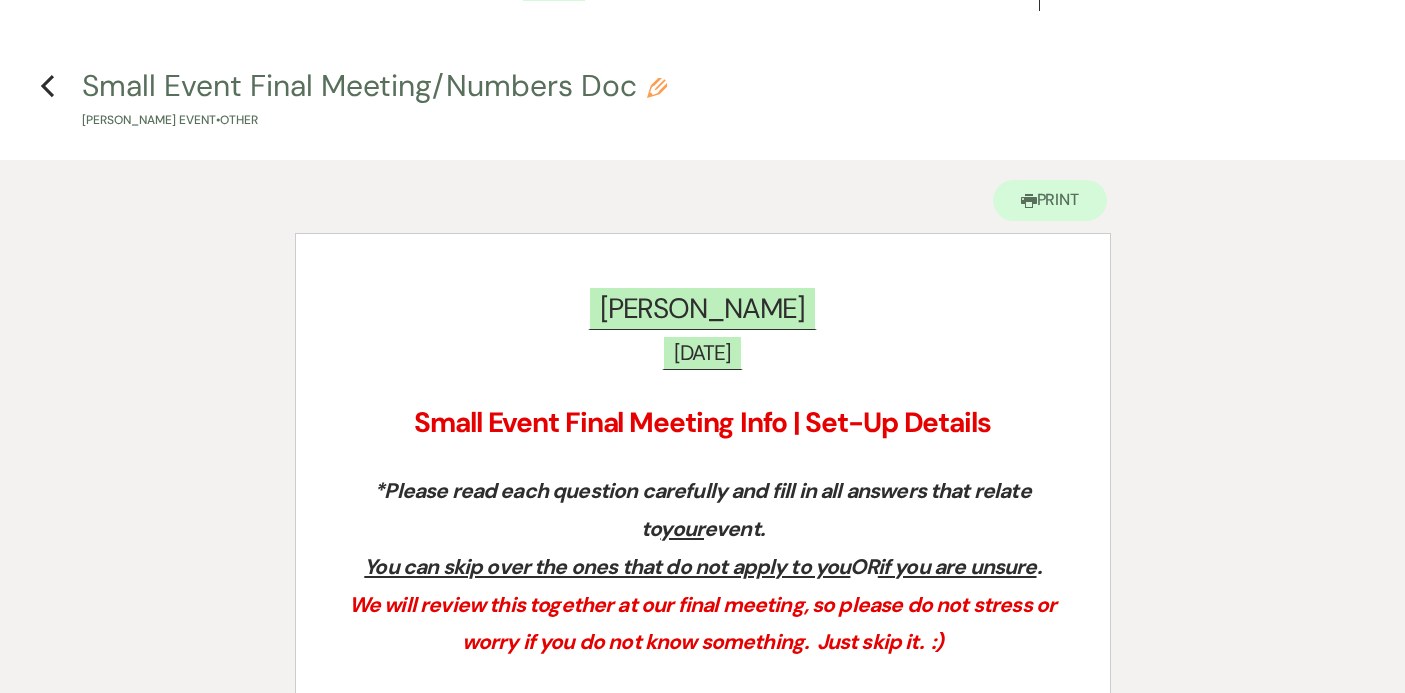 scroll, scrollTop: 0, scrollLeft: 0, axis: both 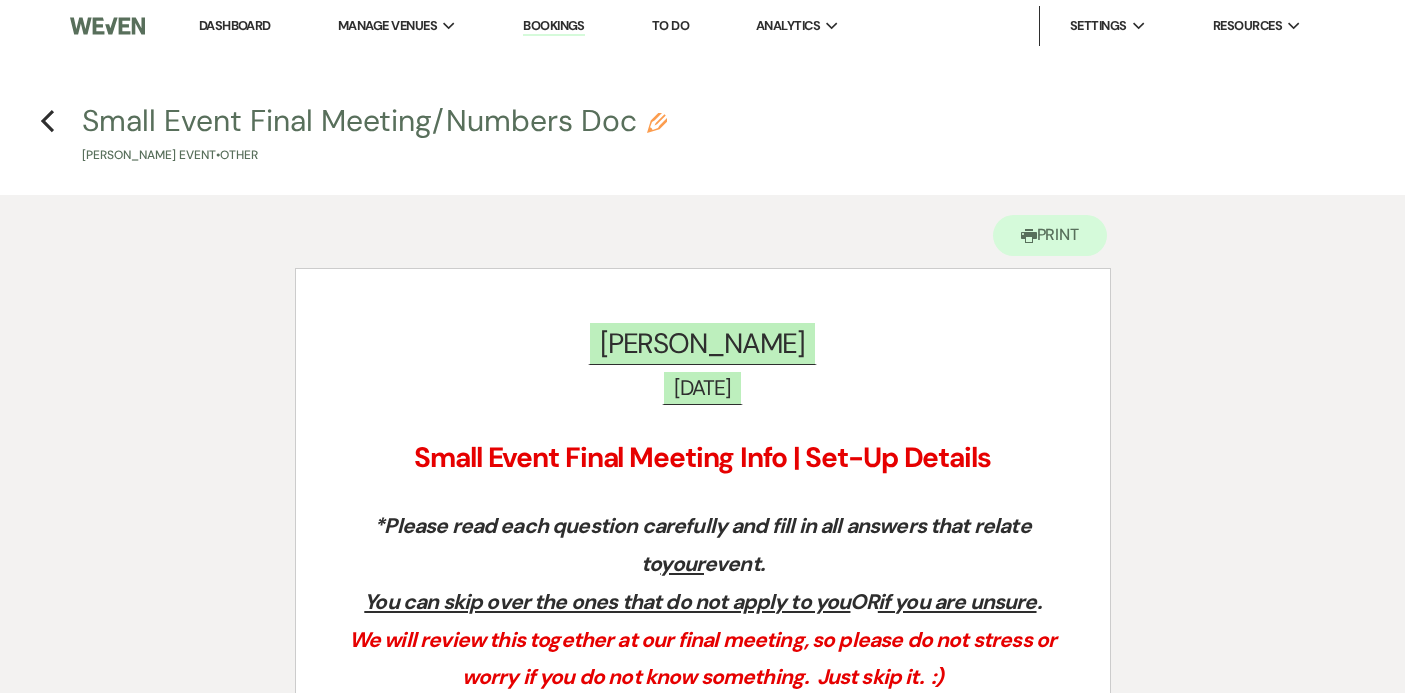 click on "Previous Small Event Final Meeting/Numbers Doc Pencil [PERSON_NAME] Event  •  Other" at bounding box center [702, 132] 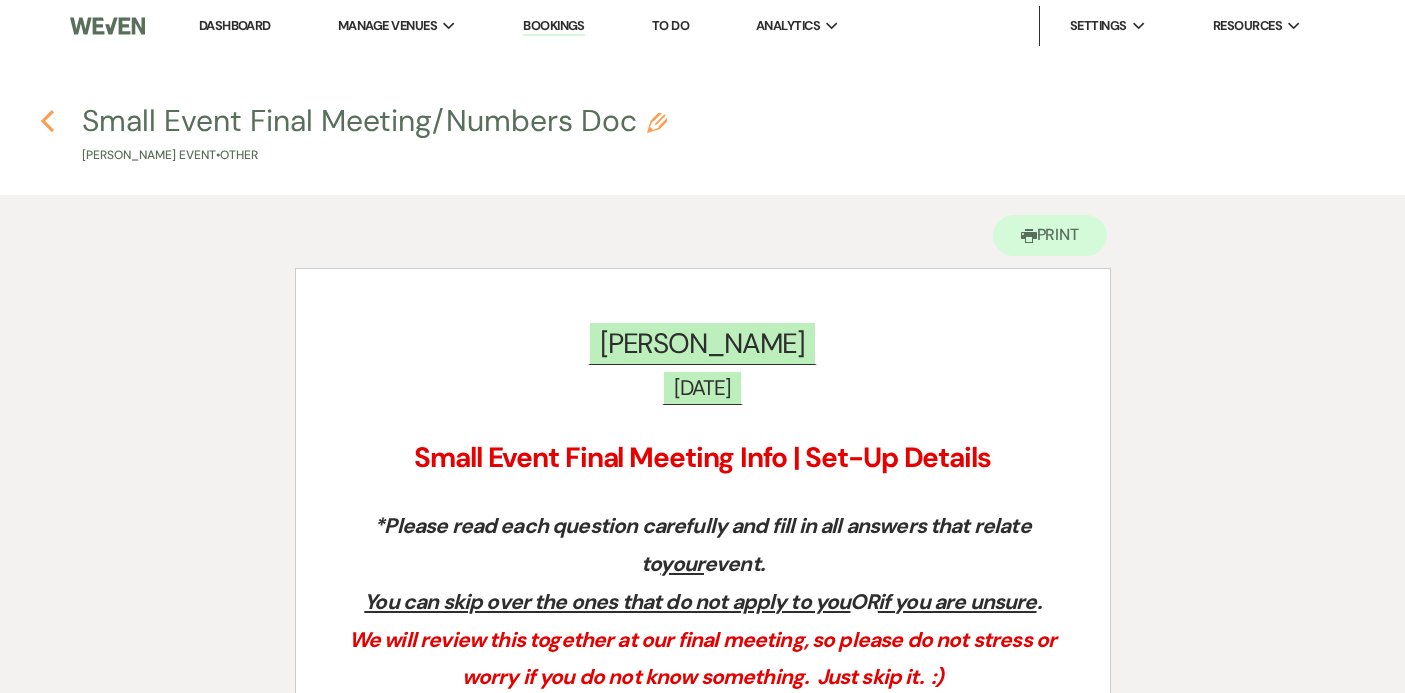 click 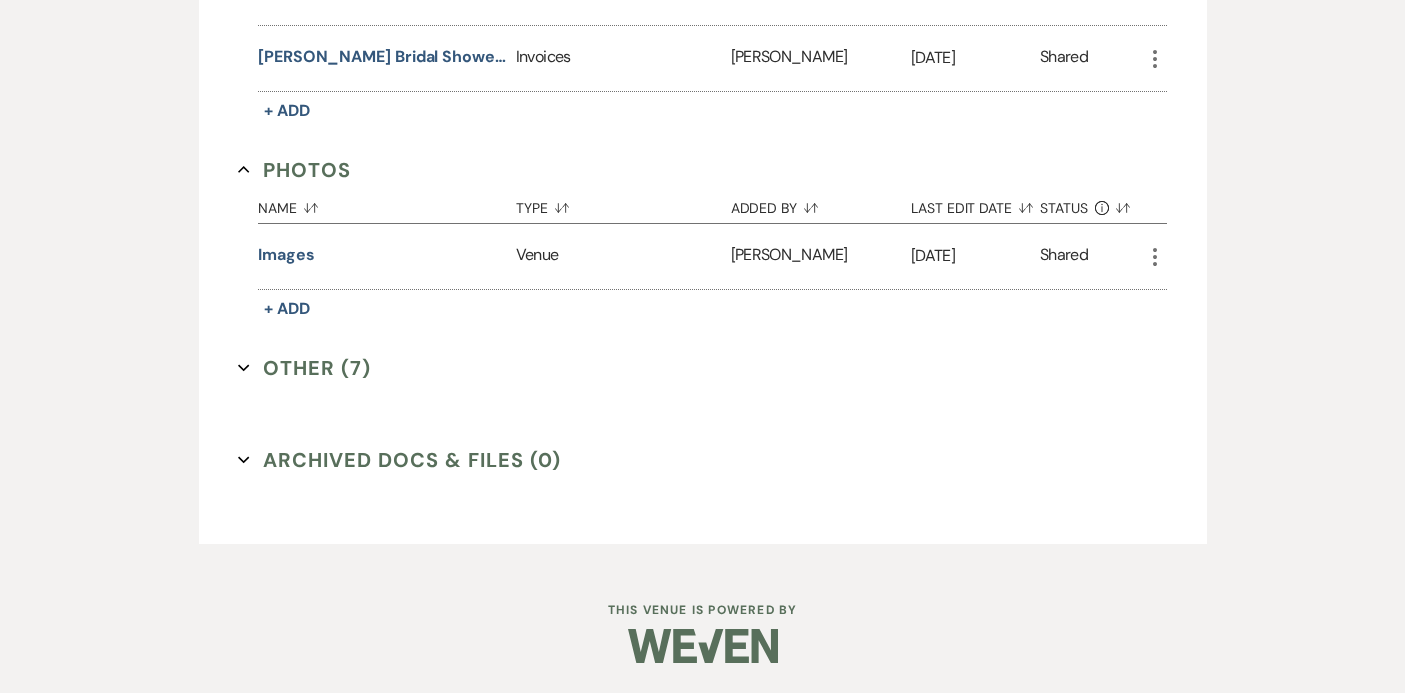 click on "Other (7) Expand" at bounding box center [304, 368] 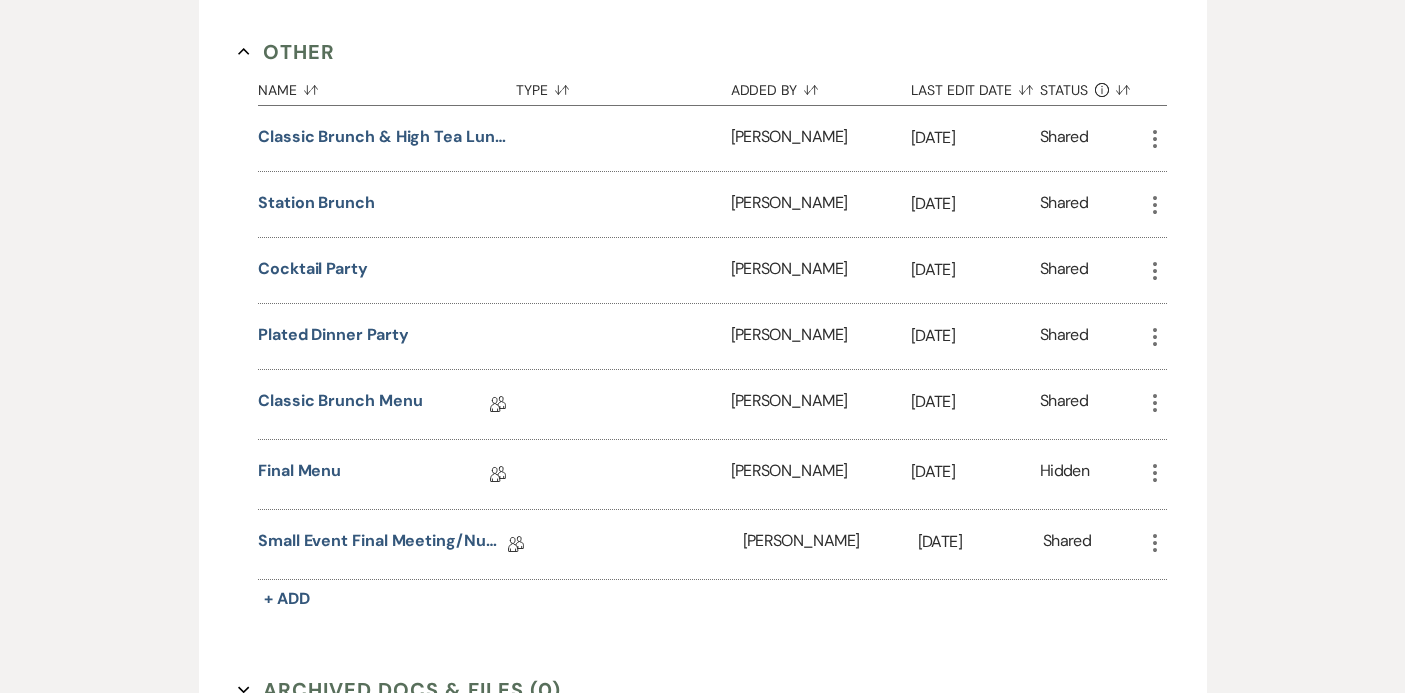 scroll, scrollTop: 1007, scrollLeft: 0, axis: vertical 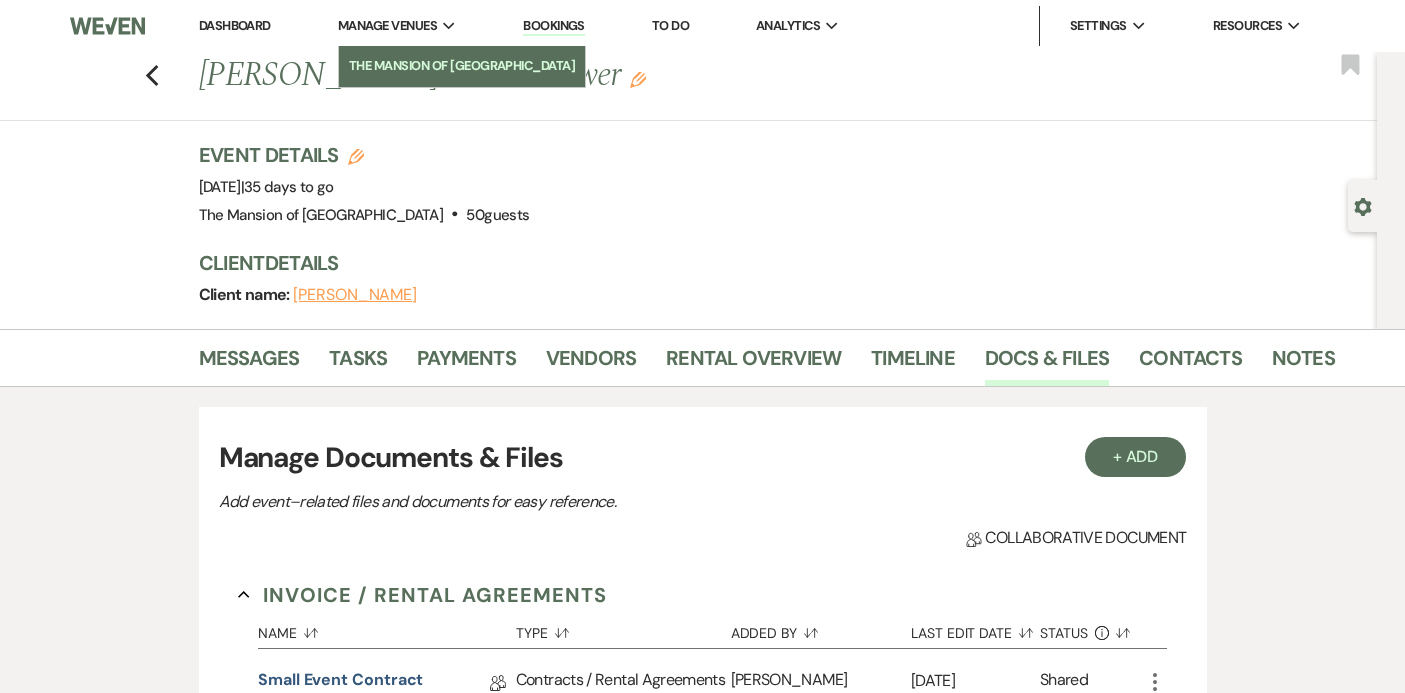 click on "The Mansion of [GEOGRAPHIC_DATA]" at bounding box center (462, 66) 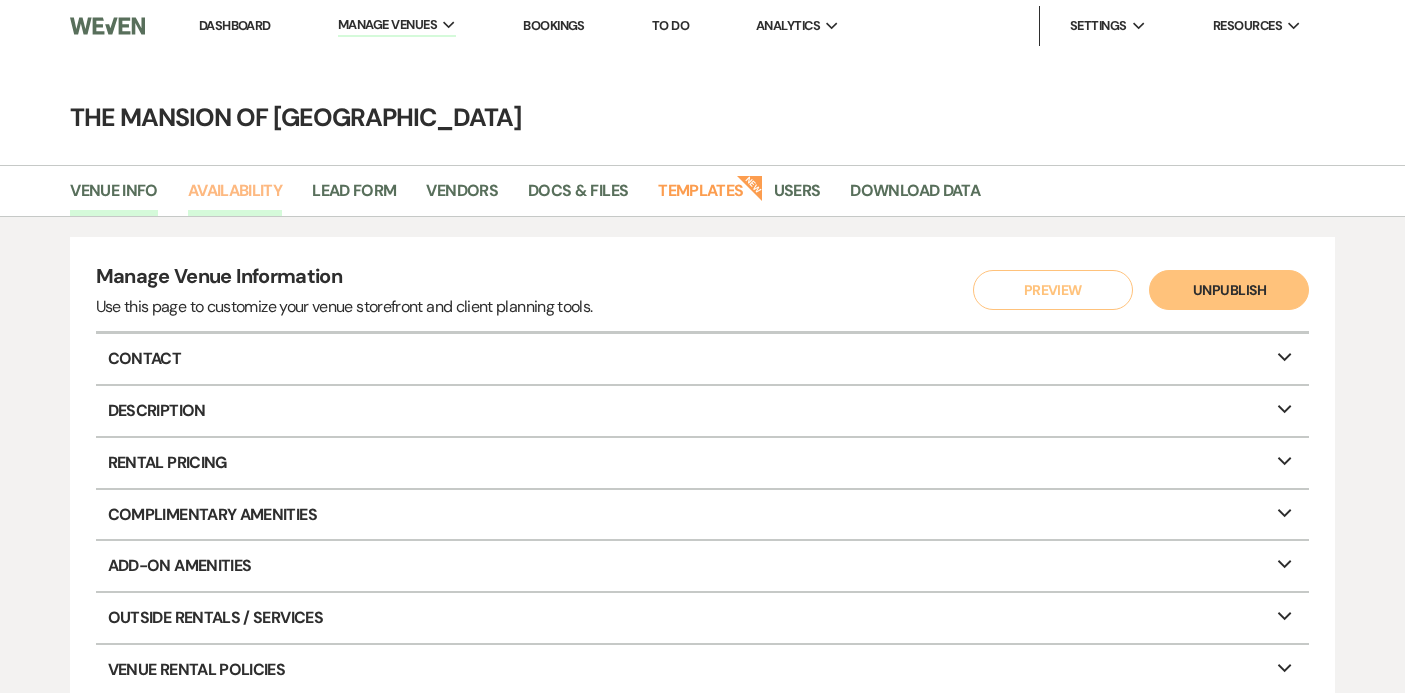 click on "Availability" at bounding box center [235, 197] 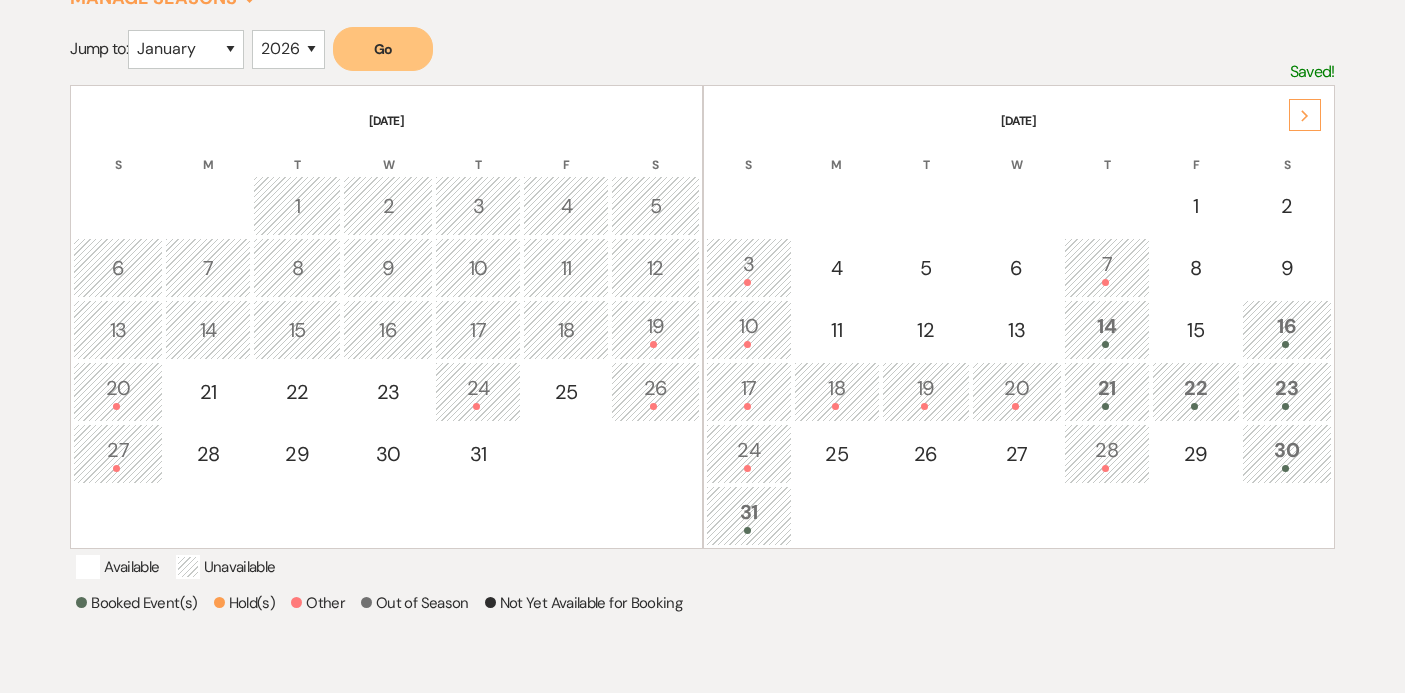 scroll, scrollTop: 361, scrollLeft: 0, axis: vertical 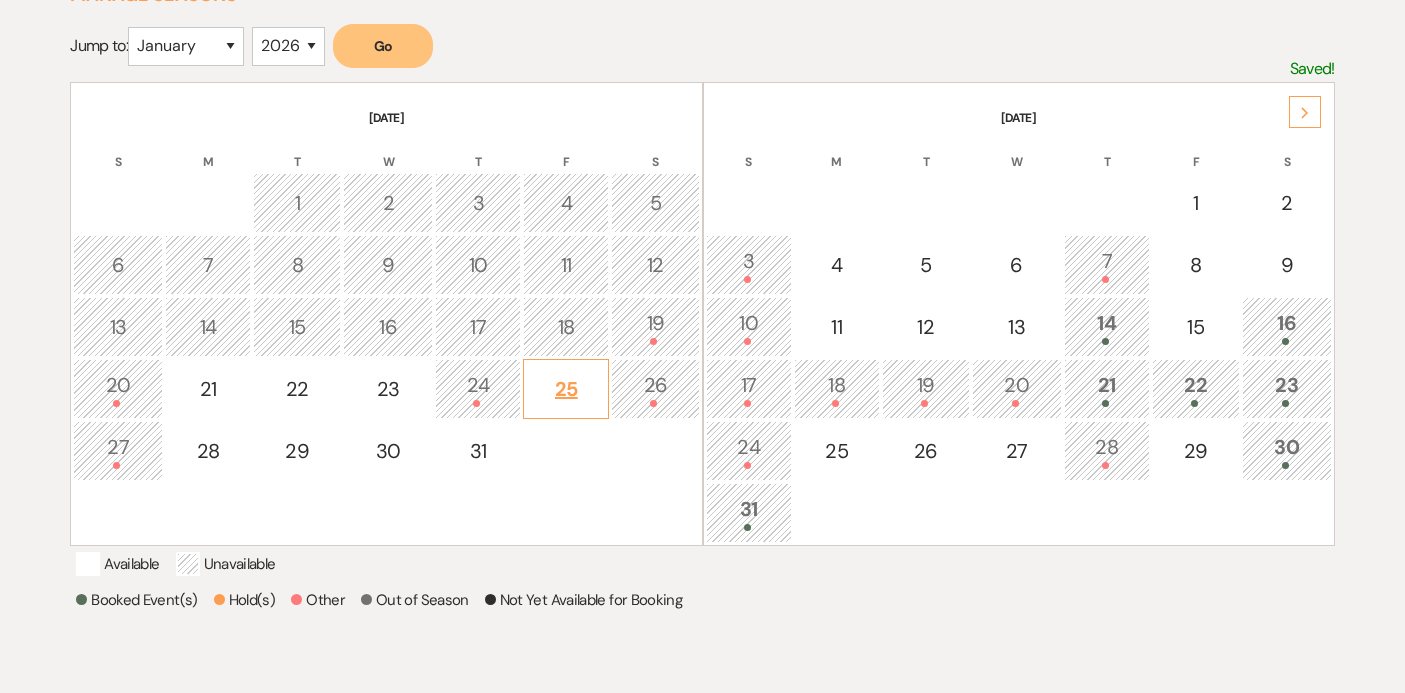 click on "25" at bounding box center (566, 389) 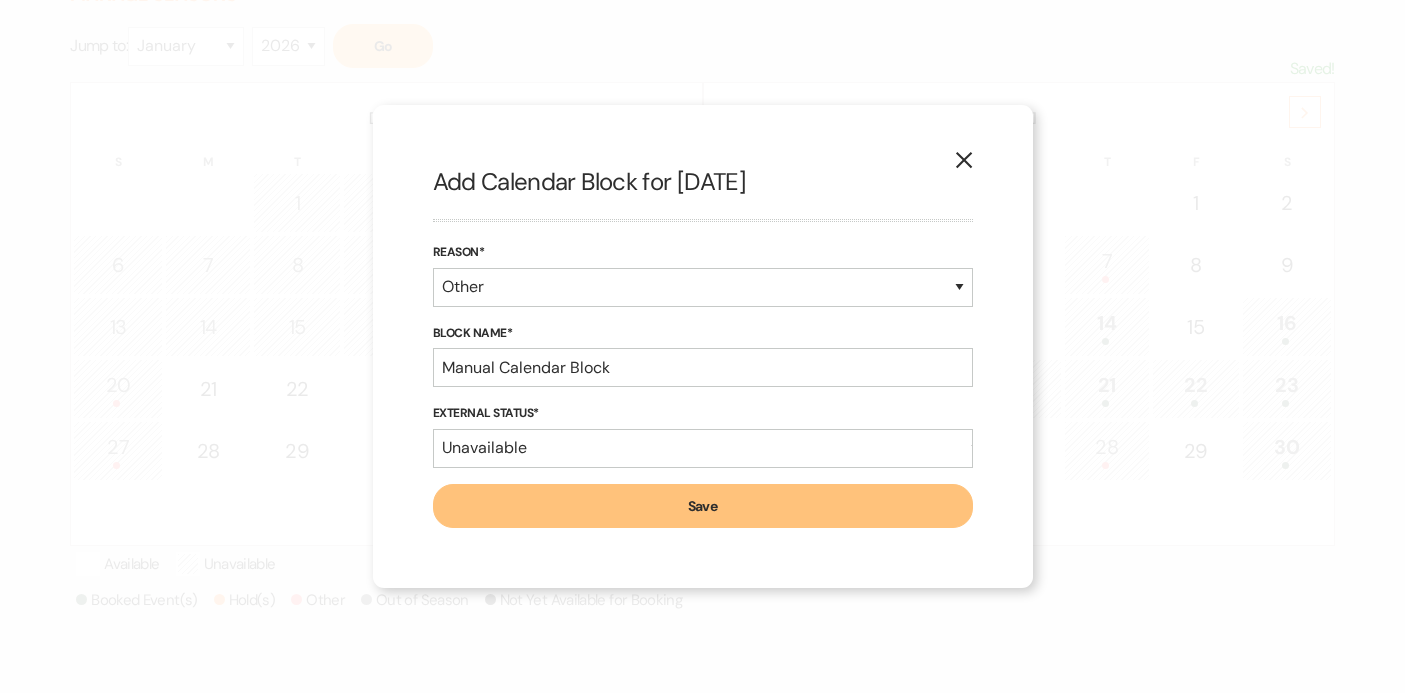 click on "X" 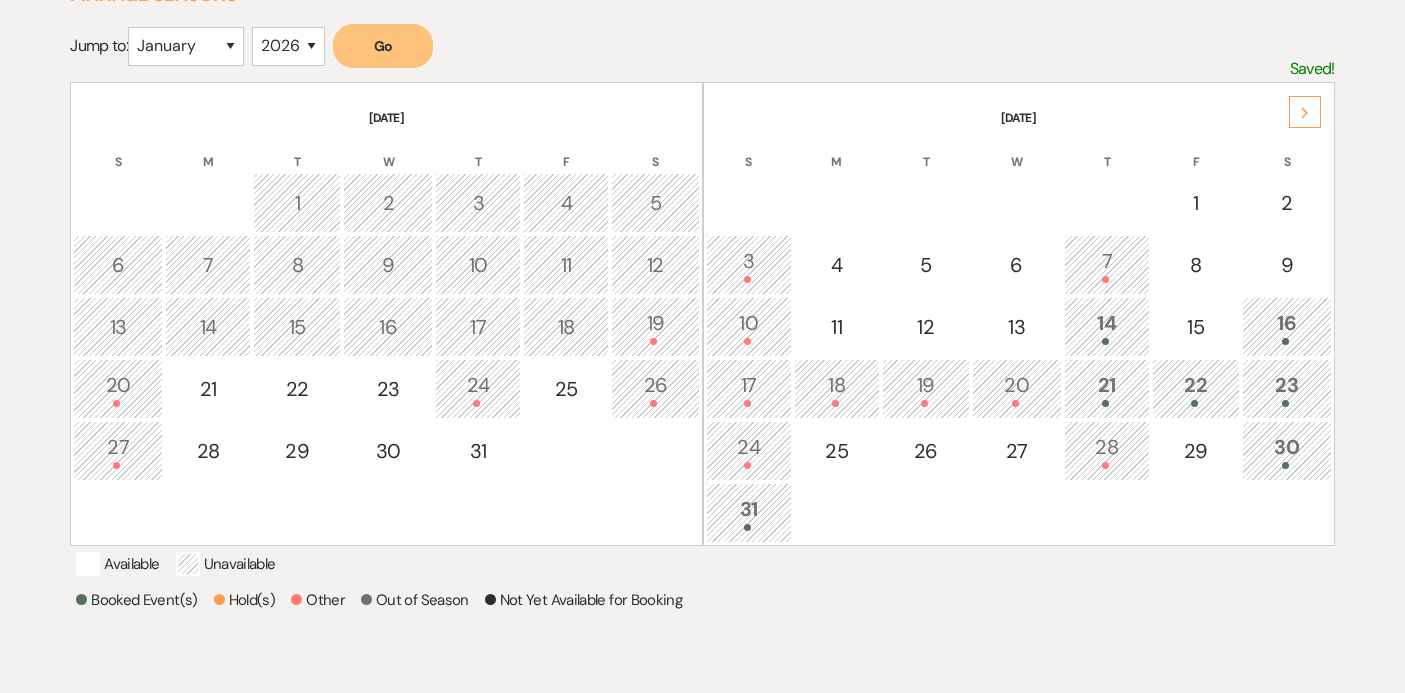 click on "24" at bounding box center (478, 388) 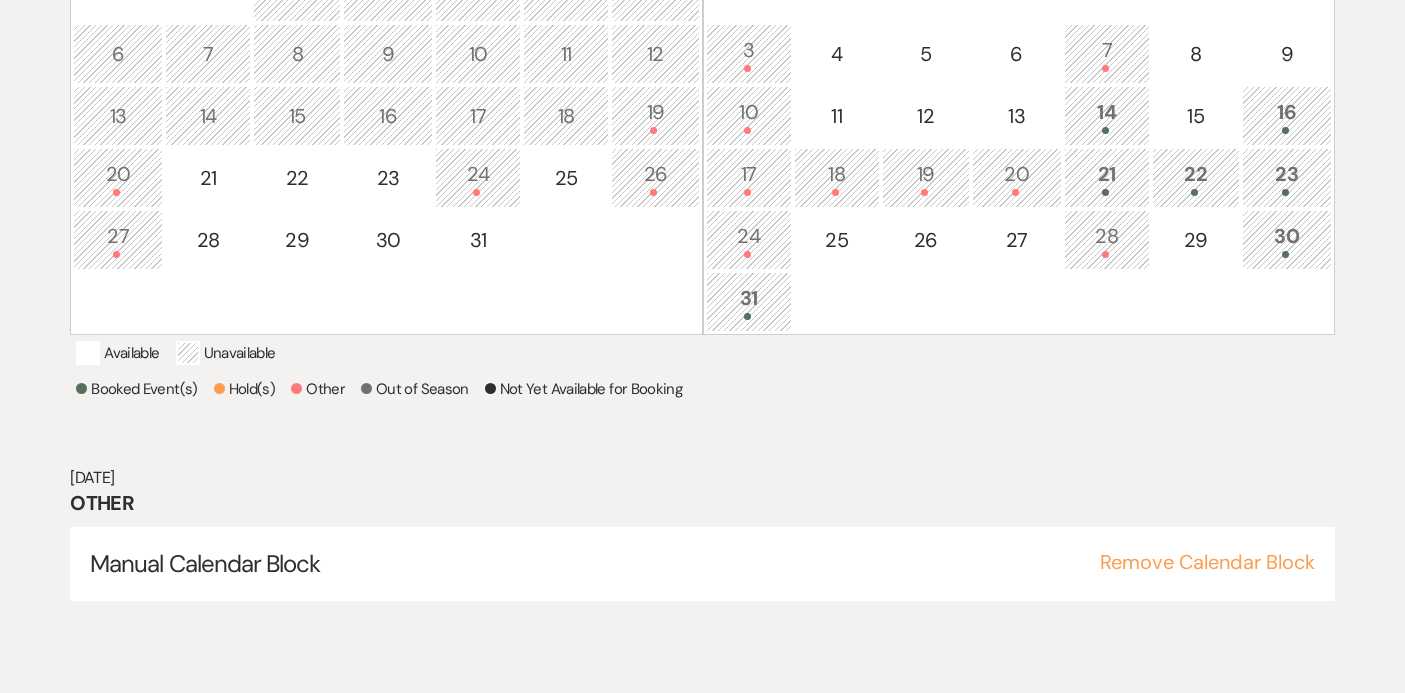 scroll, scrollTop: 480, scrollLeft: 0, axis: vertical 